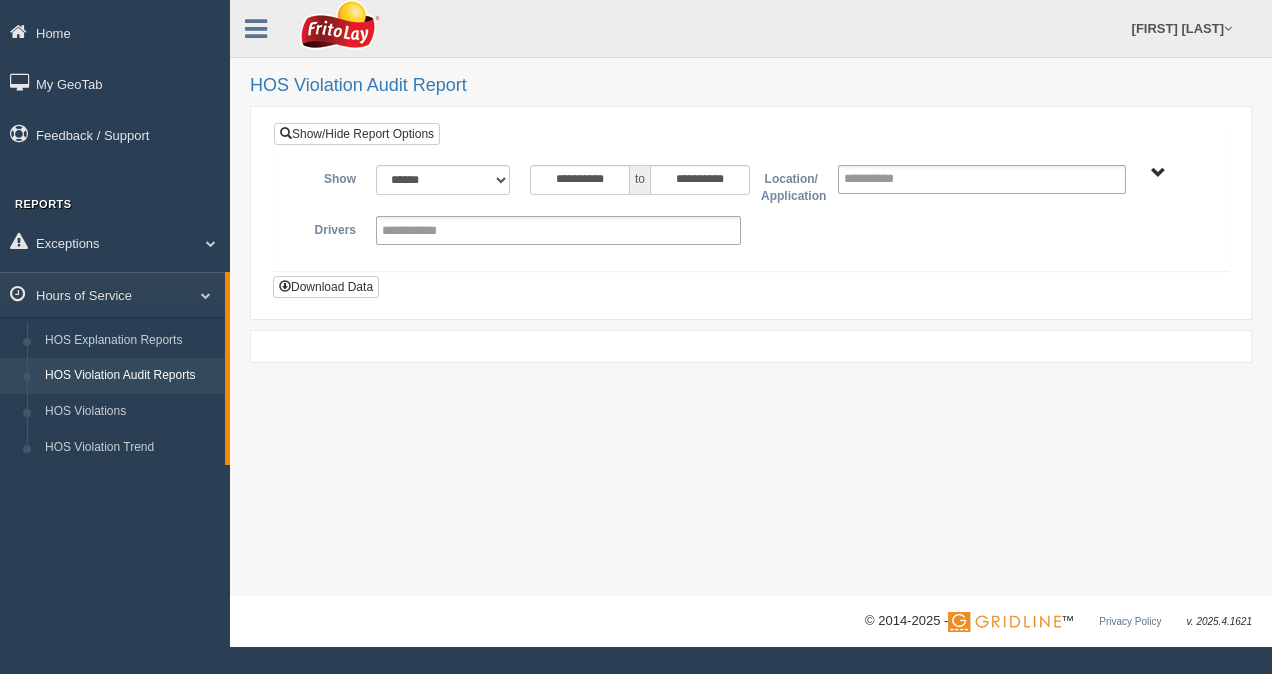 scroll, scrollTop: 0, scrollLeft: 0, axis: both 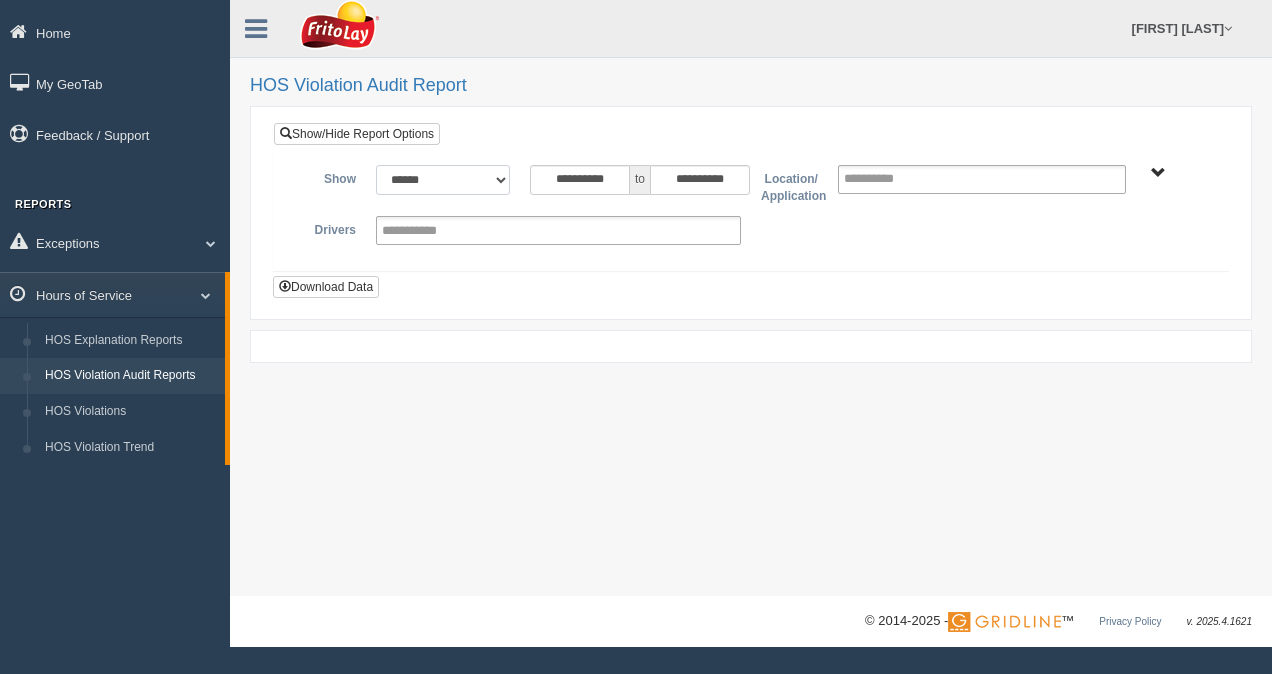 click on "**********" at bounding box center [443, 180] 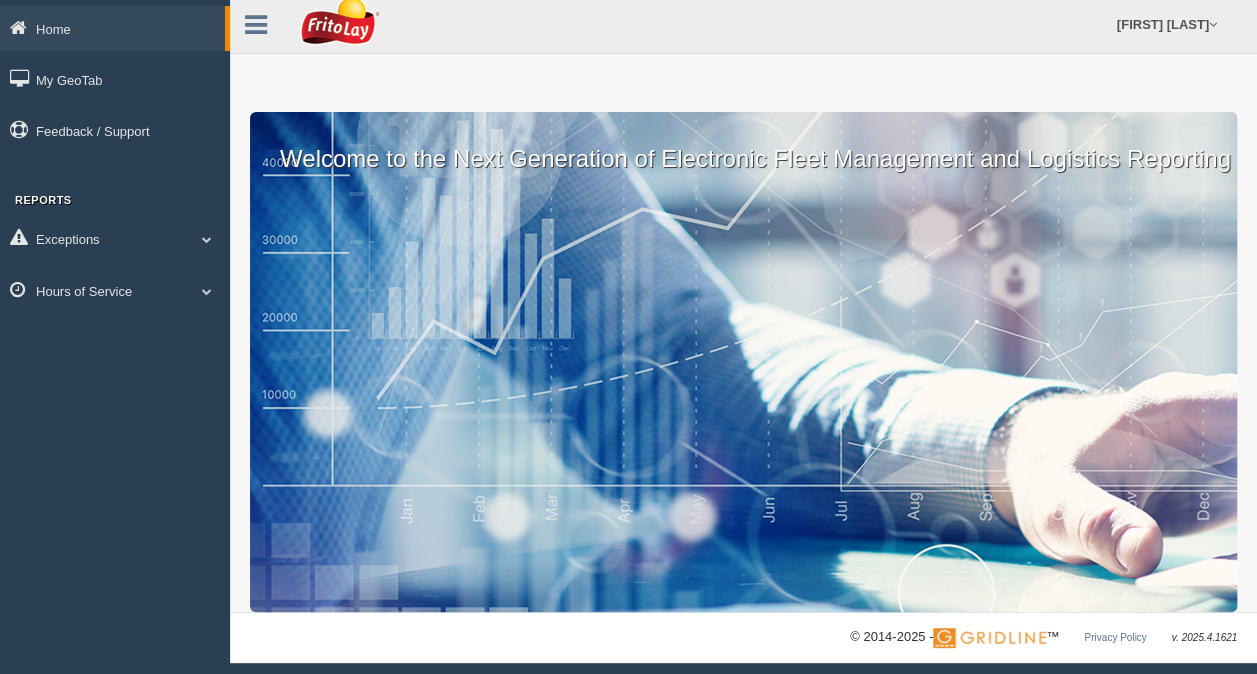 scroll, scrollTop: 0, scrollLeft: 0, axis: both 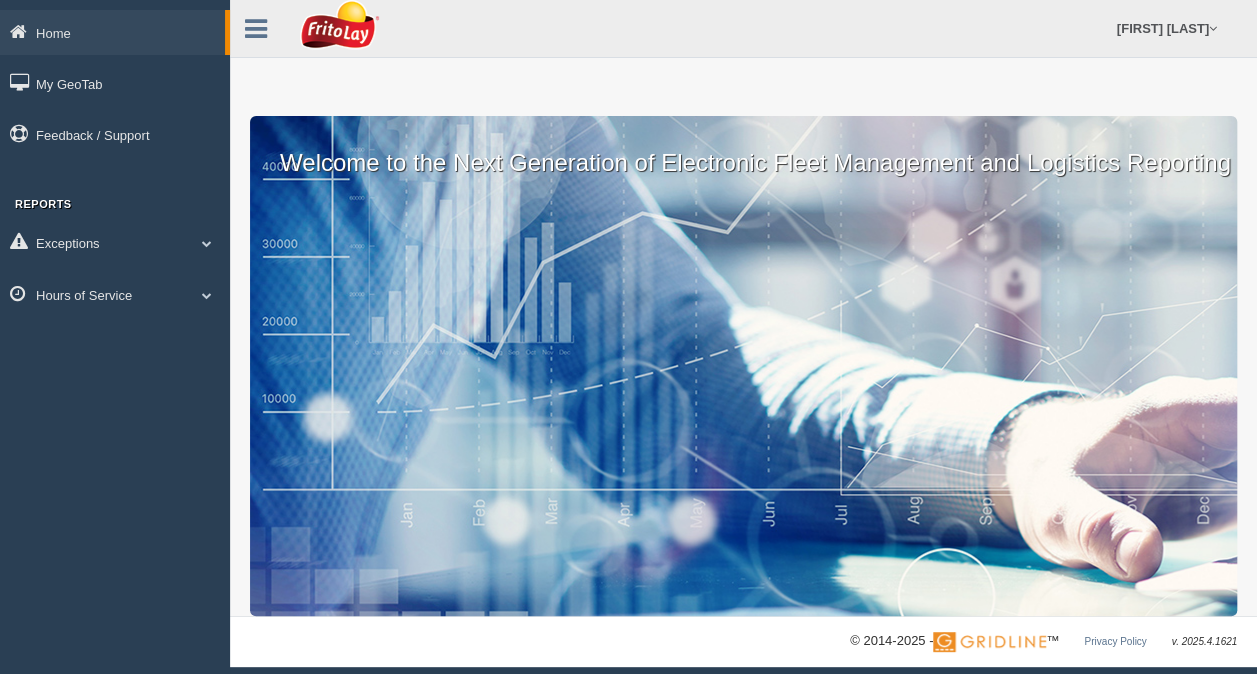 click on "Welcome to the Next Generation of Electronic Fleet Management and Logistics Reporting" at bounding box center (743, 366) 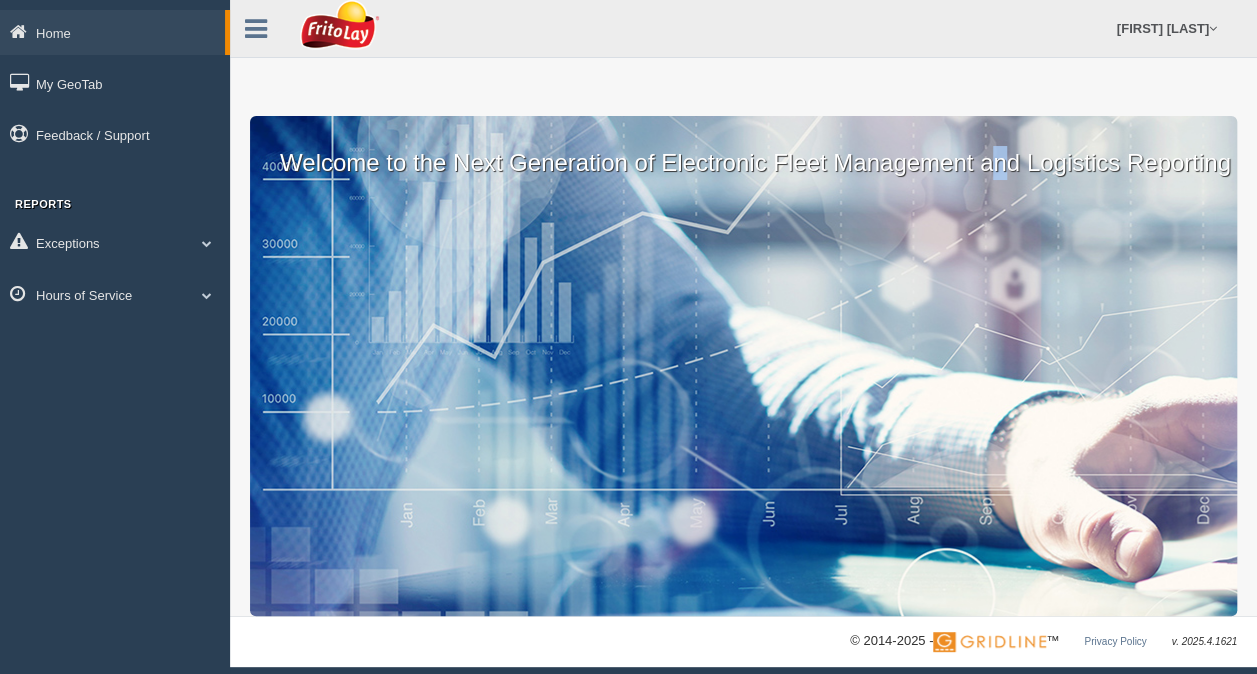 click on "Welcome to the Next Generation of Electronic Fleet Management and Logistics Reporting" at bounding box center (743, 148) 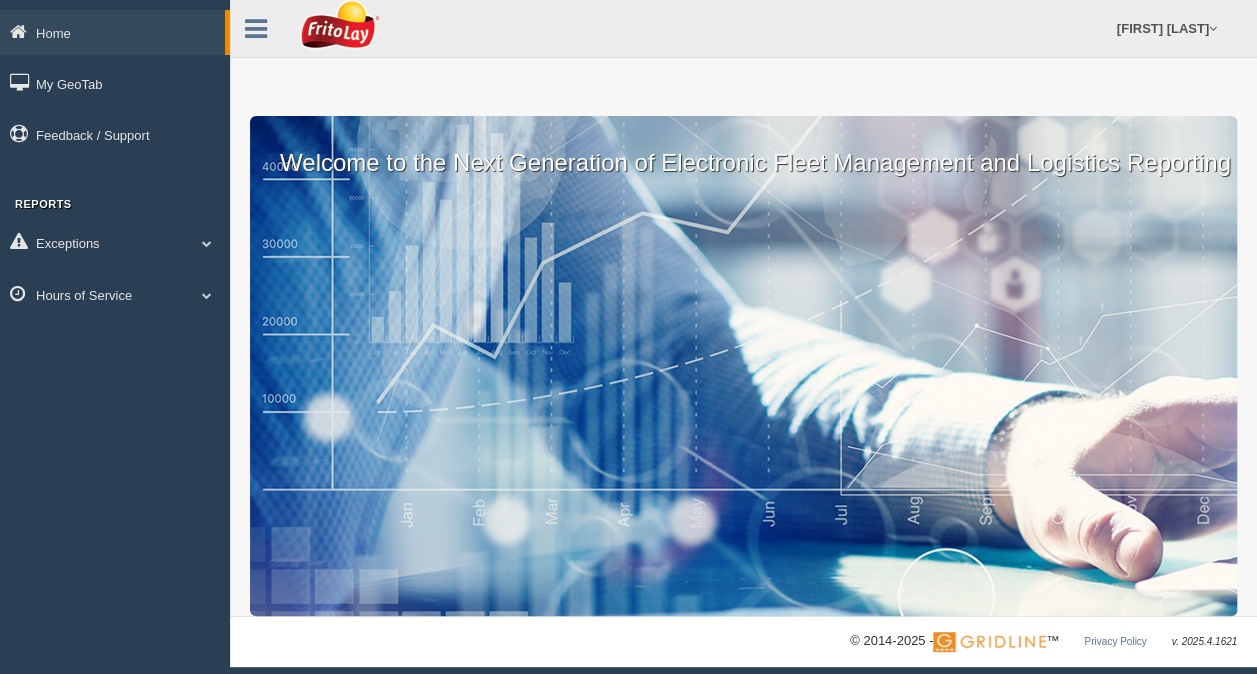 click on "Welcome to the Next Generation of Electronic Fleet Management and Logistics Reporting" at bounding box center [743, 366] 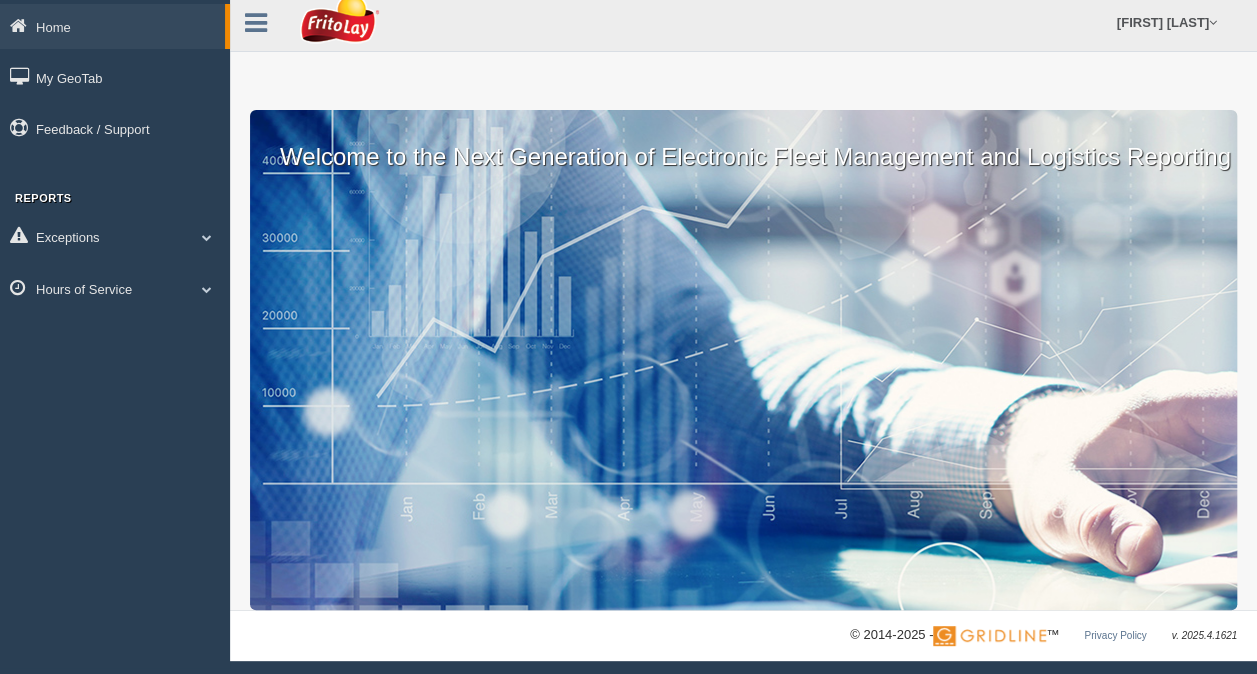 scroll, scrollTop: 12, scrollLeft: 0, axis: vertical 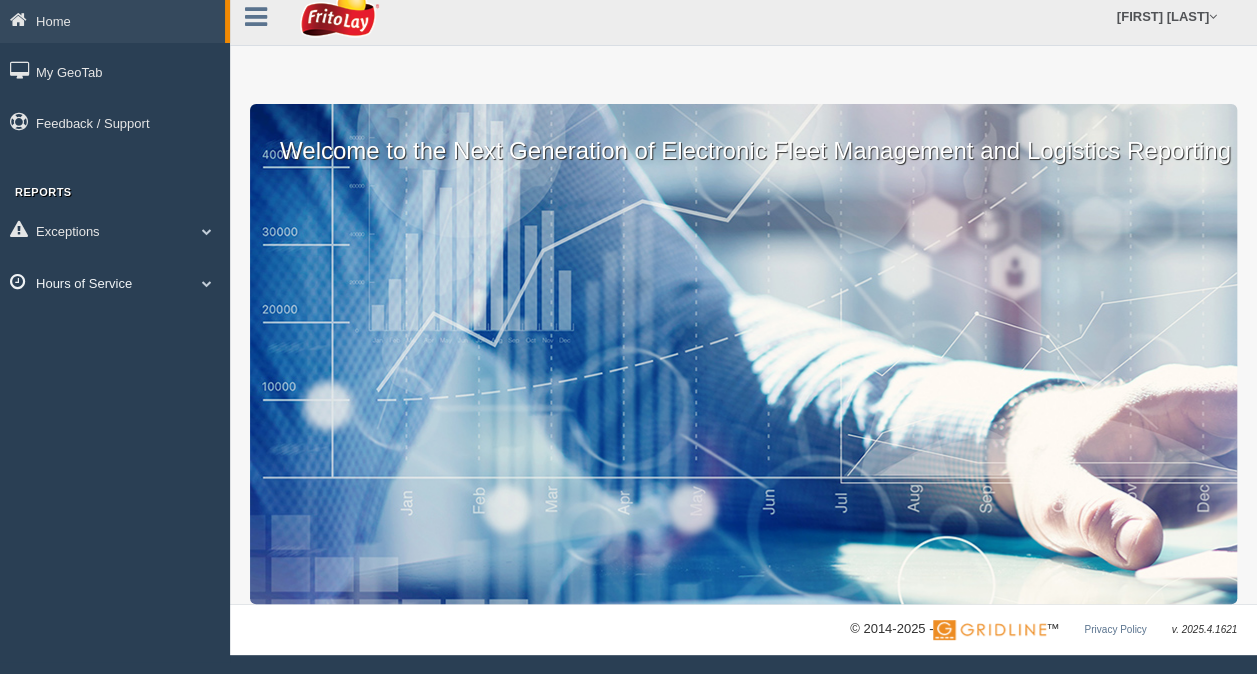 click on "Hours of Service" at bounding box center (112, 20) 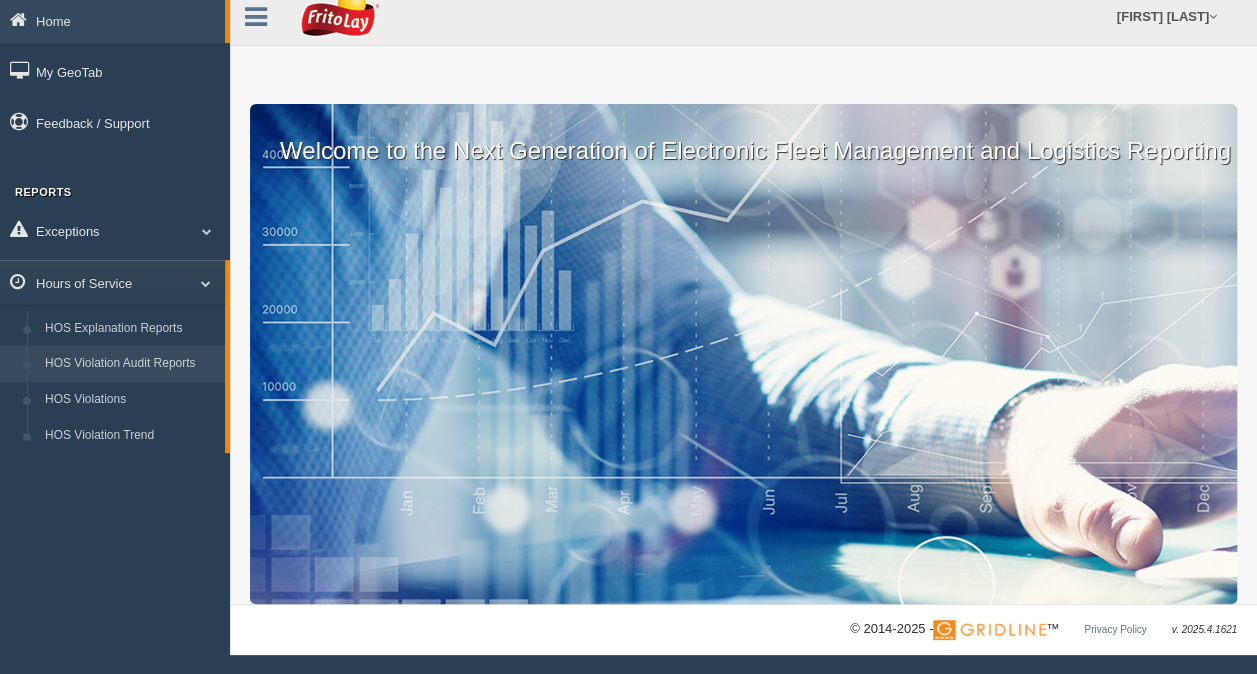 click on "HOS Violation Audit Reports" at bounding box center (130, 364) 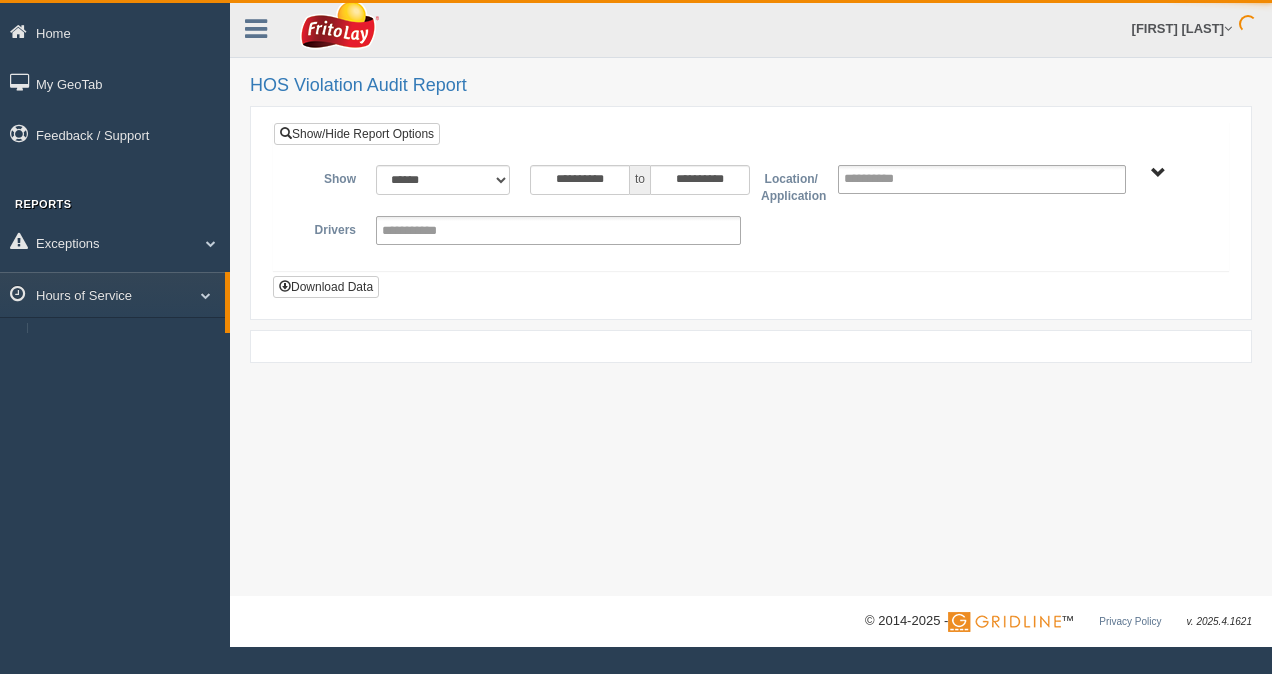 scroll, scrollTop: 0, scrollLeft: 0, axis: both 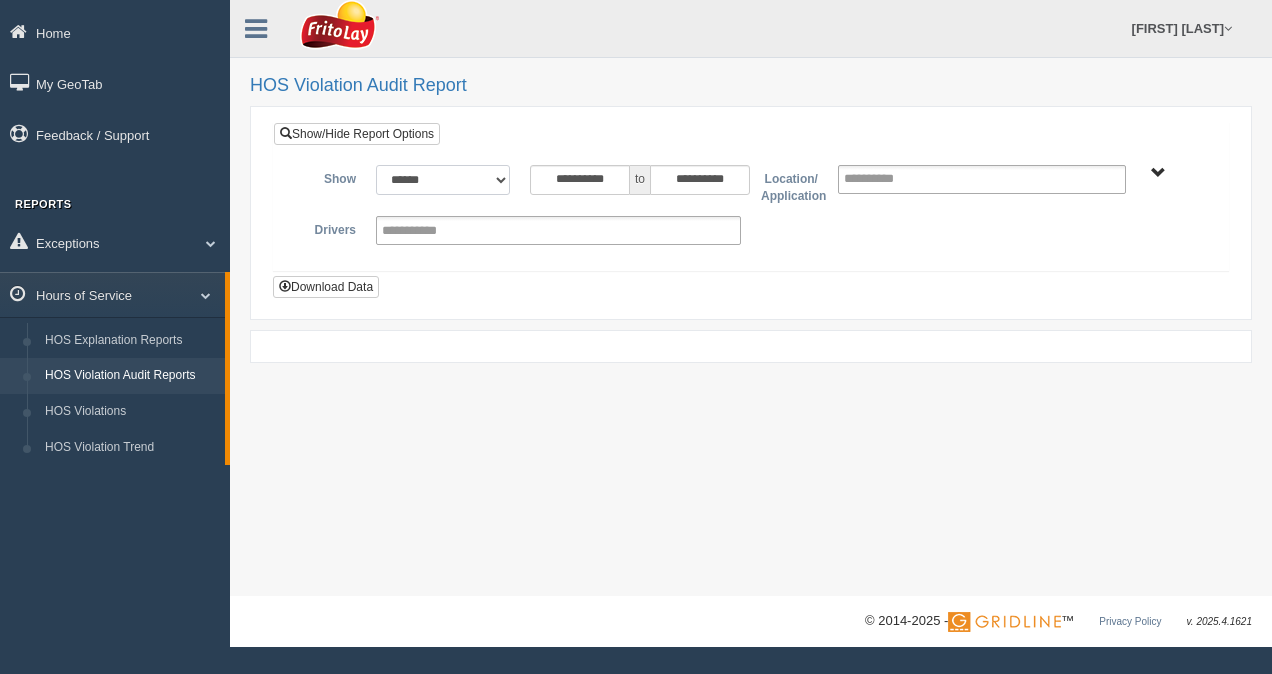 click on "**********" at bounding box center (443, 180) 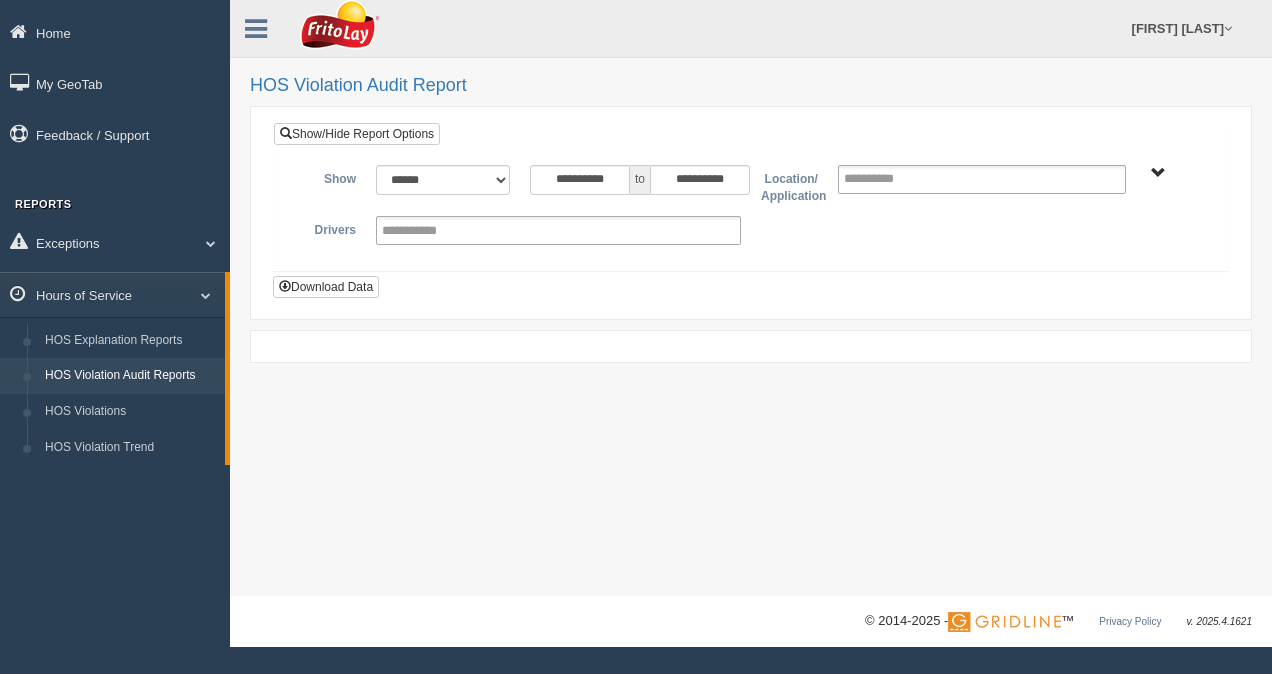 click on "**********" at bounding box center (751, 210) 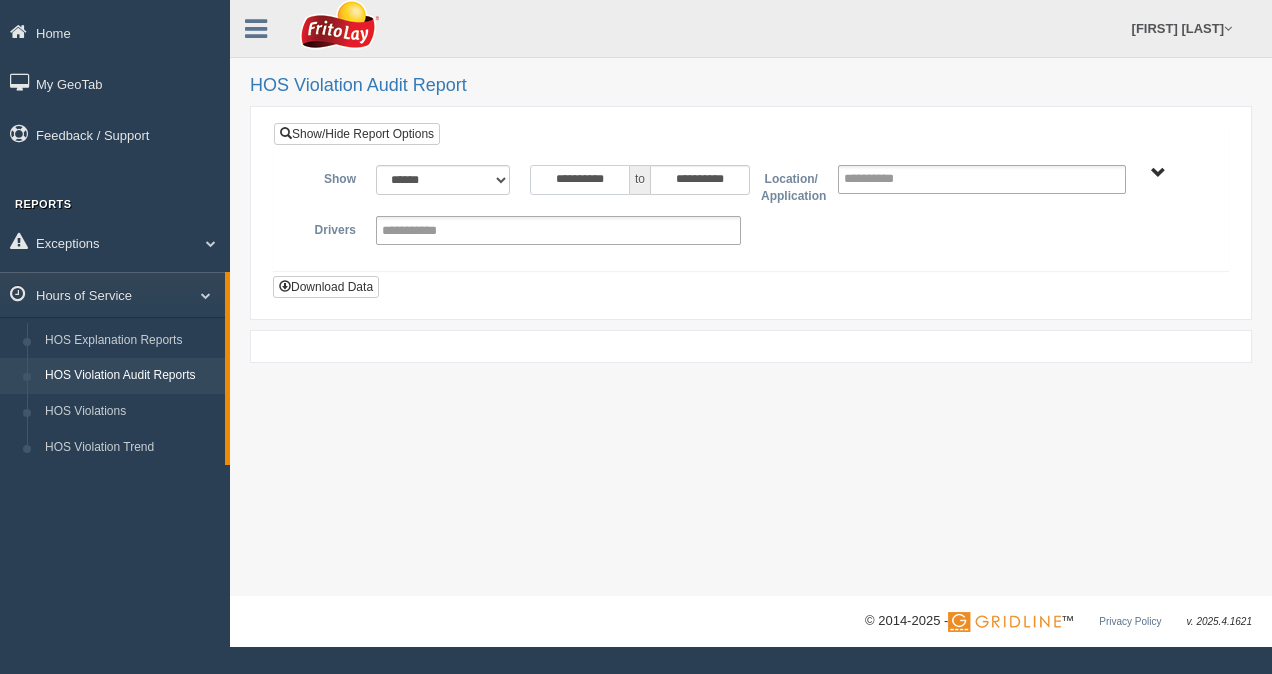 click on "**********" at bounding box center [580, 180] 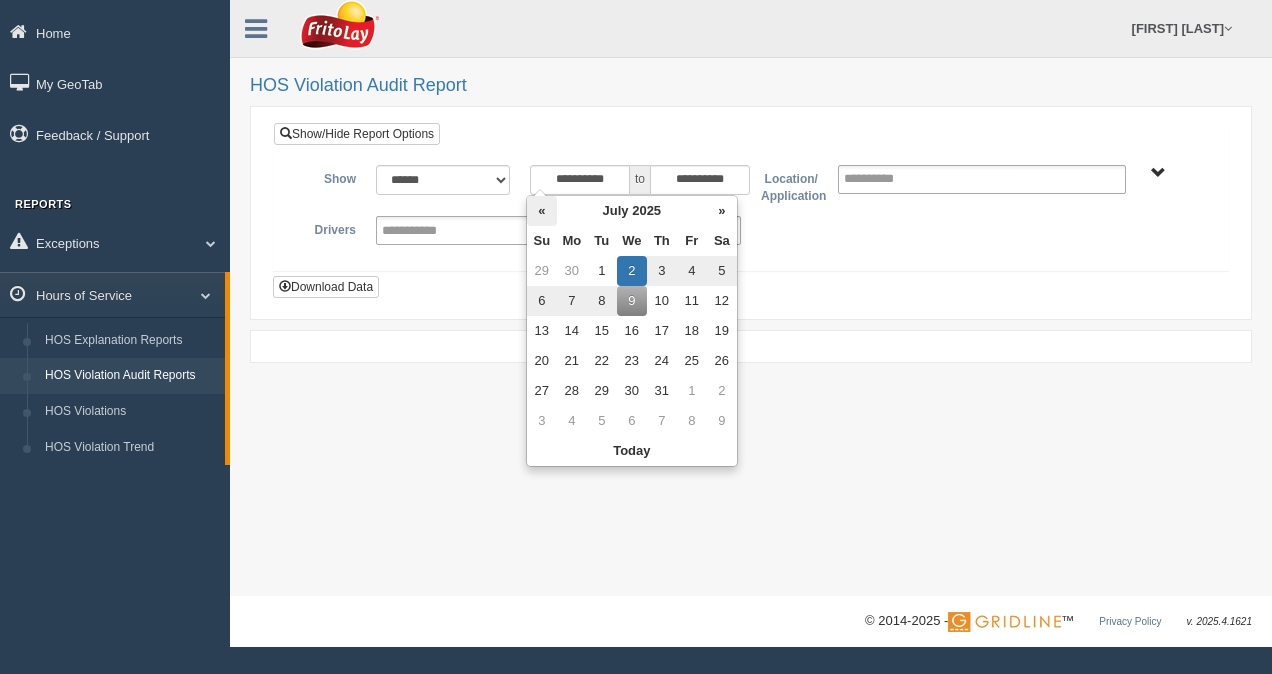 click on "«" at bounding box center (542, 211) 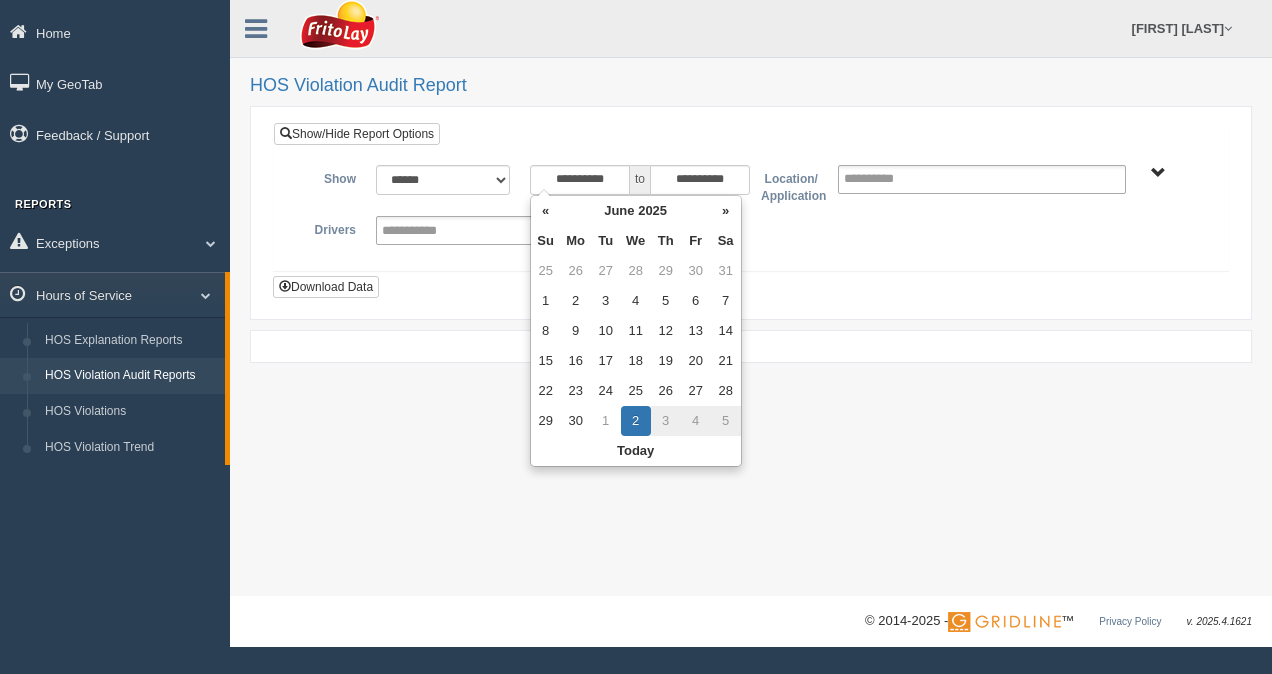 click on "«" at bounding box center (546, 211) 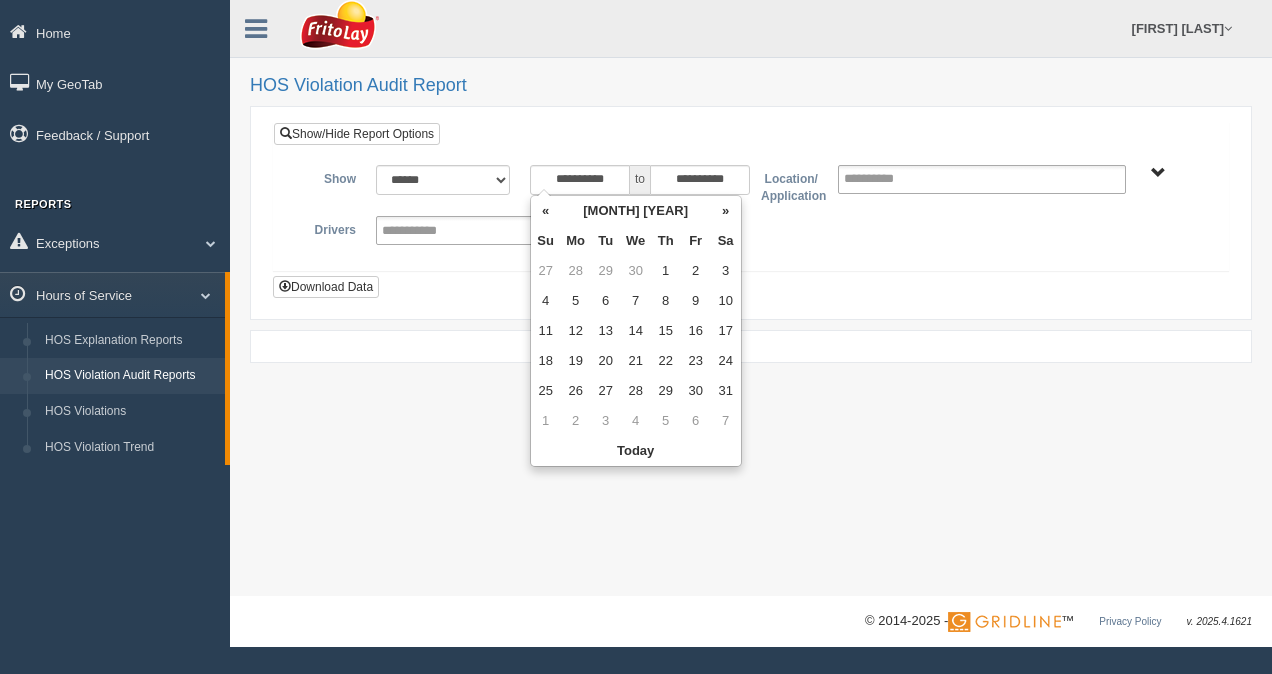 click on "«" at bounding box center (546, 211) 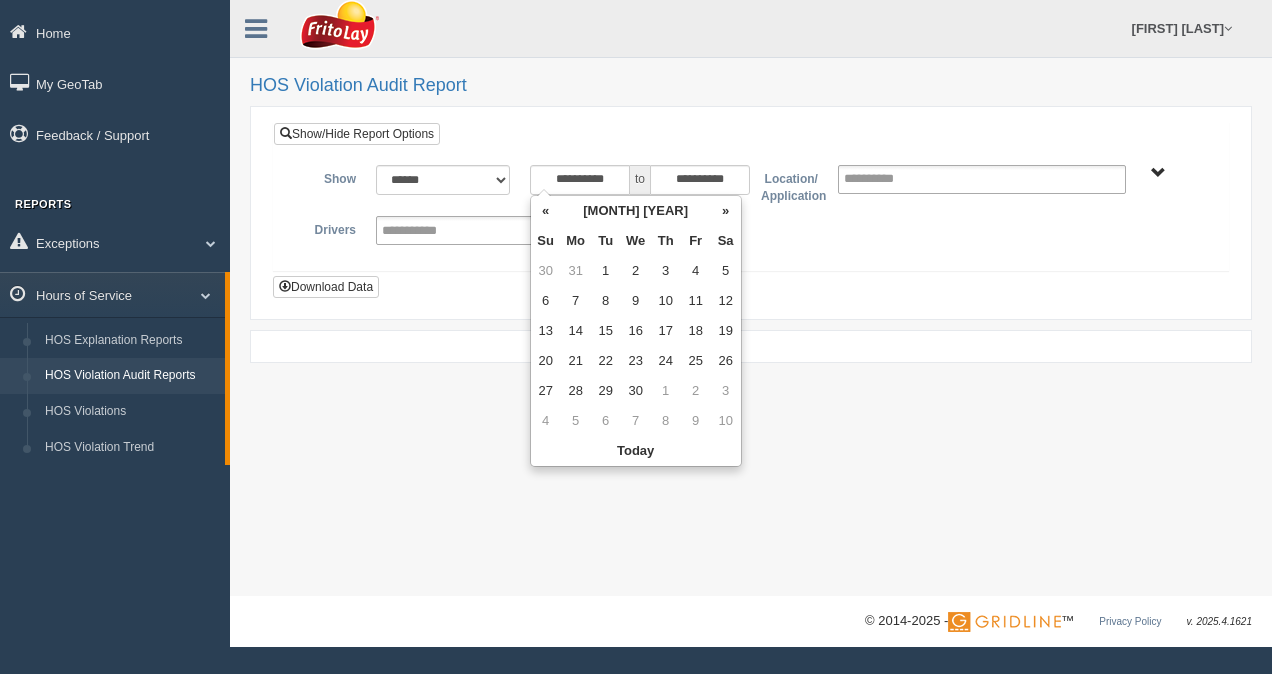 click on "«" at bounding box center (546, 211) 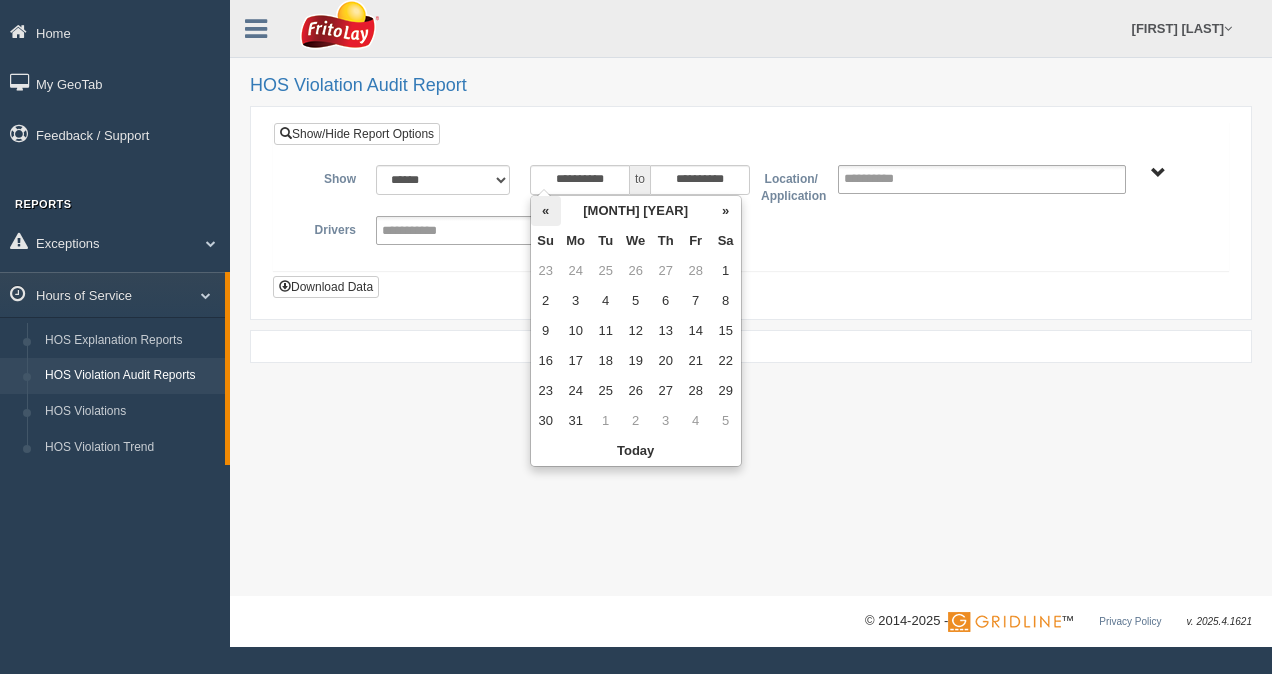 click on "«" at bounding box center (546, 211) 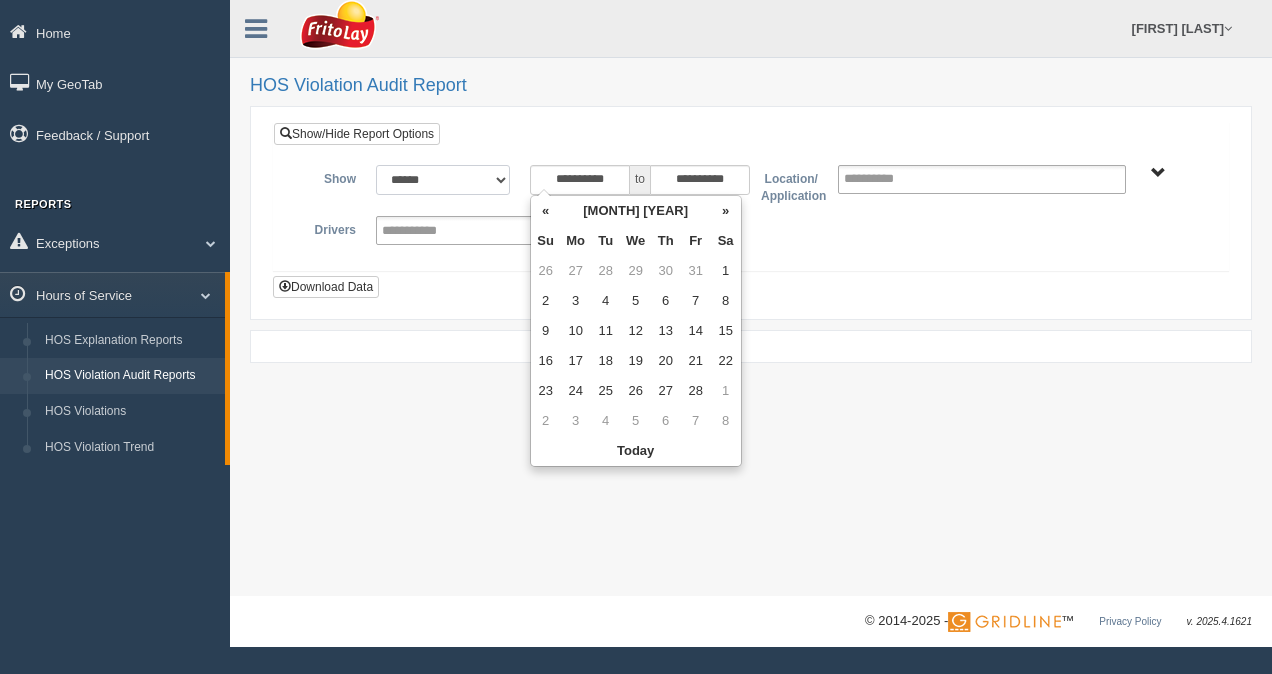 click on "**********" at bounding box center [443, 180] 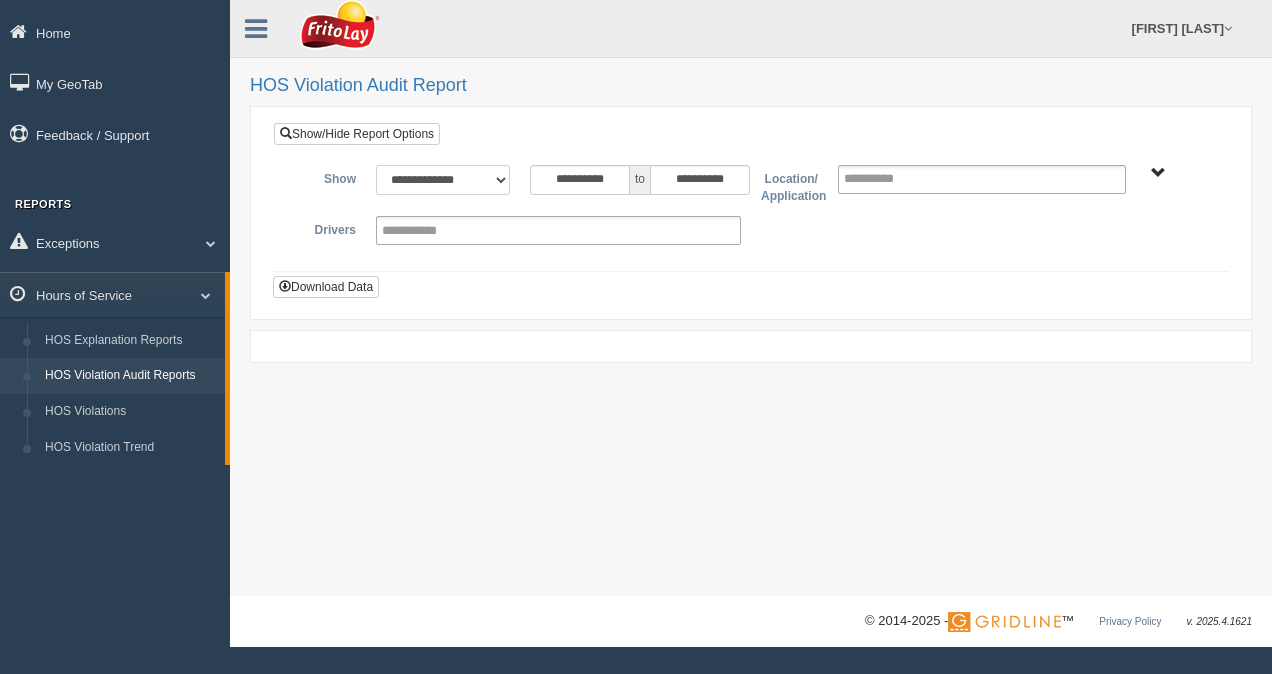 click on "**********" at bounding box center (443, 180) 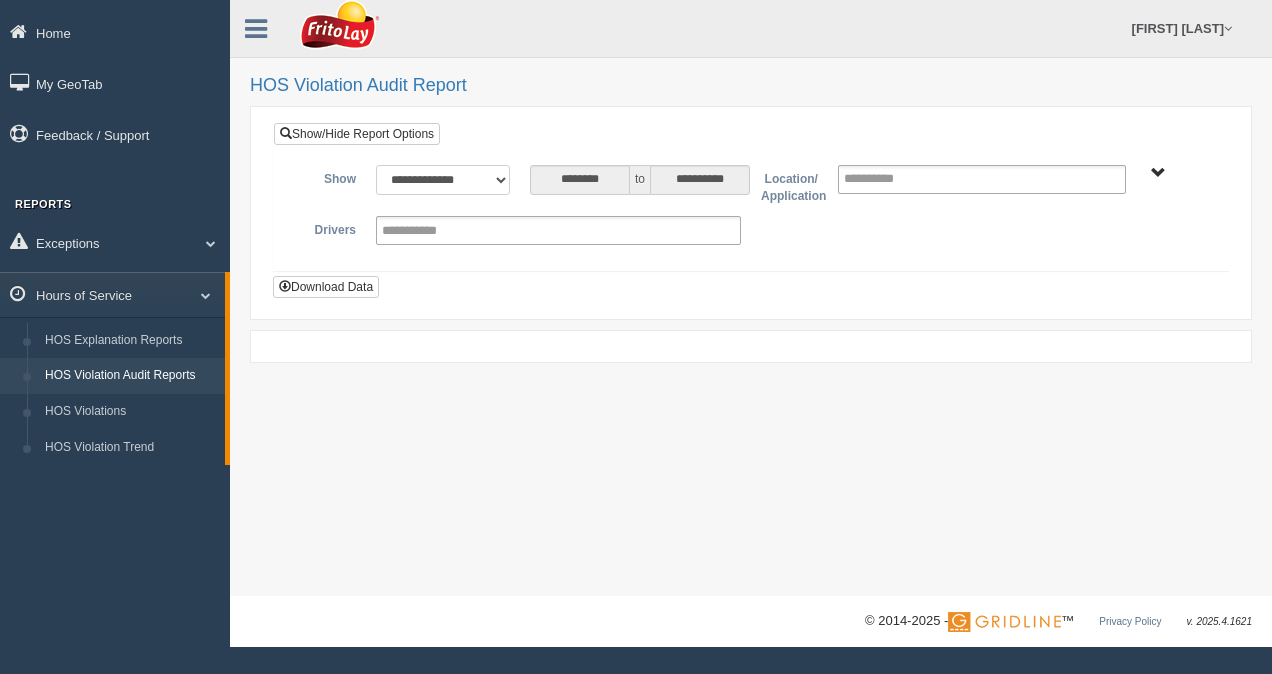 click on "**********" at bounding box center [443, 180] 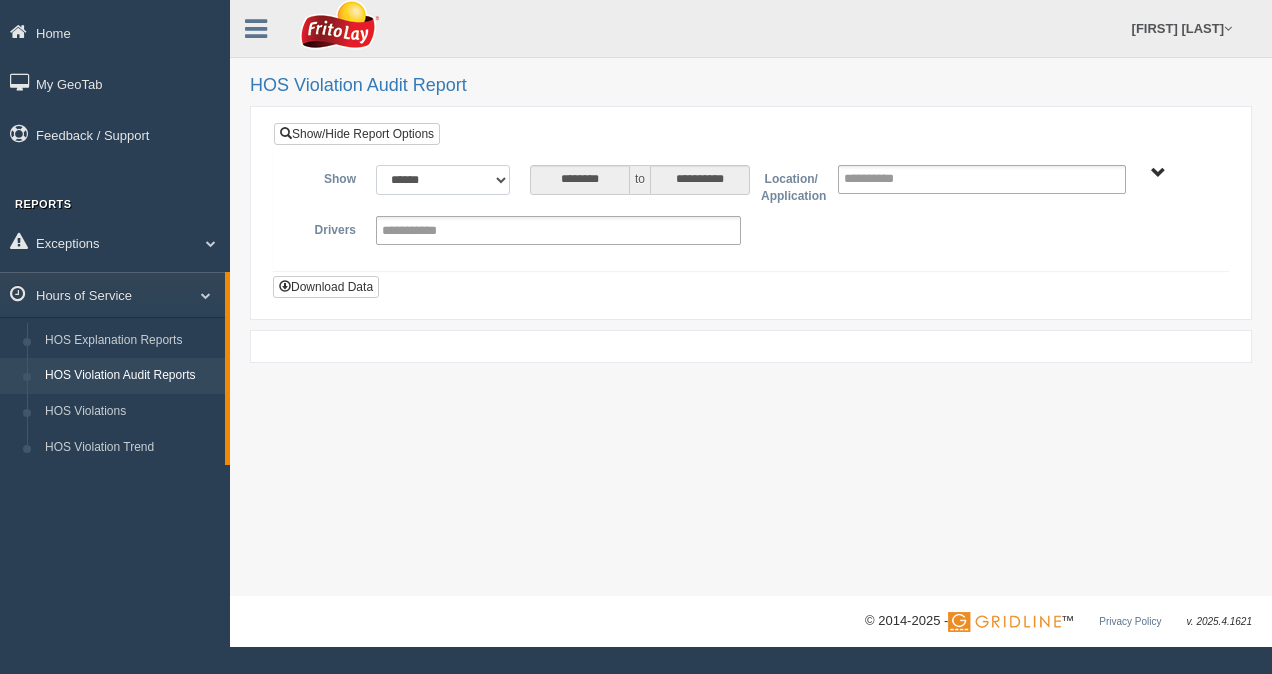 click on "**********" at bounding box center [443, 180] 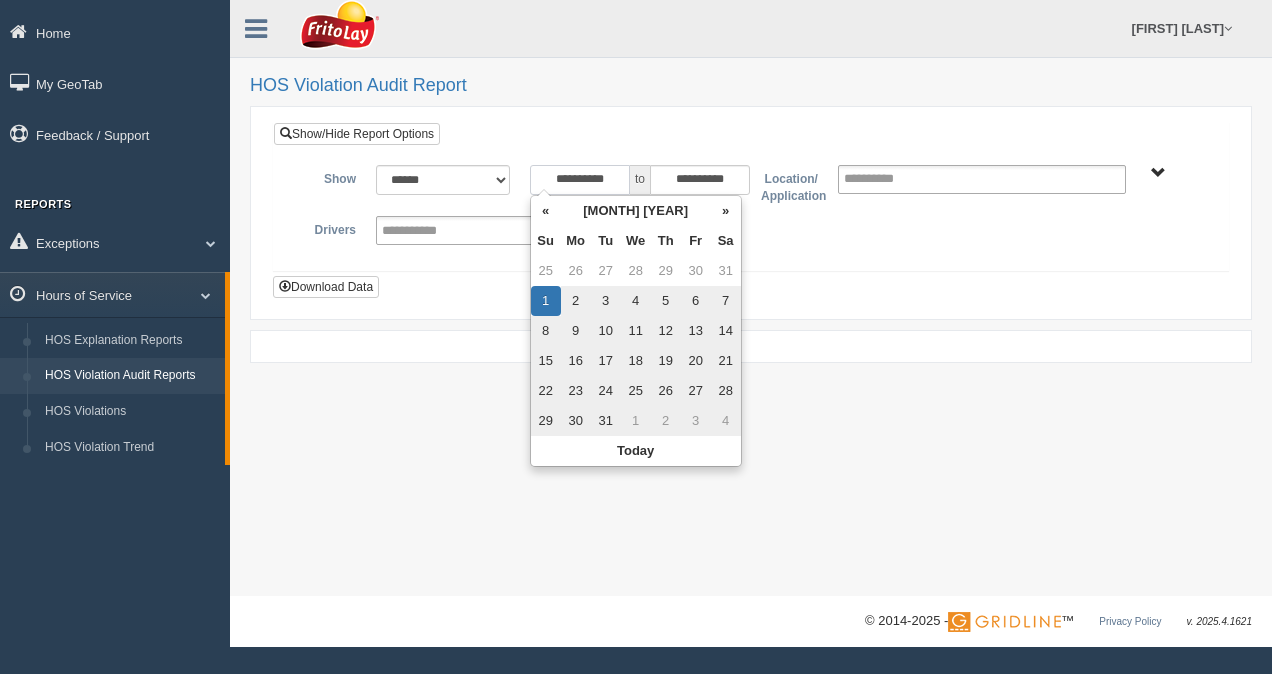 click on "**********" at bounding box center (580, 180) 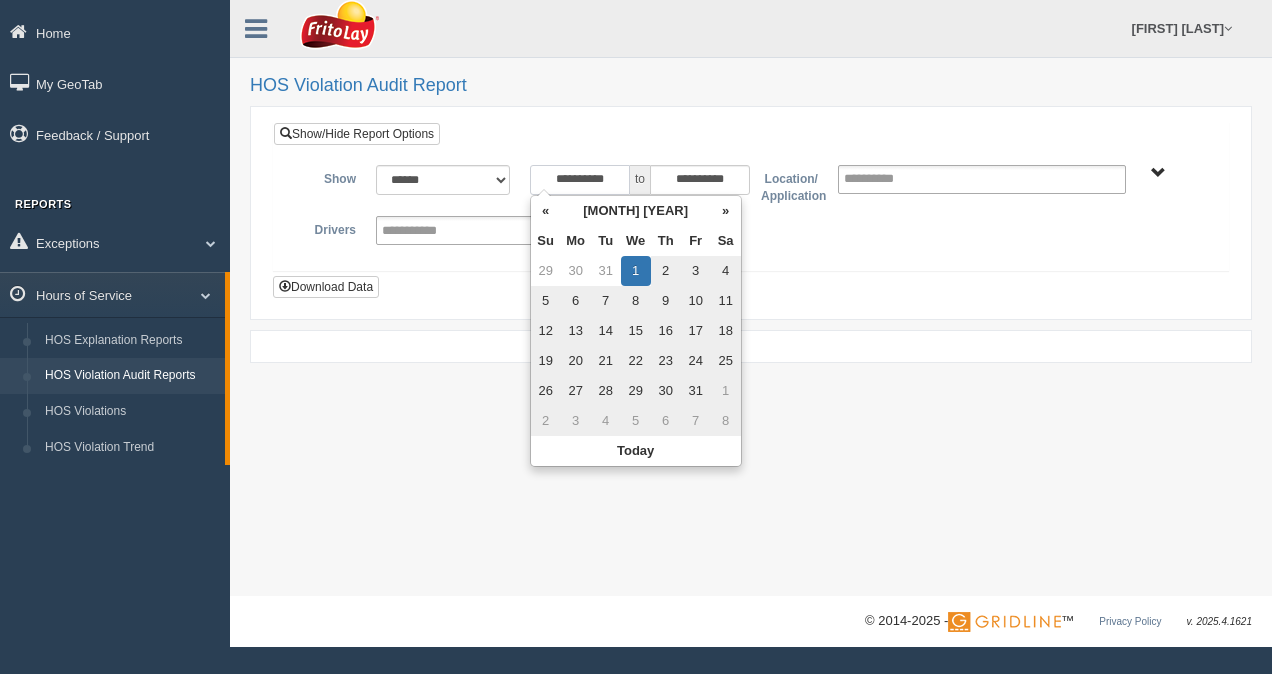 type on "**********" 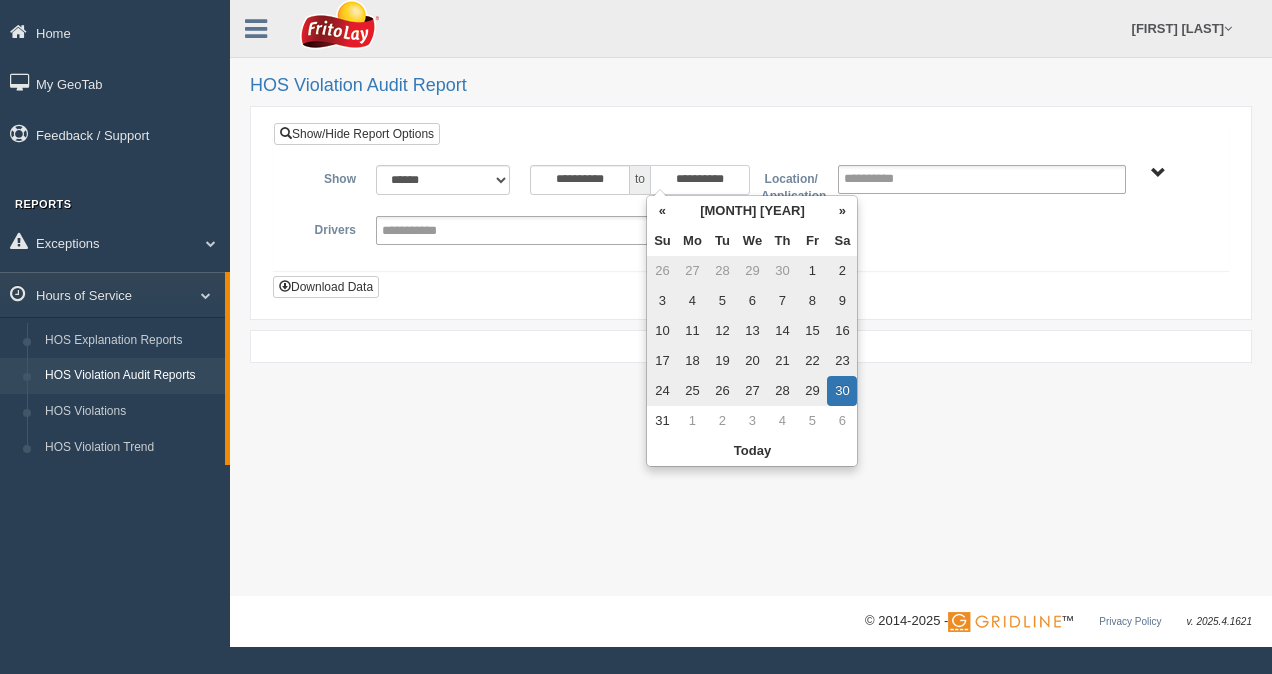 click on "**********" at bounding box center [700, 180] 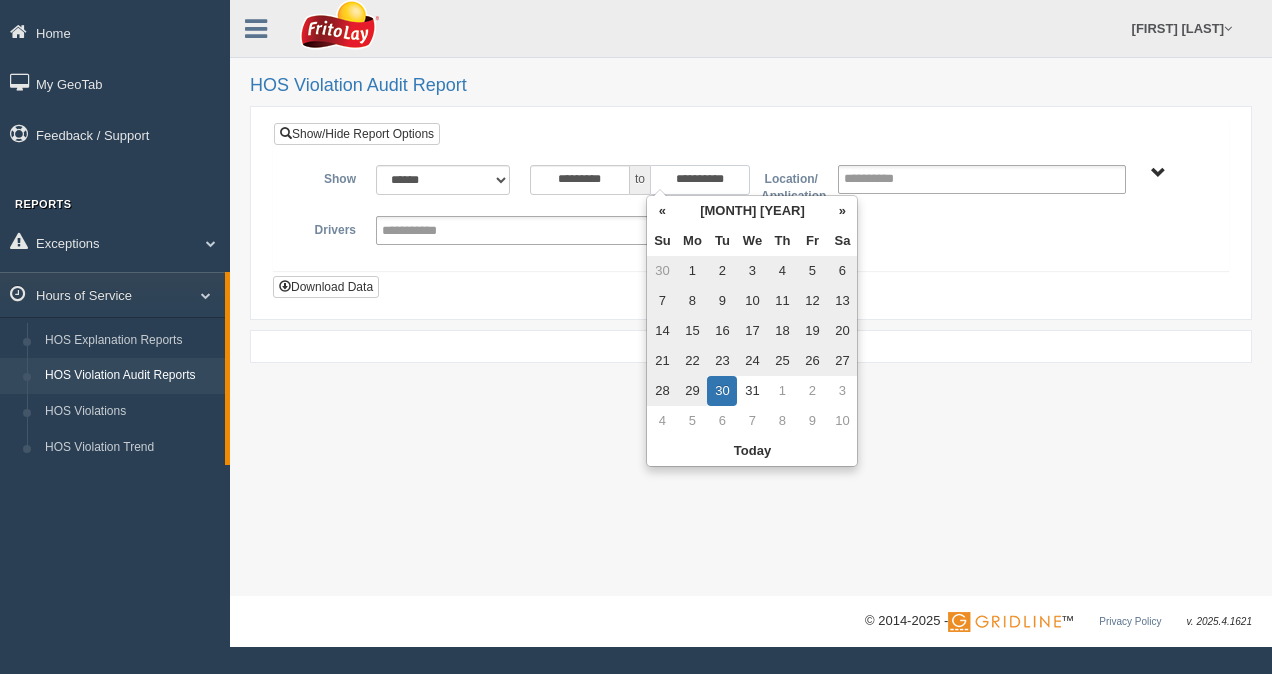 type on "**********" 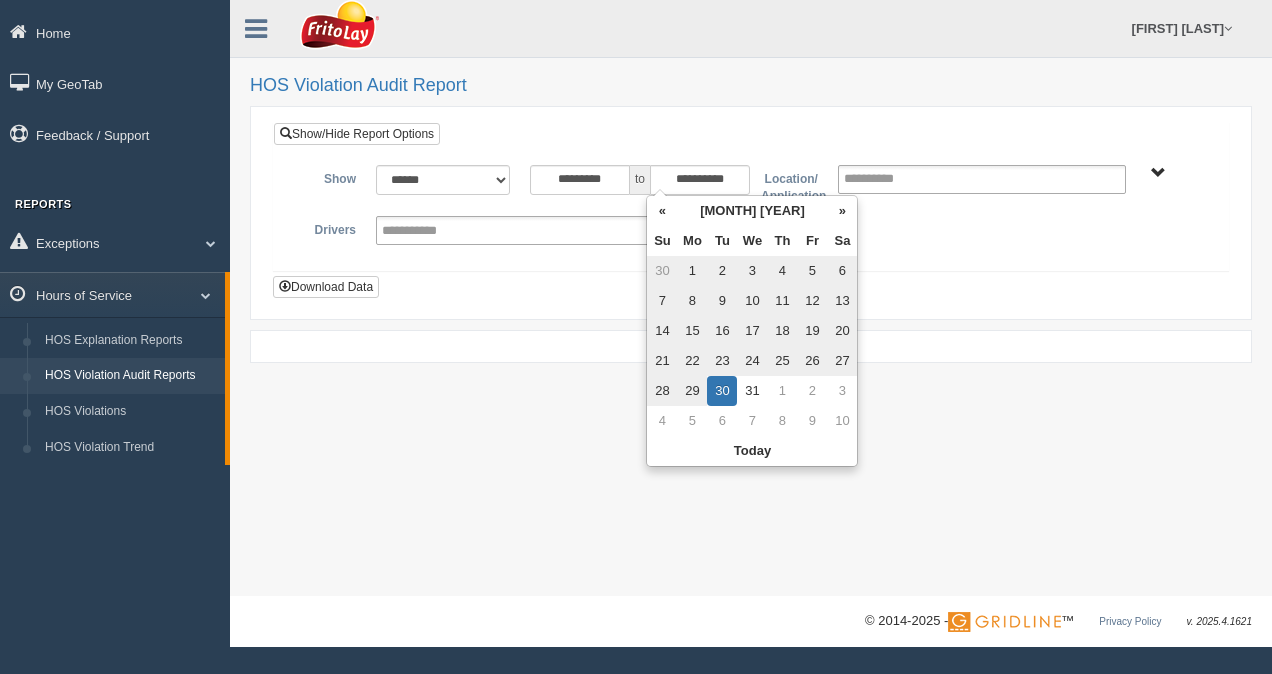 click on "**********" at bounding box center (751, 210) 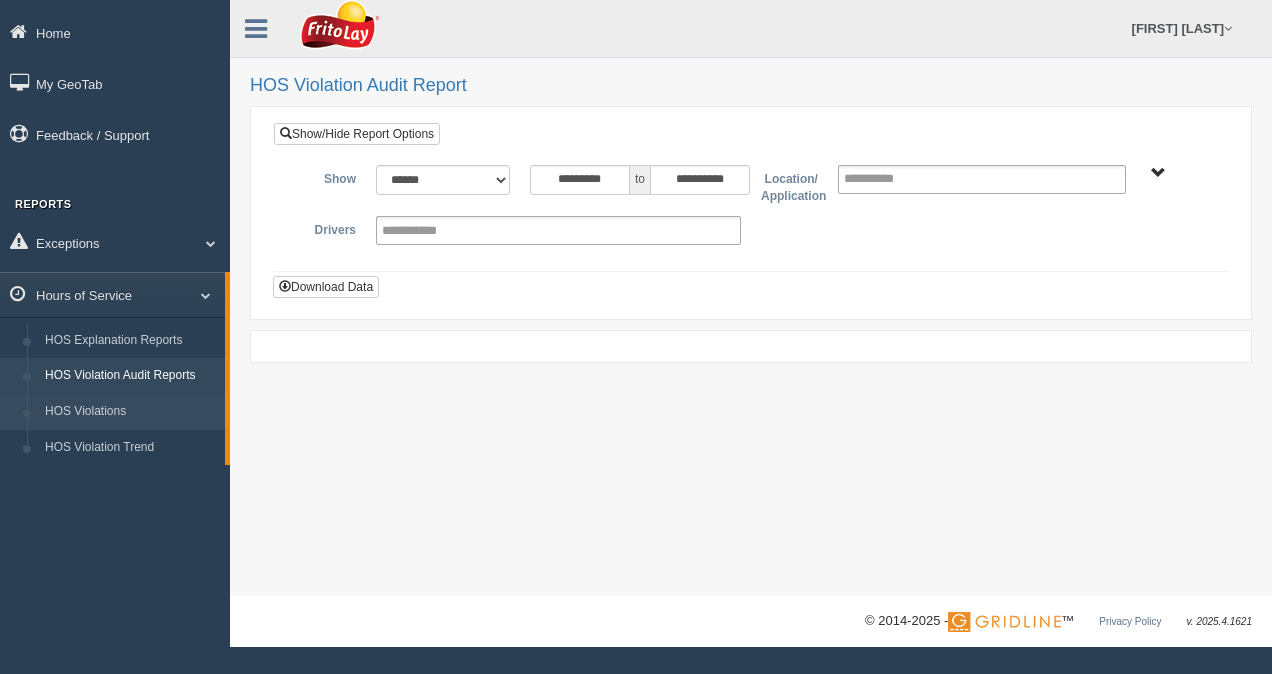 click on "HOS Violations" at bounding box center [130, 412] 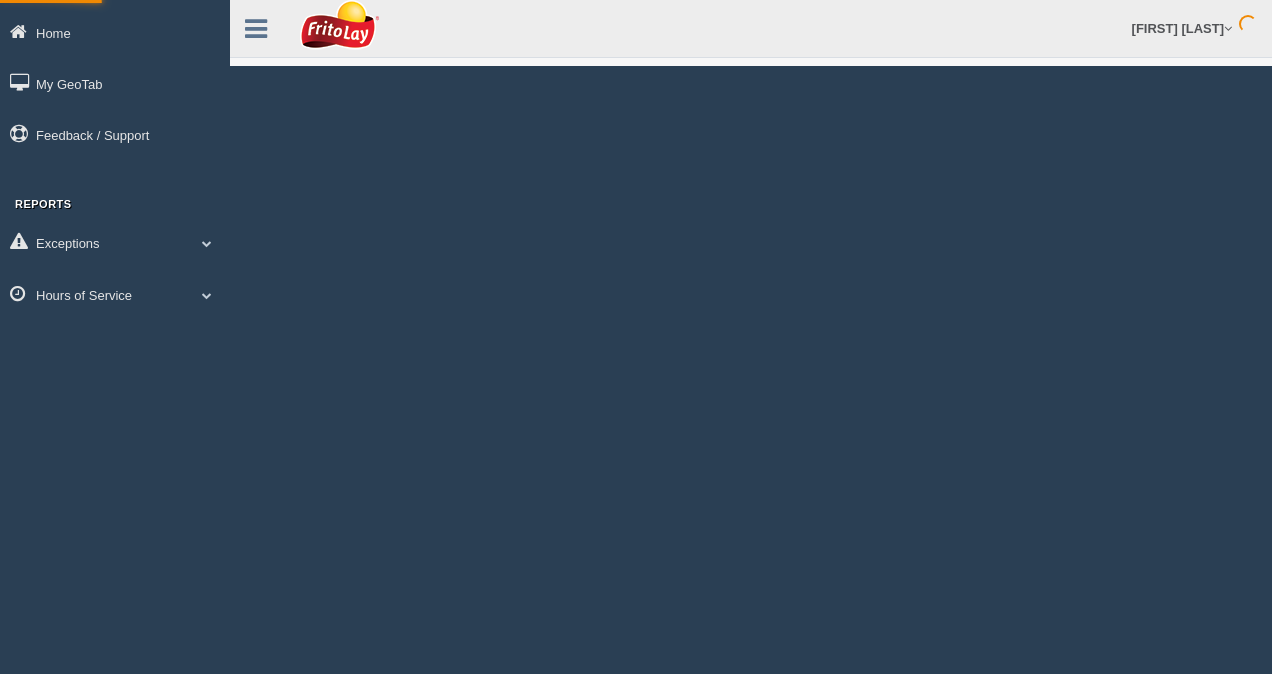 scroll, scrollTop: 0, scrollLeft: 0, axis: both 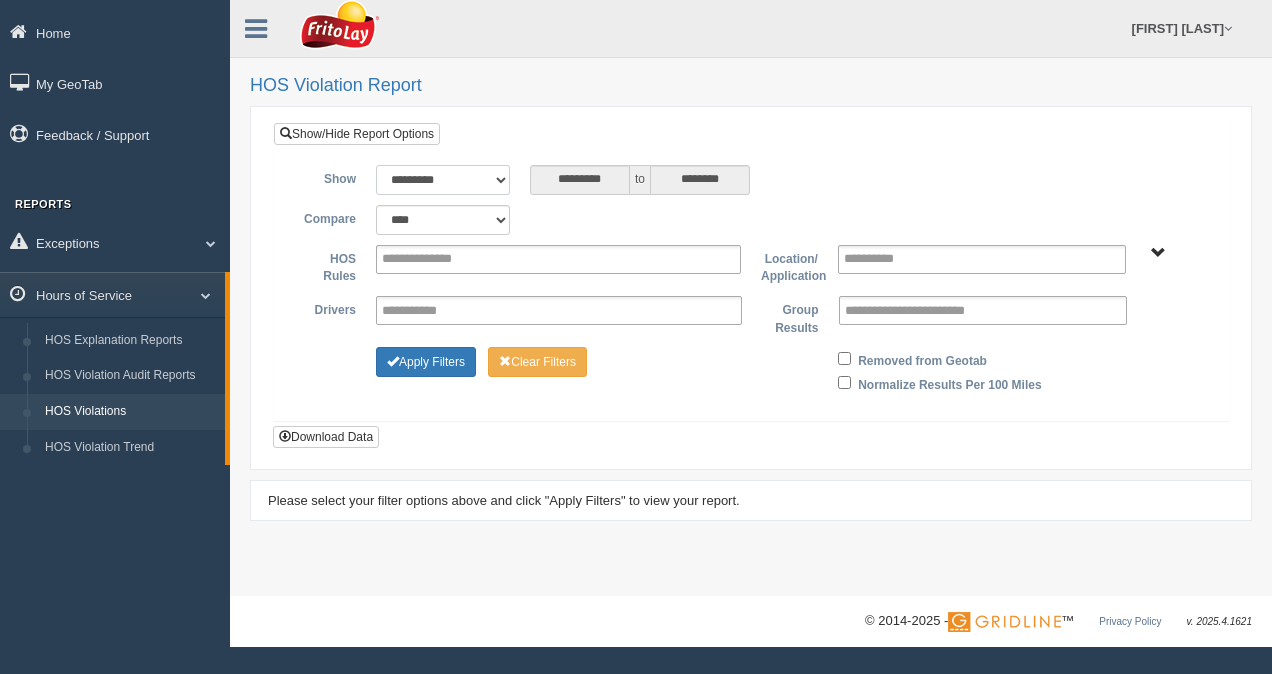 click on "**********" at bounding box center [443, 180] 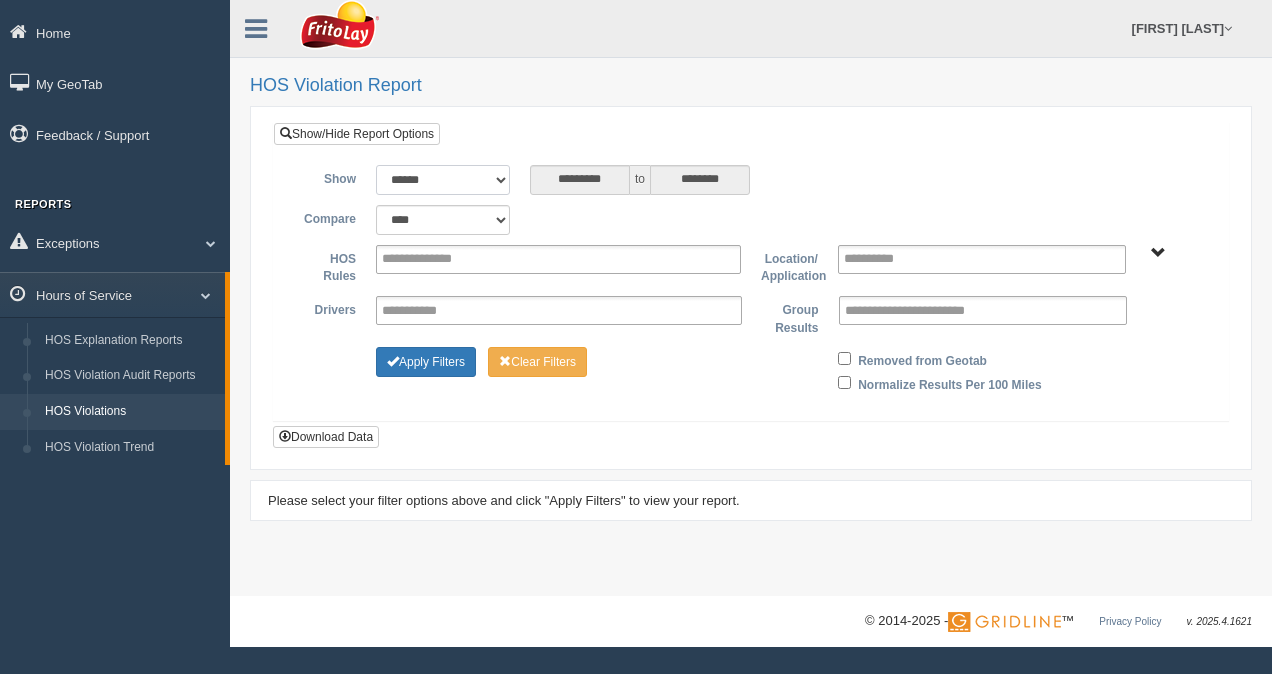 click on "**********" at bounding box center [443, 180] 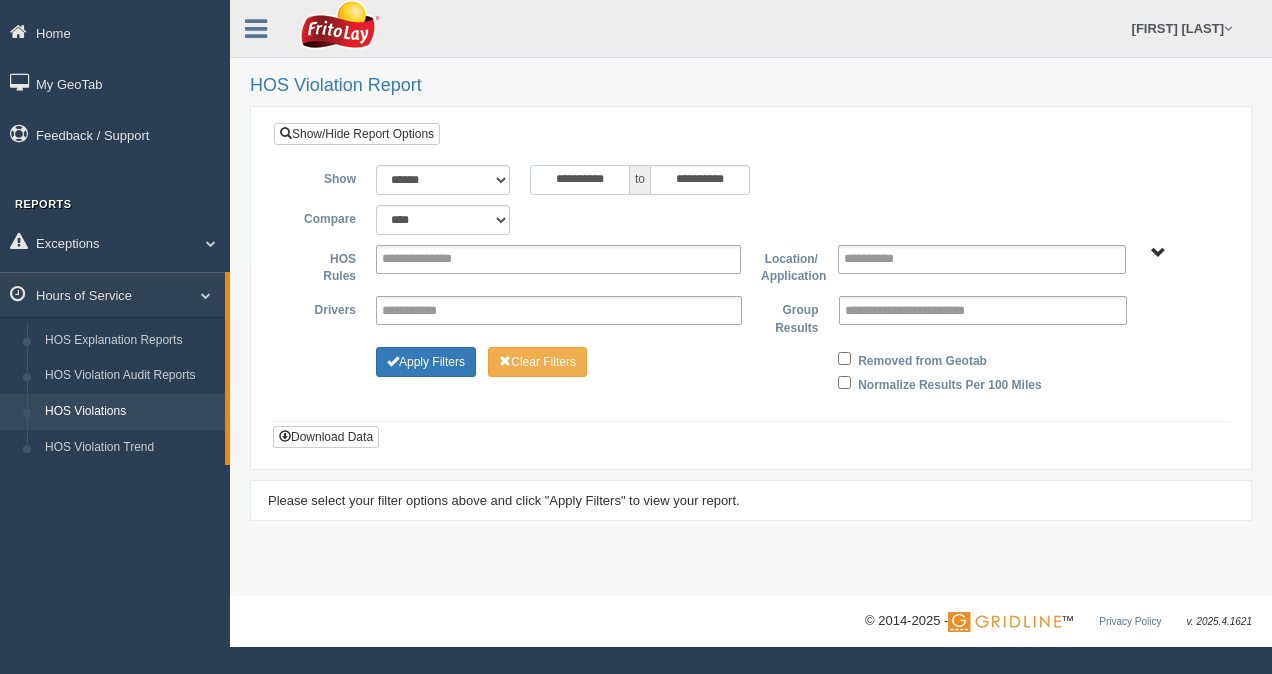 click on "**********" at bounding box center [580, 180] 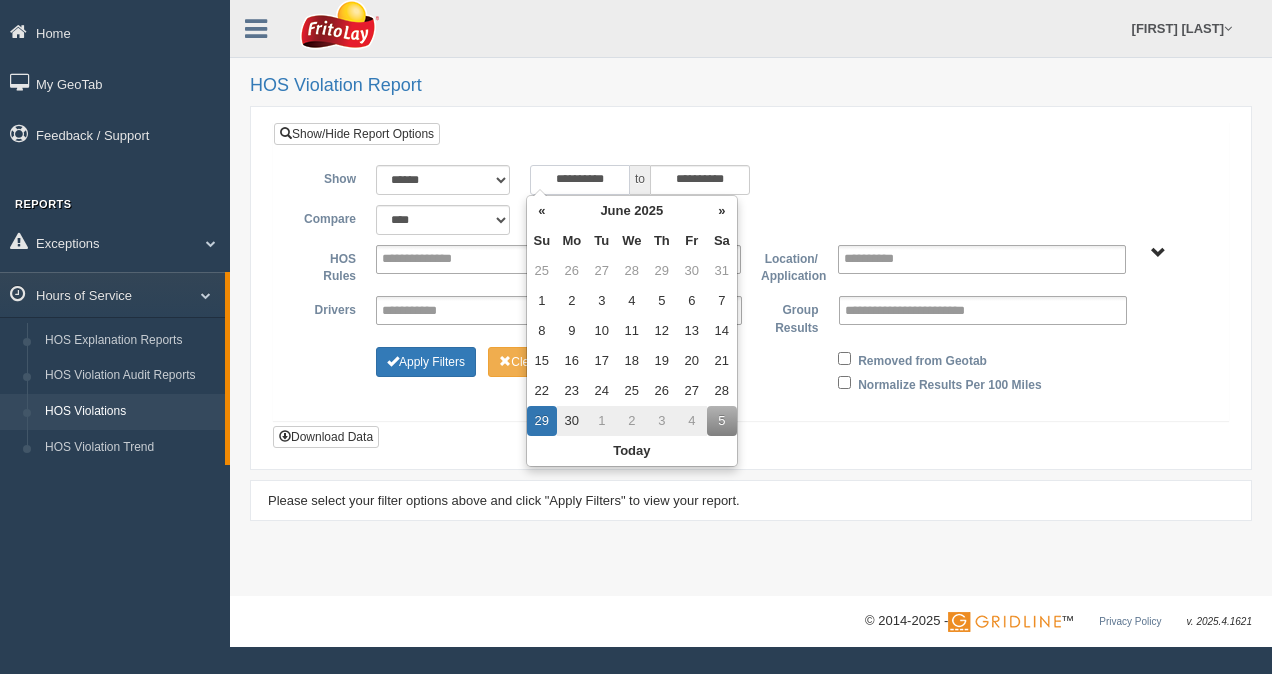 drag, startPoint x: 616, startPoint y: 174, endPoint x: 494, endPoint y: 176, distance: 122.016396 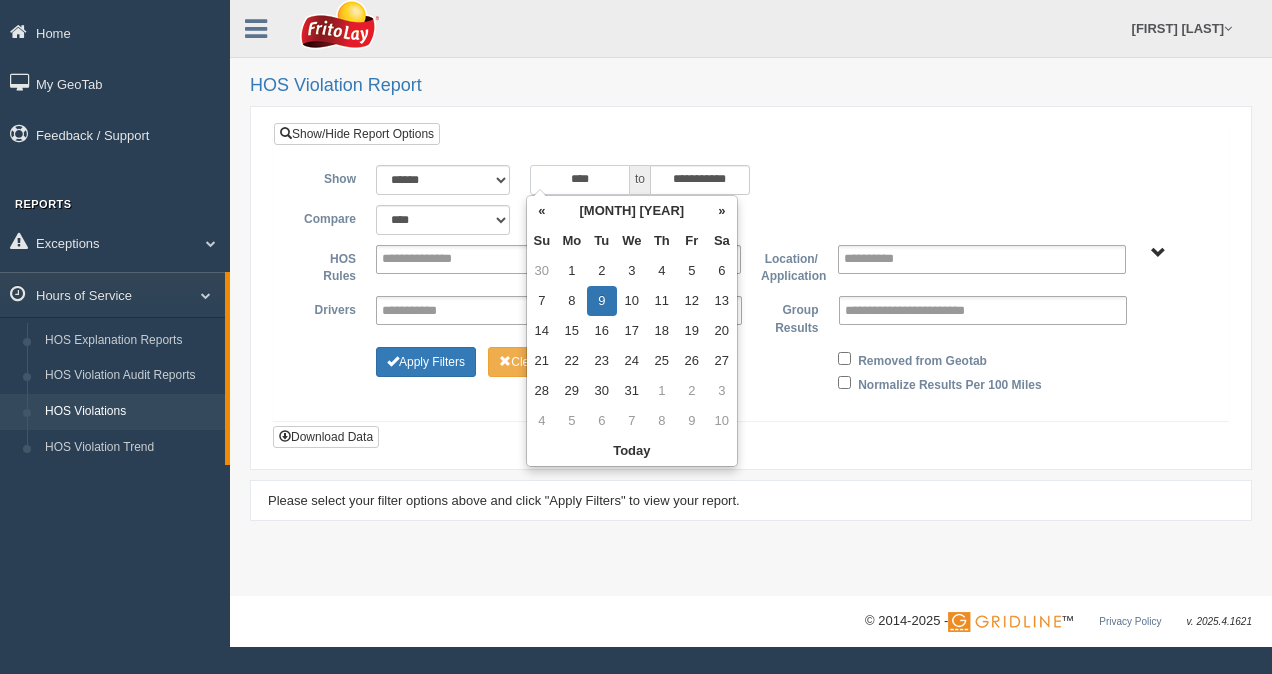 type on "***" 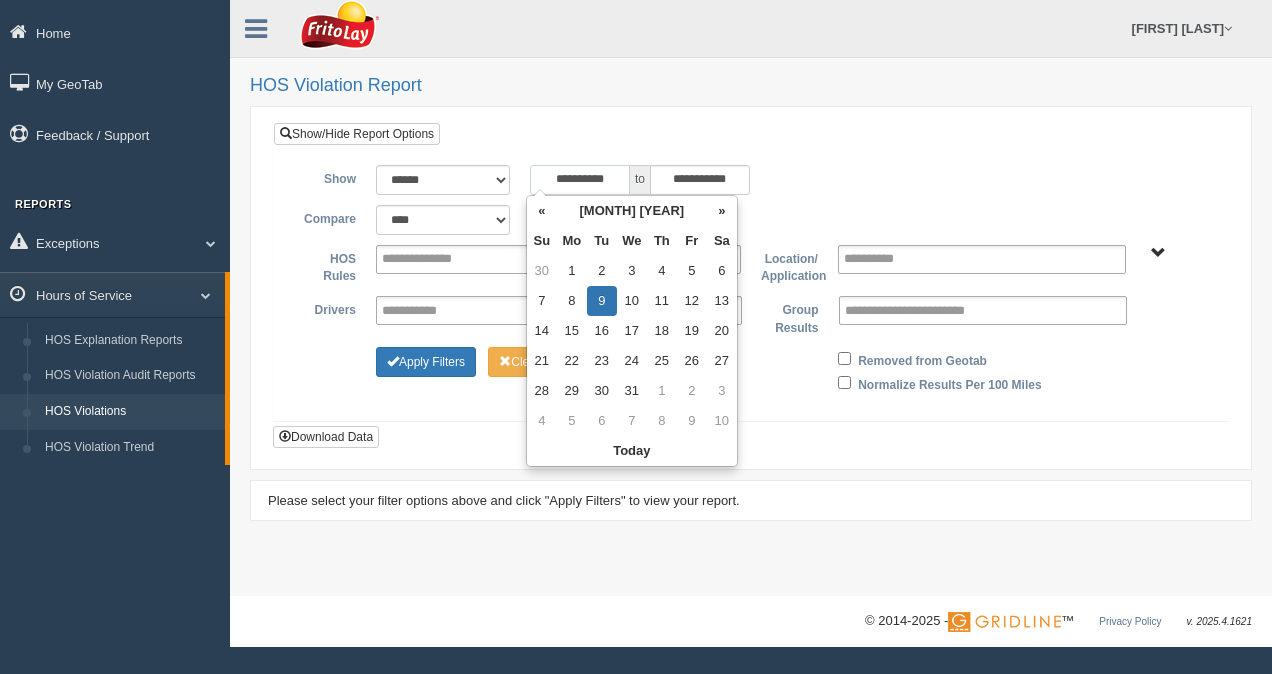 scroll, scrollTop: 0, scrollLeft: 0, axis: both 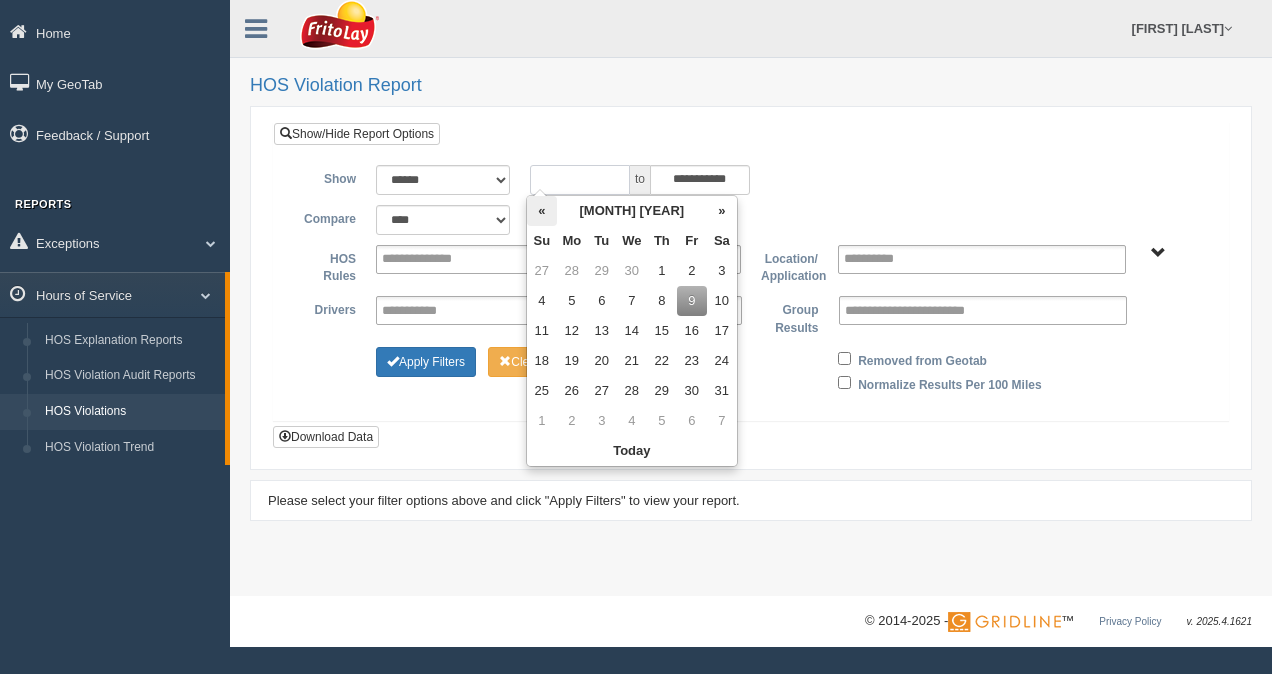 type 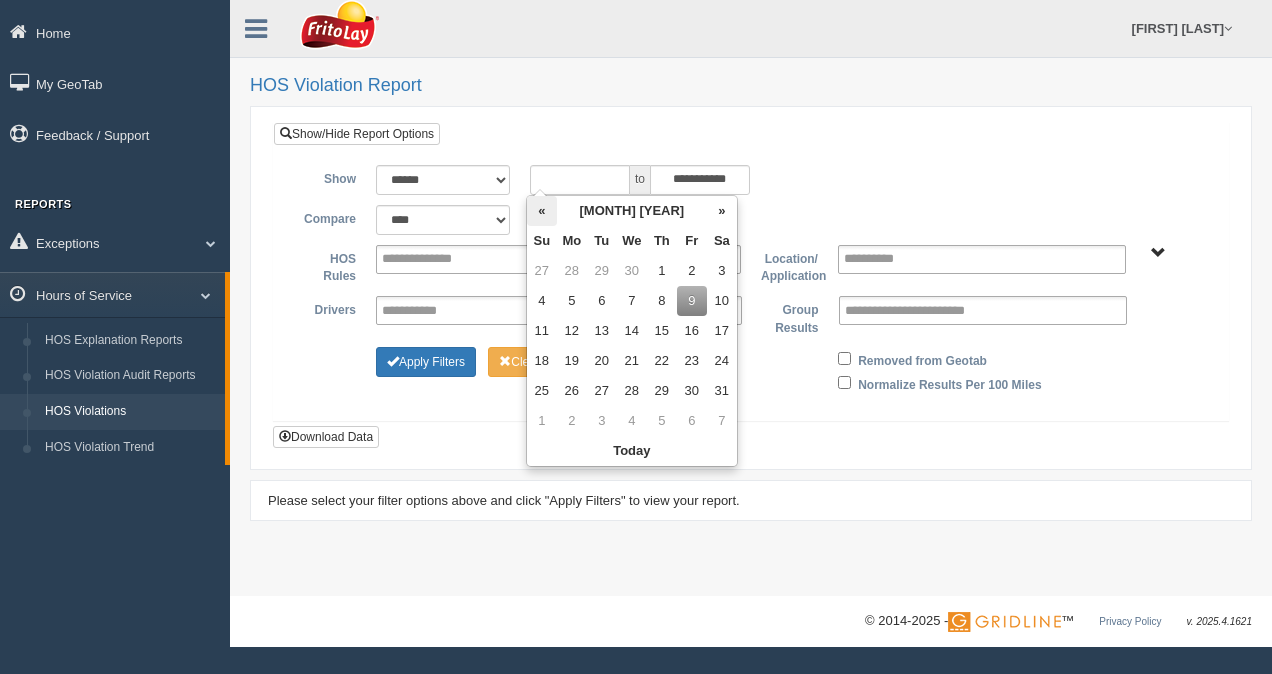 click on "«" at bounding box center (542, 211) 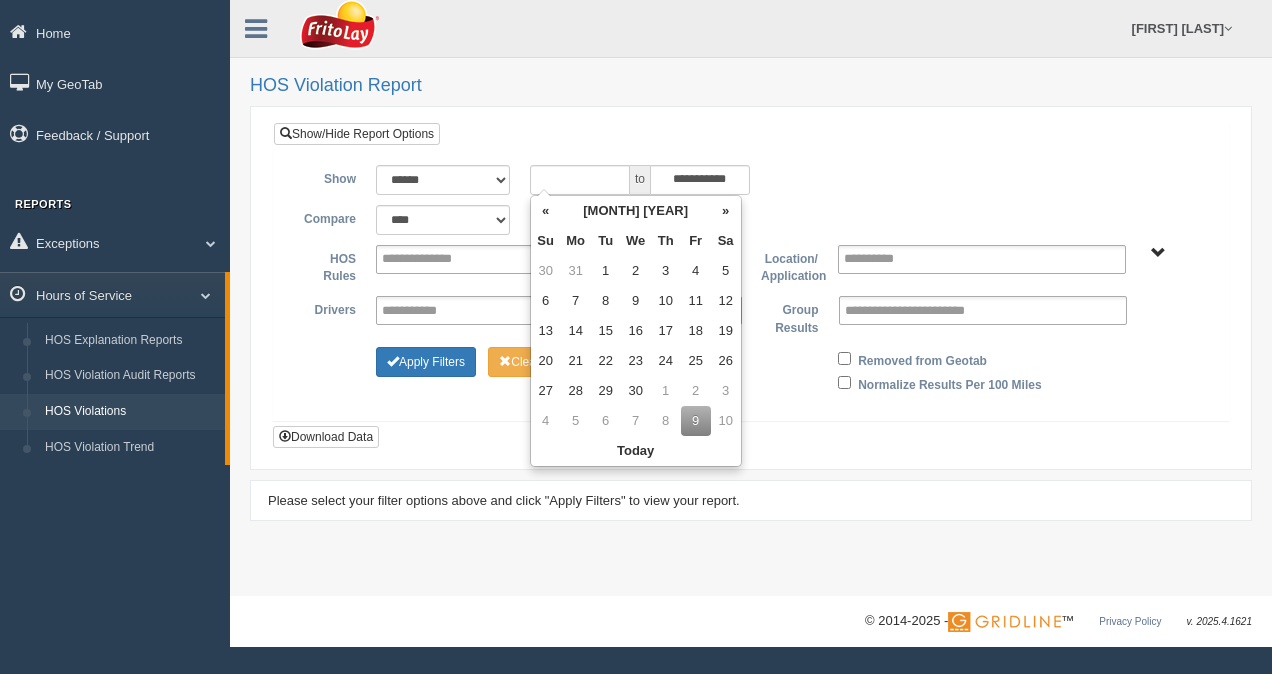 click on "«" at bounding box center (546, 211) 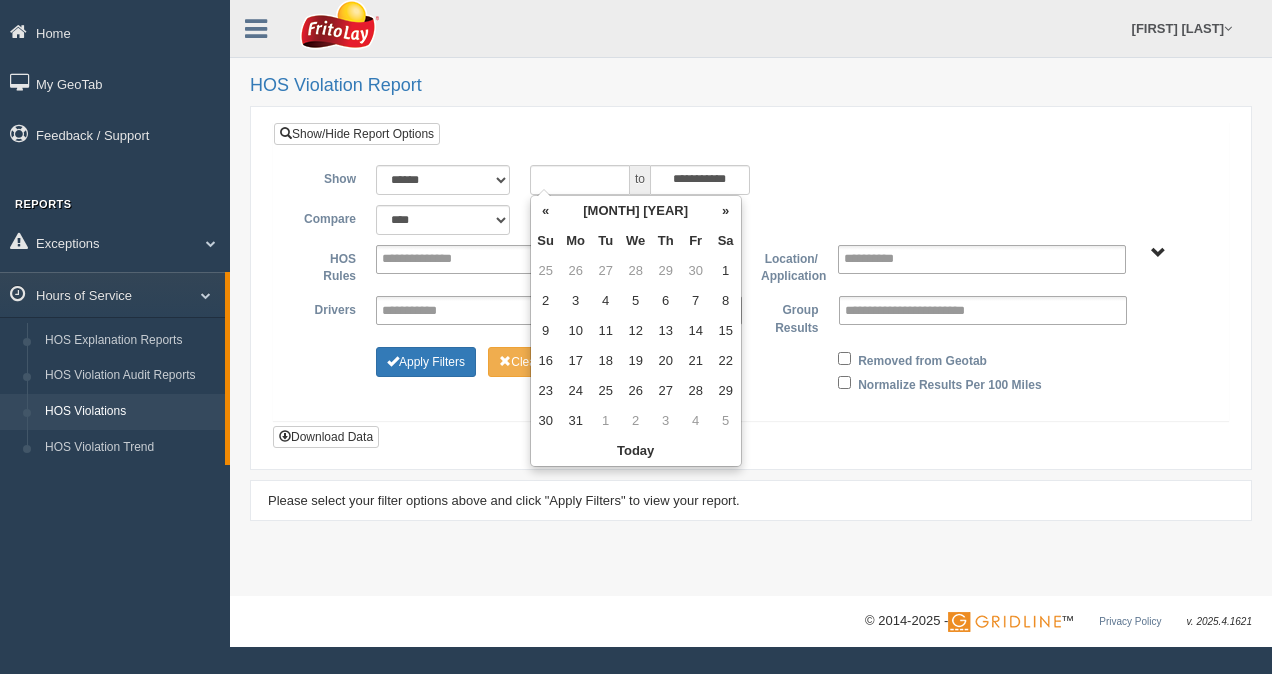 click on "«" at bounding box center (546, 211) 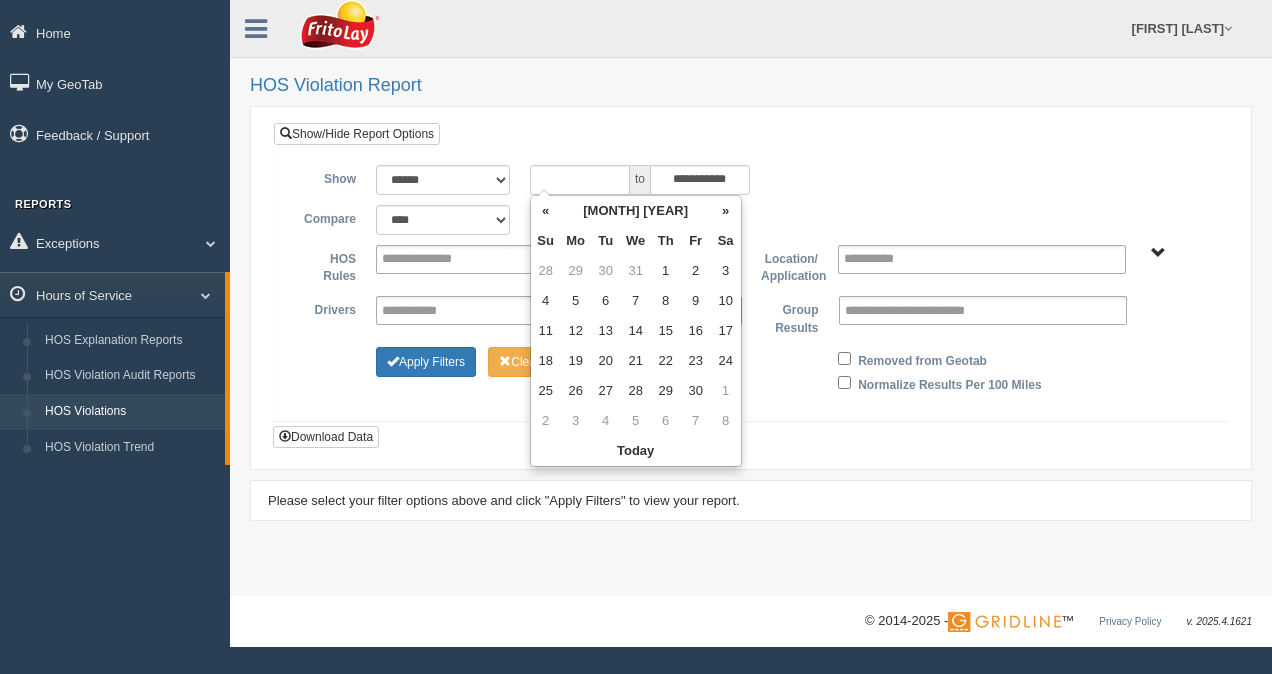 click on "«" at bounding box center (546, 211) 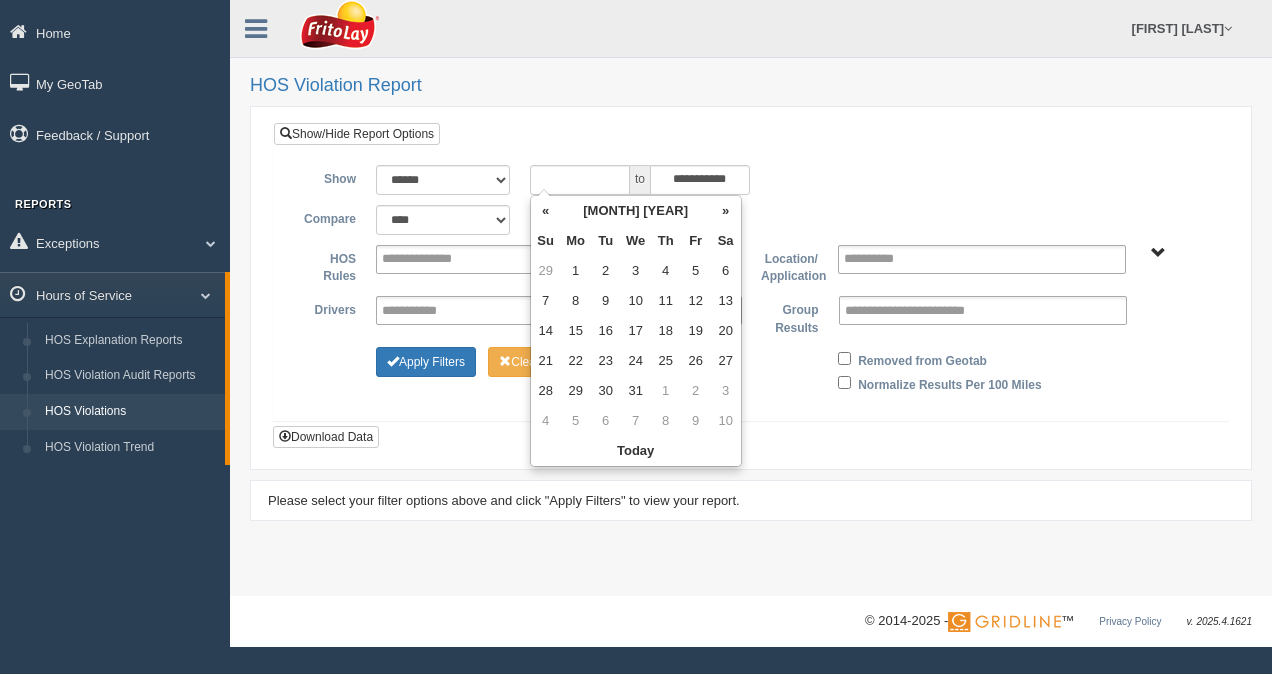 click on "«" at bounding box center [546, 211] 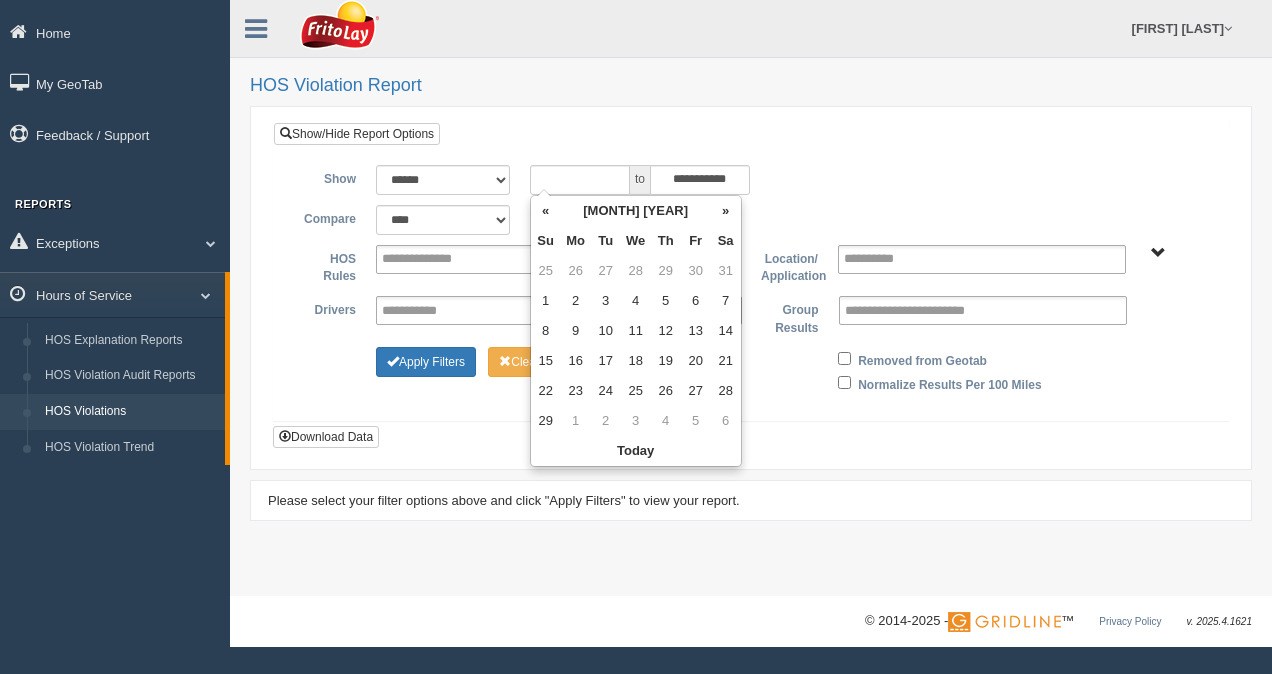 click on "«" at bounding box center (546, 211) 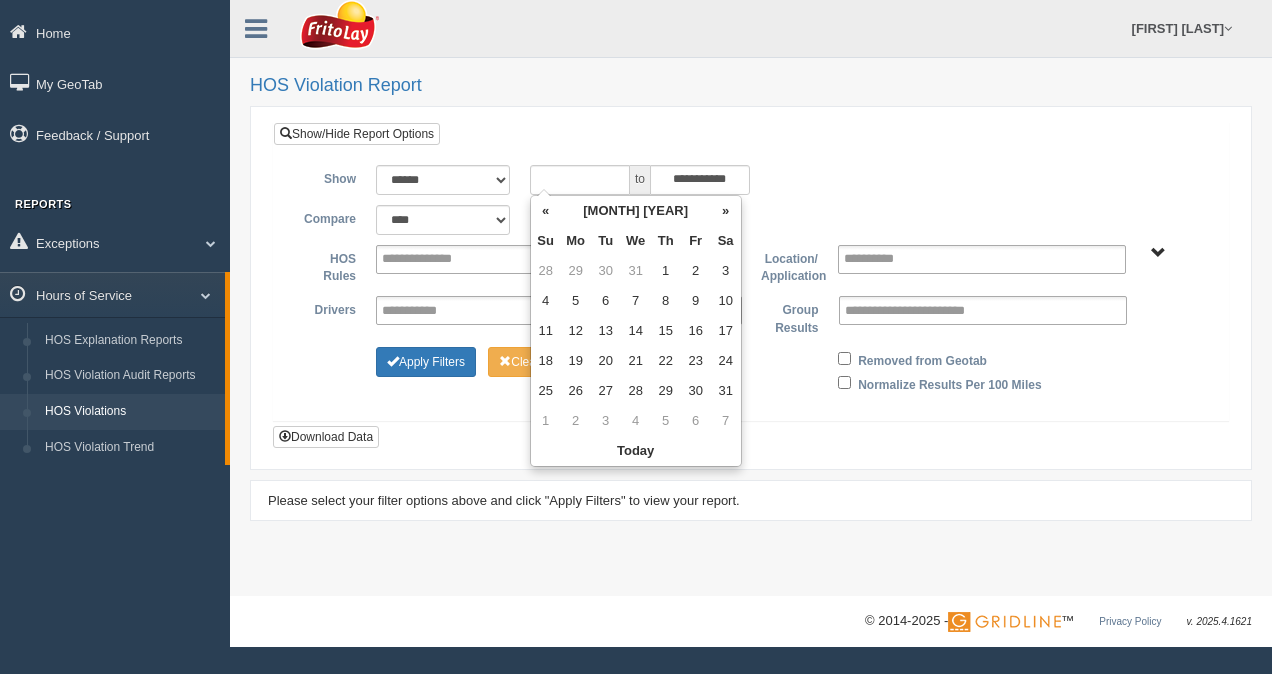 click on "«" at bounding box center (546, 211) 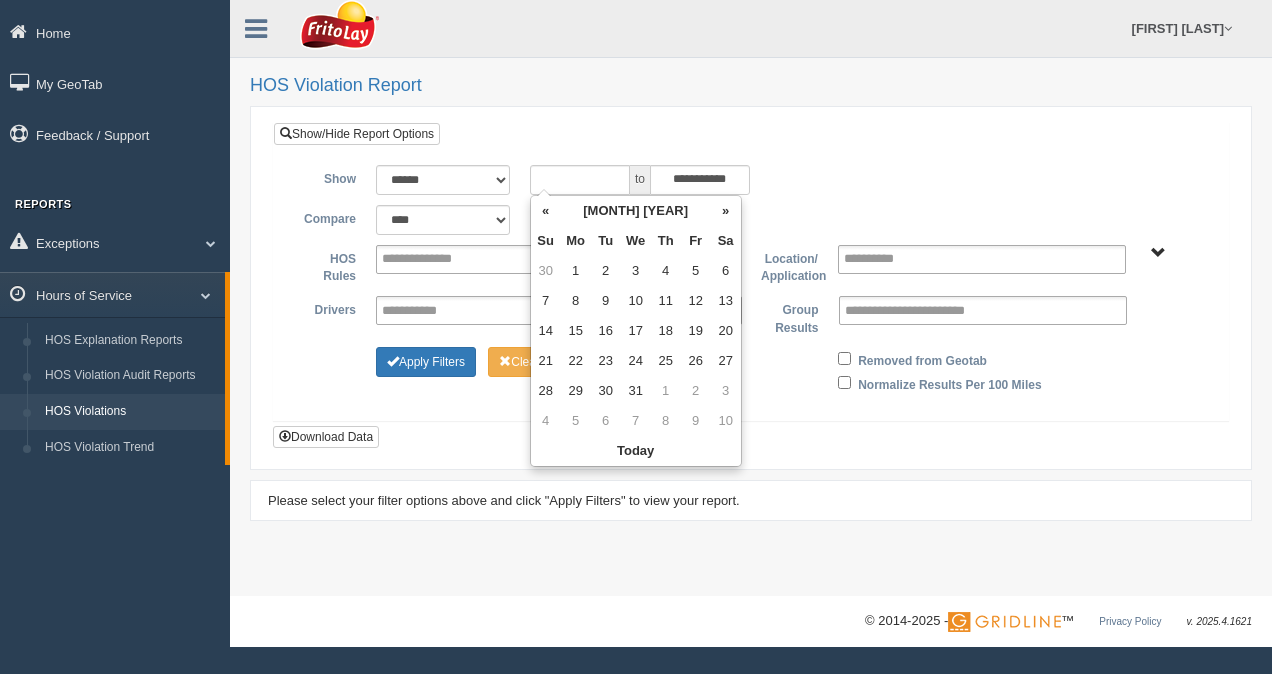 click on "«" at bounding box center [546, 211] 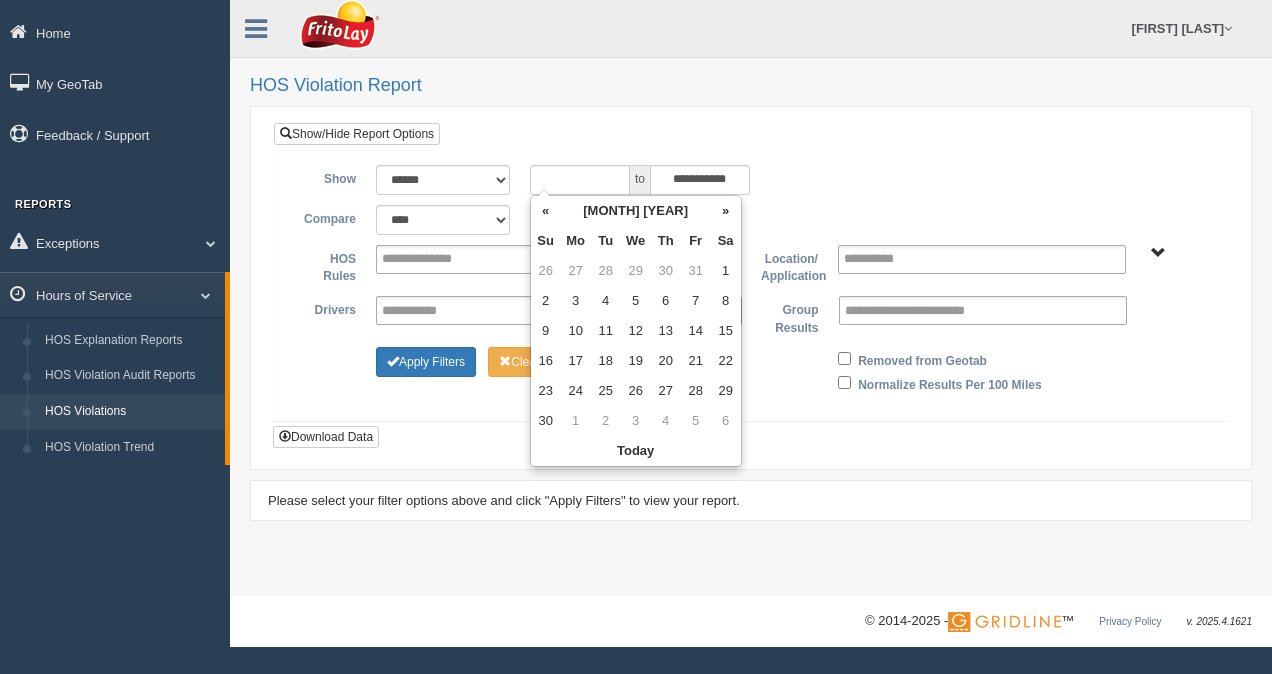 click on "«" at bounding box center (546, 211) 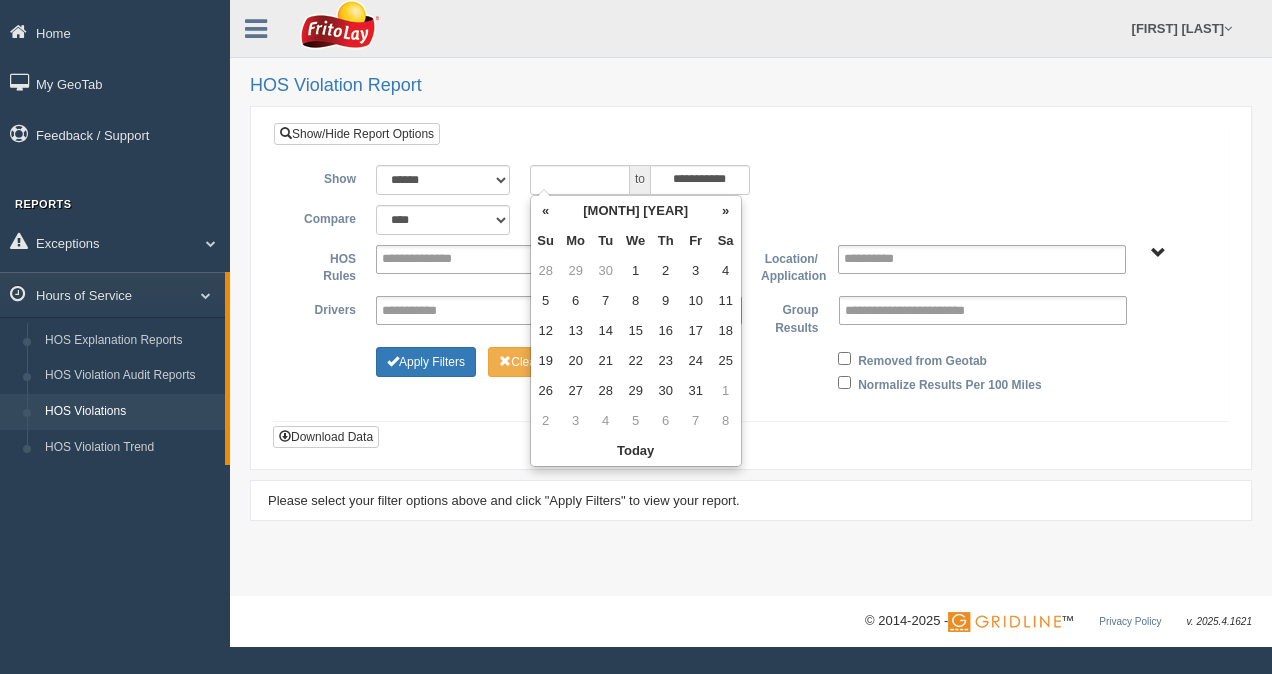 click on "«" at bounding box center [546, 211] 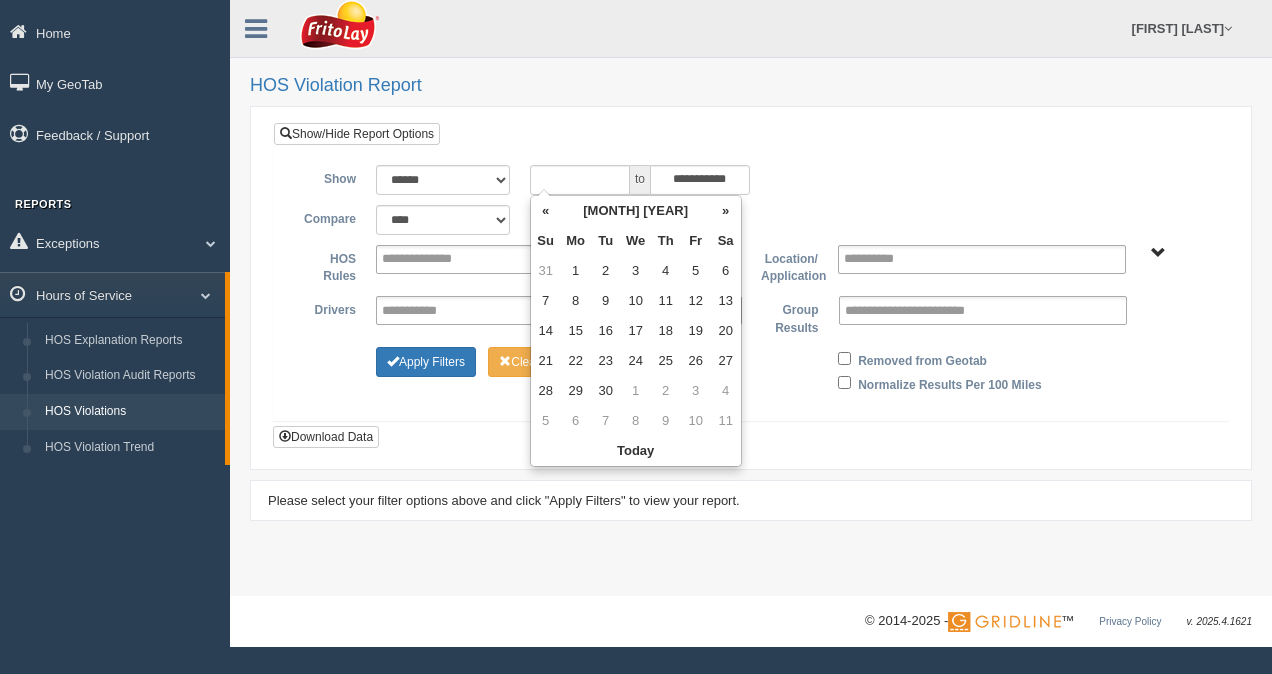 click on "«" at bounding box center (546, 211) 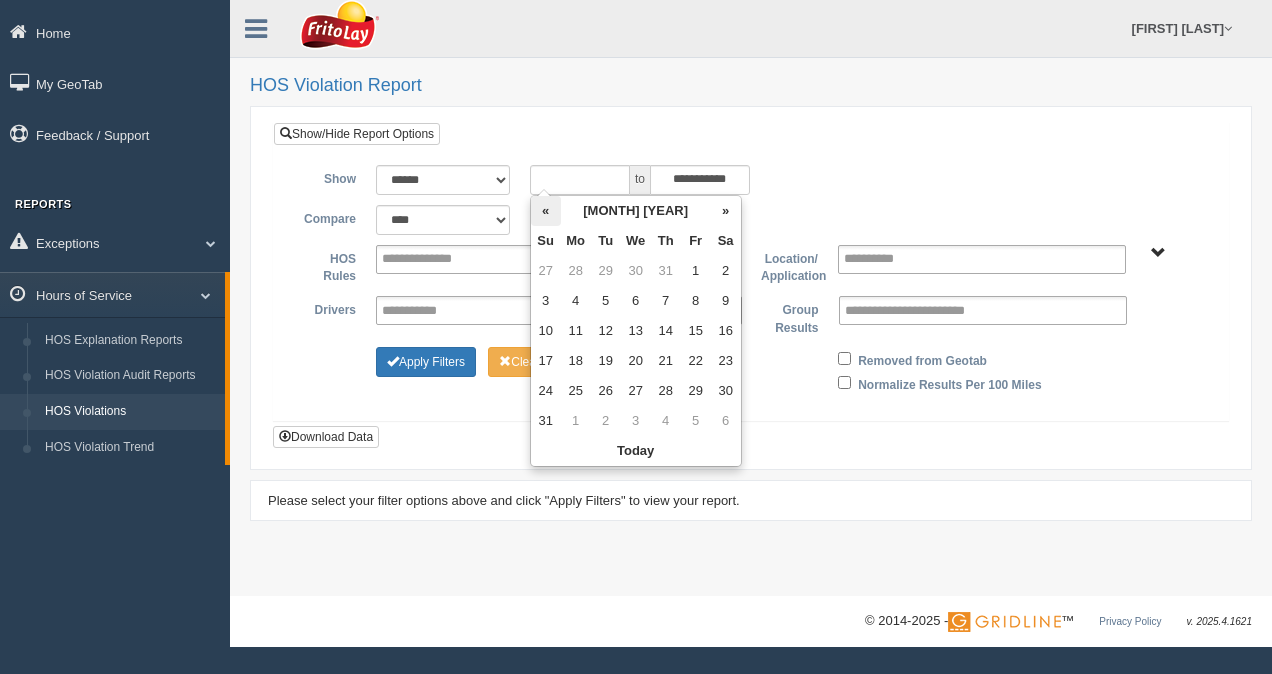 click on "«" at bounding box center (546, 211) 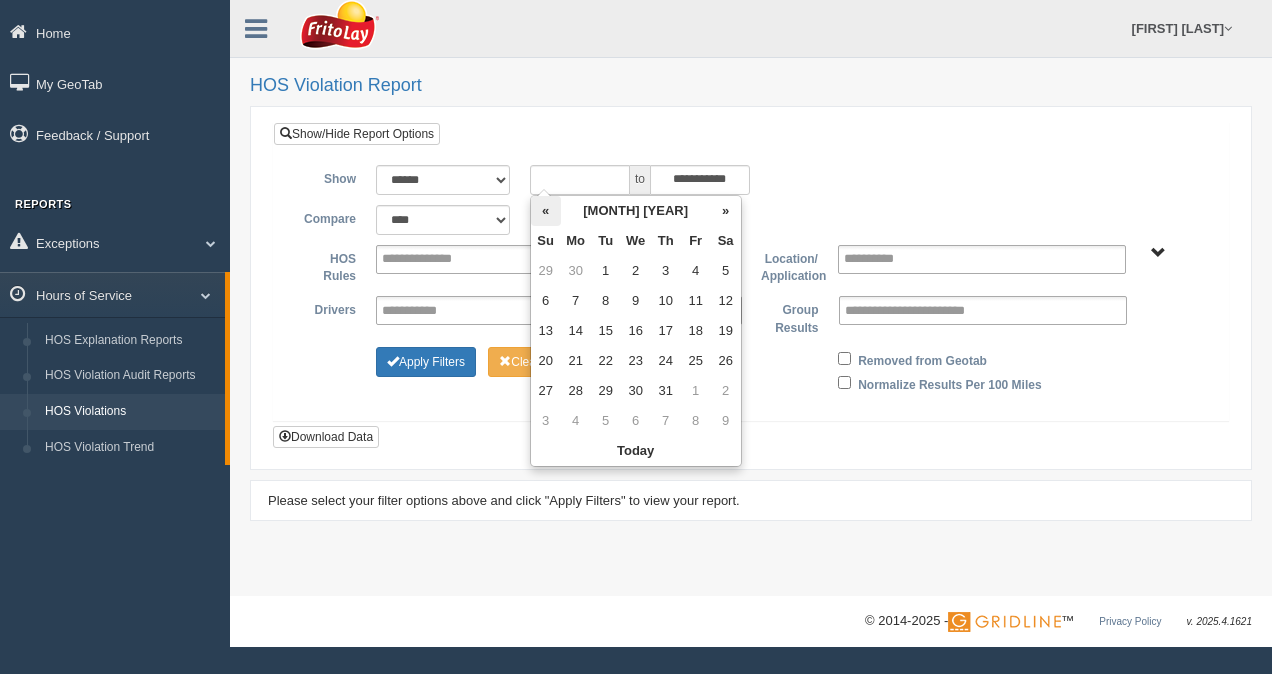 click on "«" at bounding box center [546, 211] 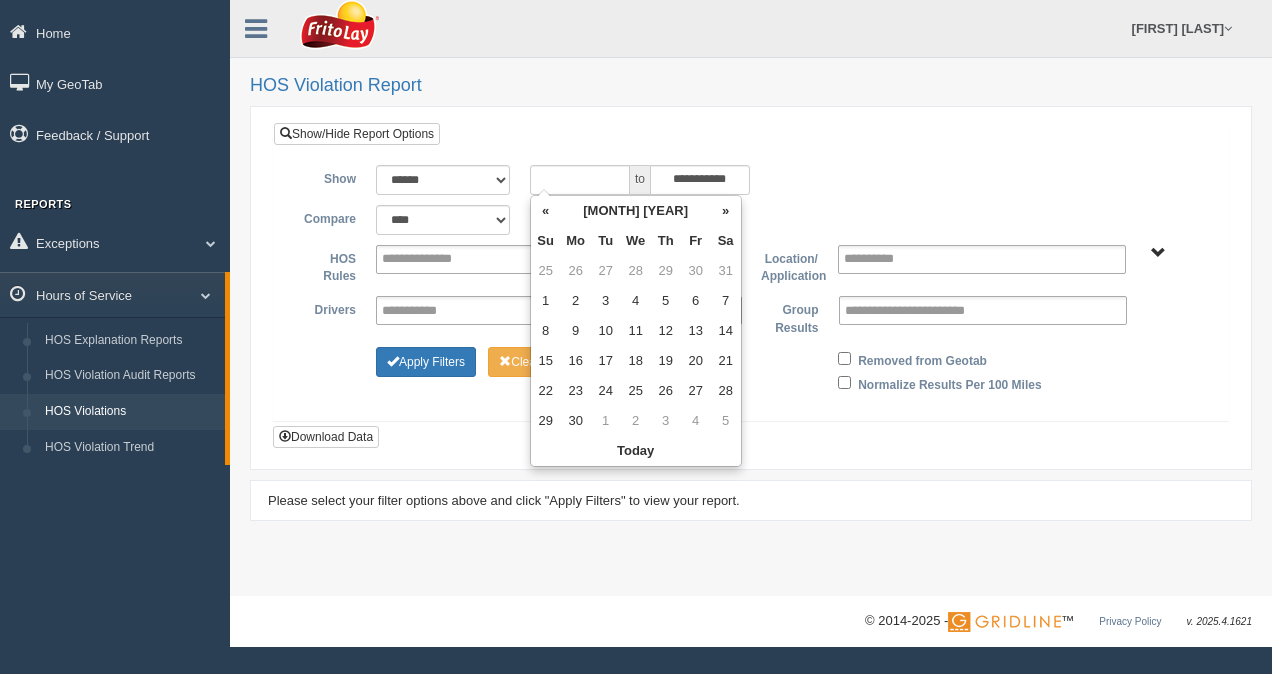 click on "«" at bounding box center [546, 211] 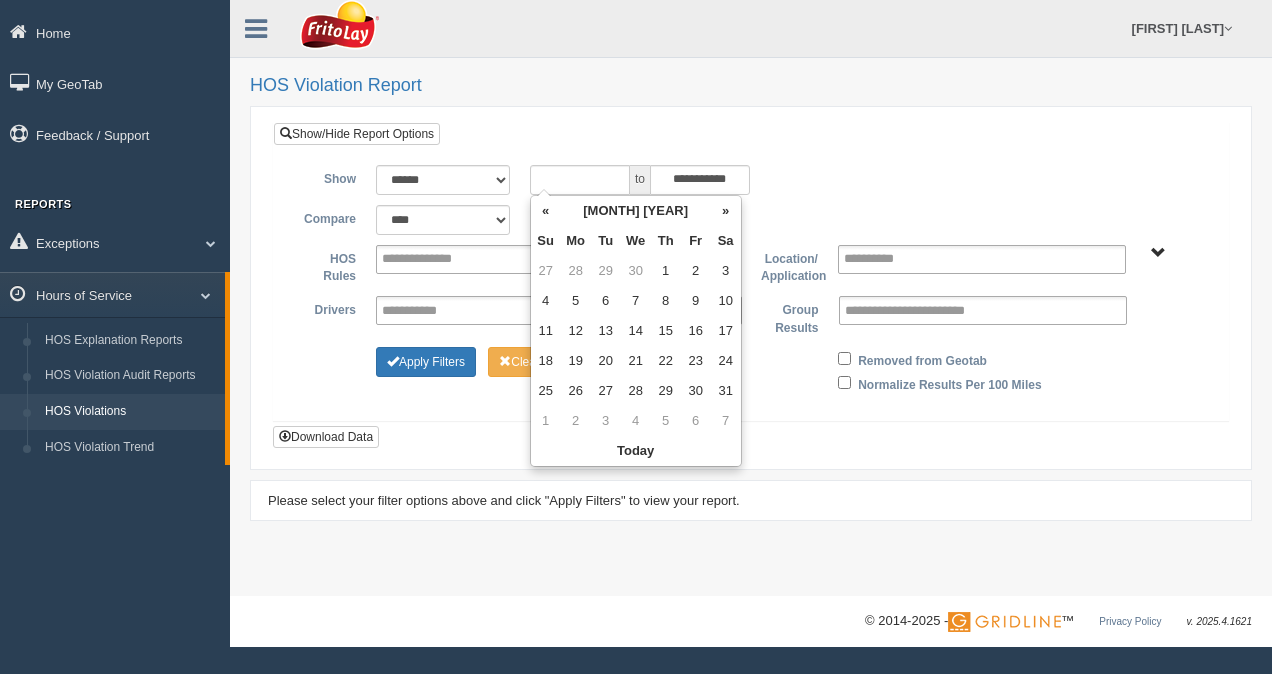 click on "**********" at bounding box center (751, 285) 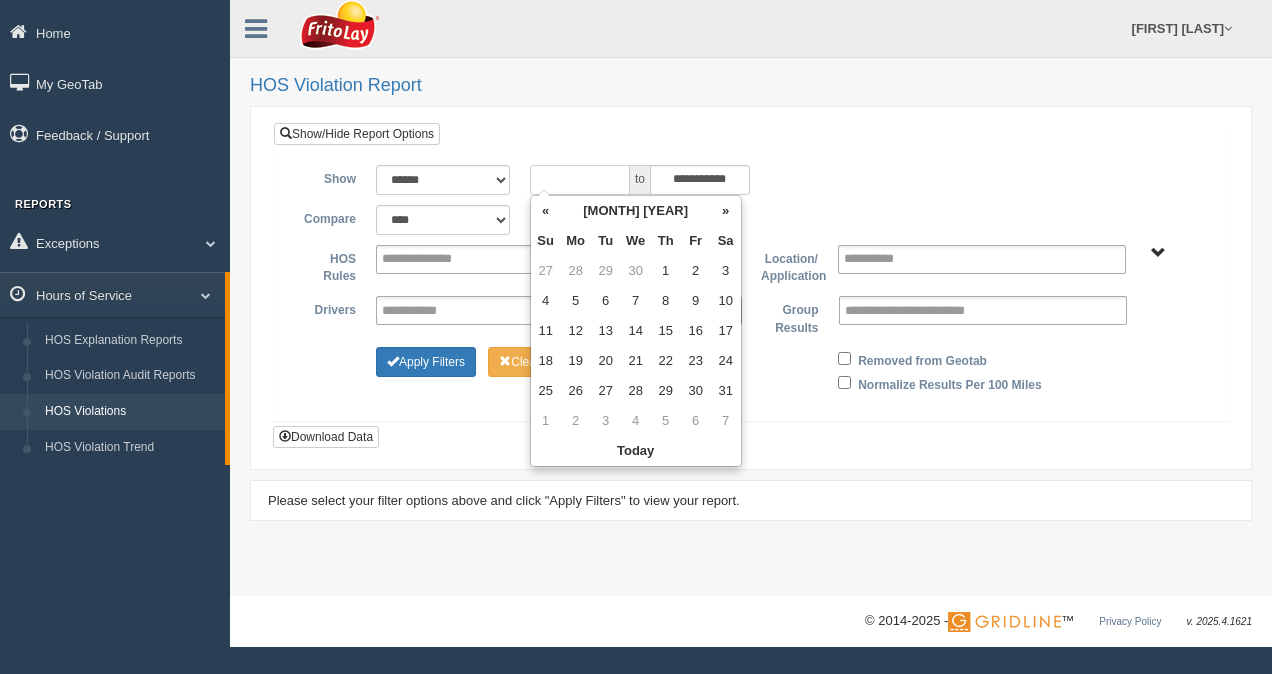 click at bounding box center (580, 180) 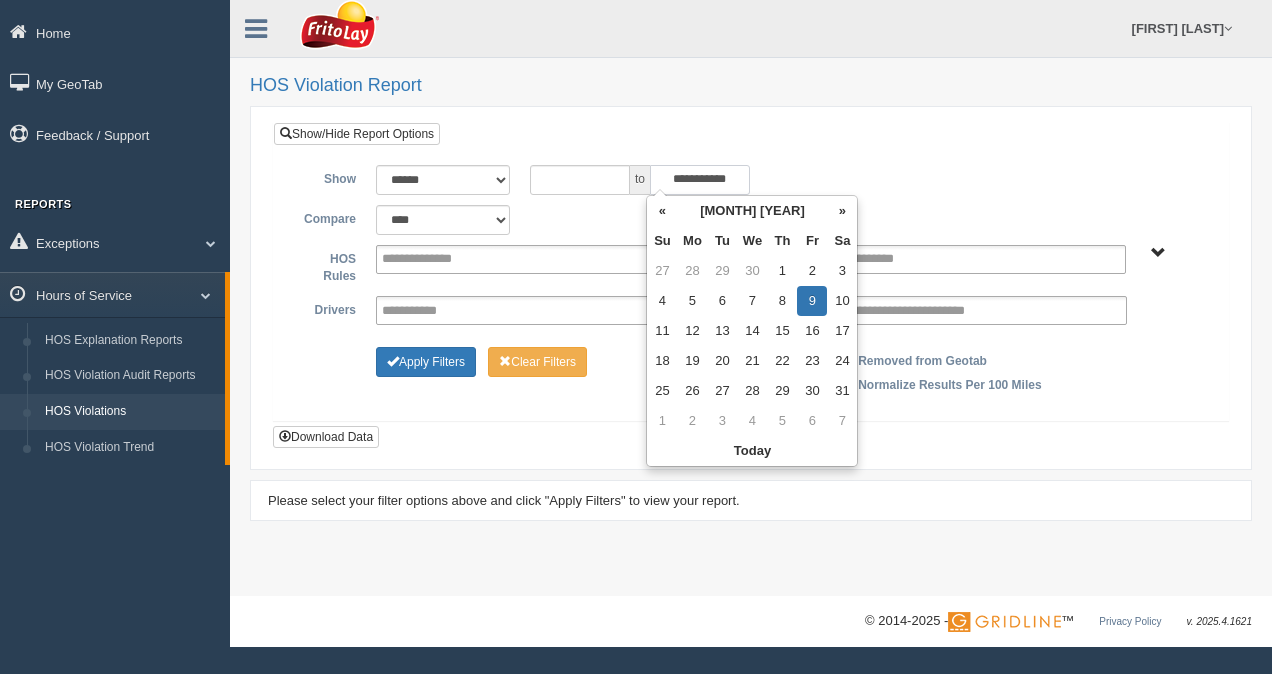 click on "**********" at bounding box center (700, 180) 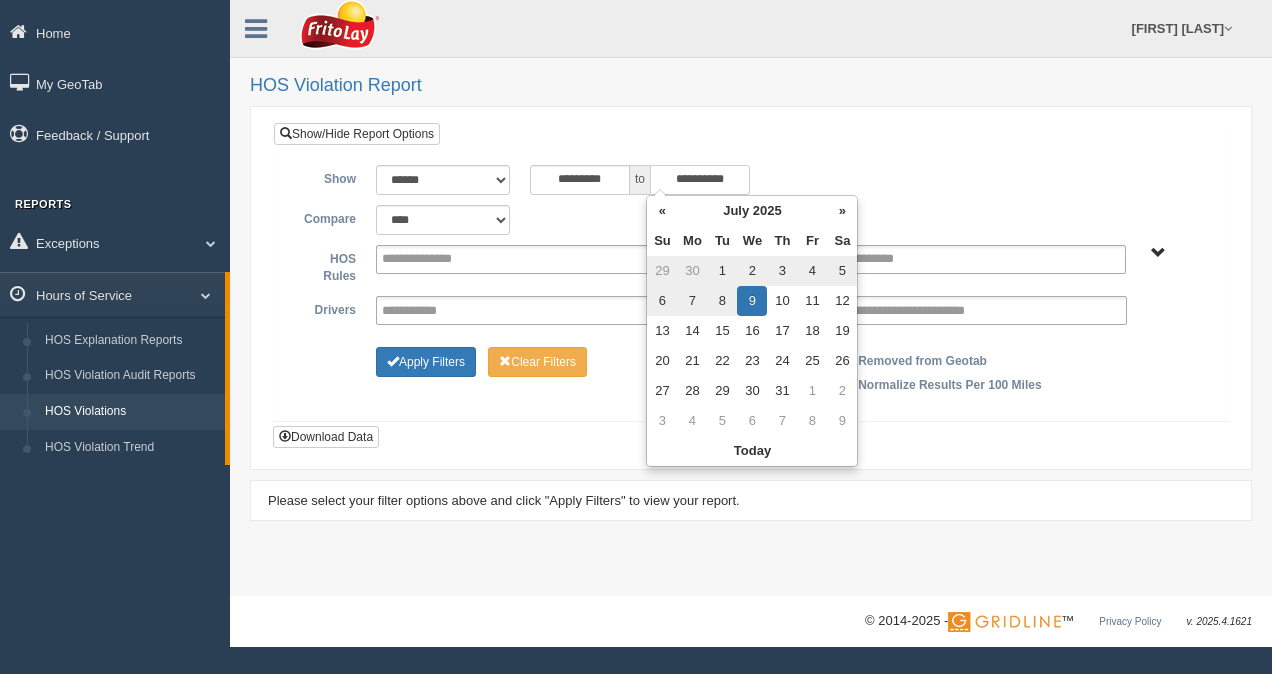 type on "**********" 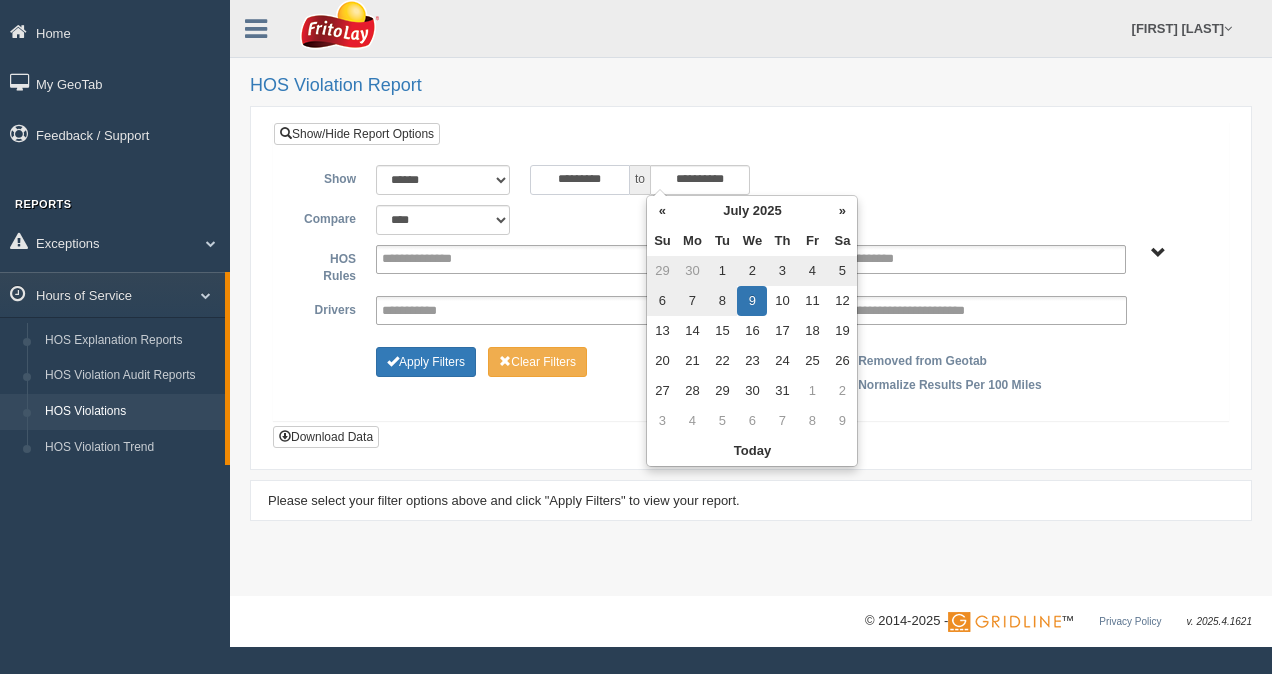 click on "*********" at bounding box center (580, 180) 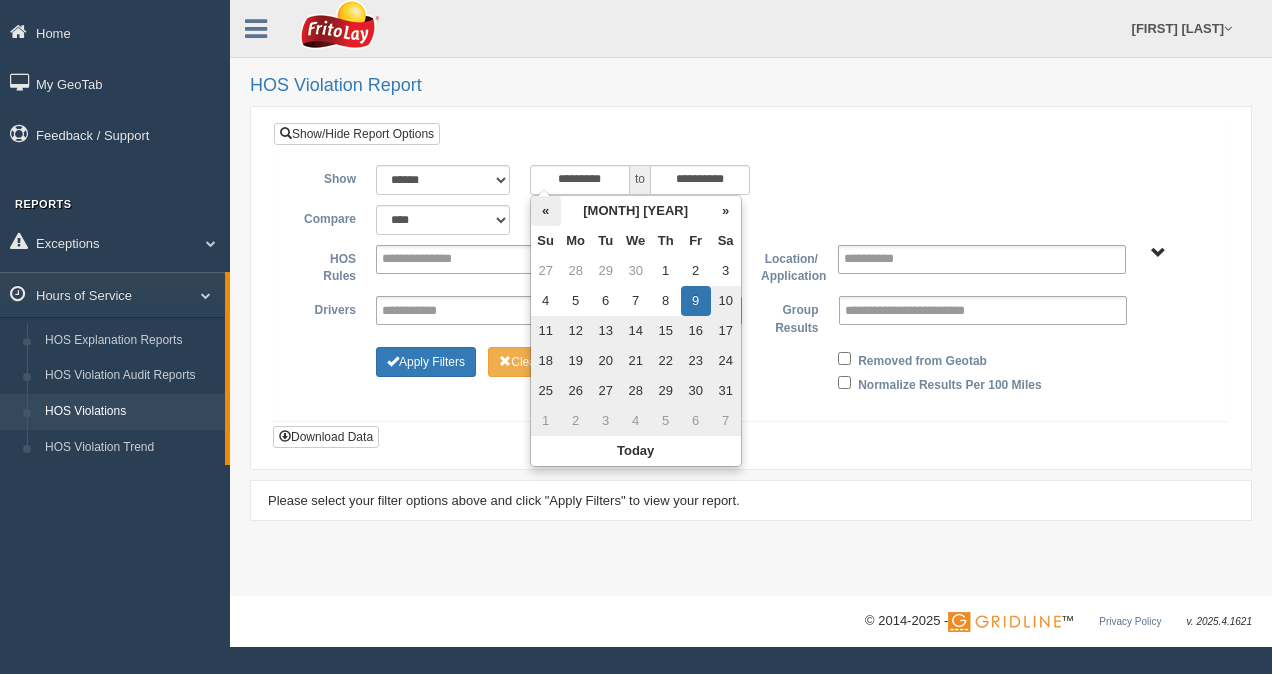 click on "«" at bounding box center [546, 211] 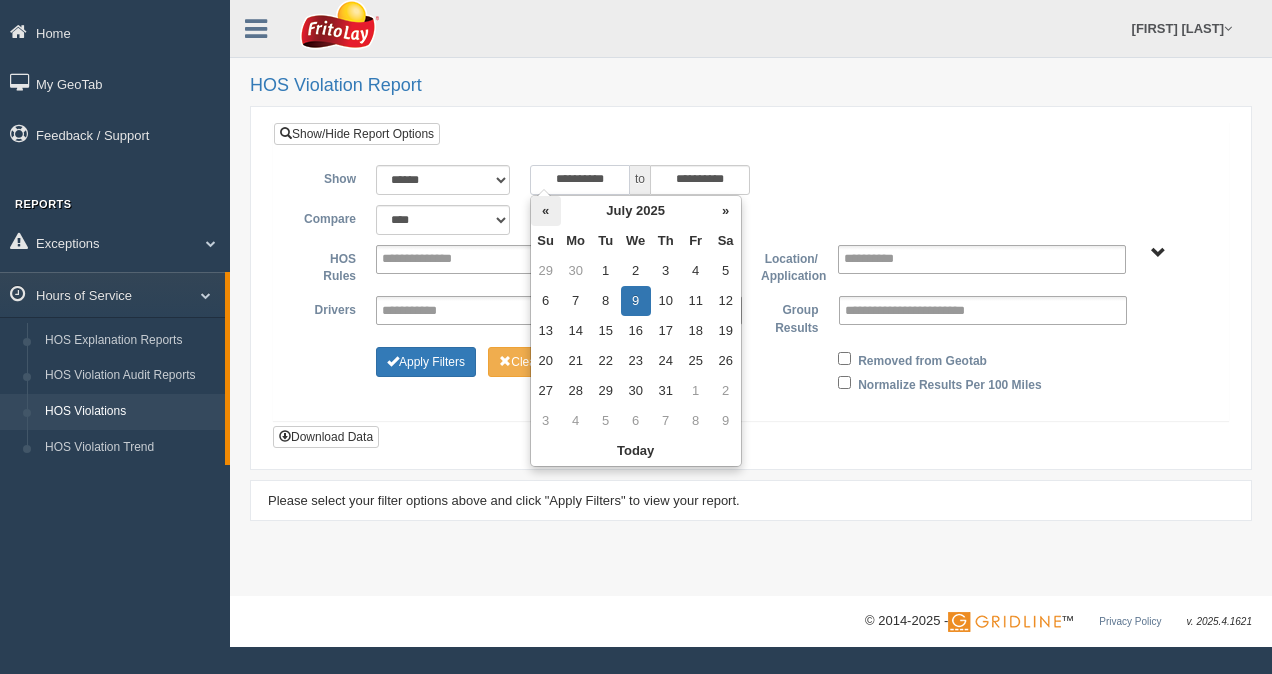 type on "**********" 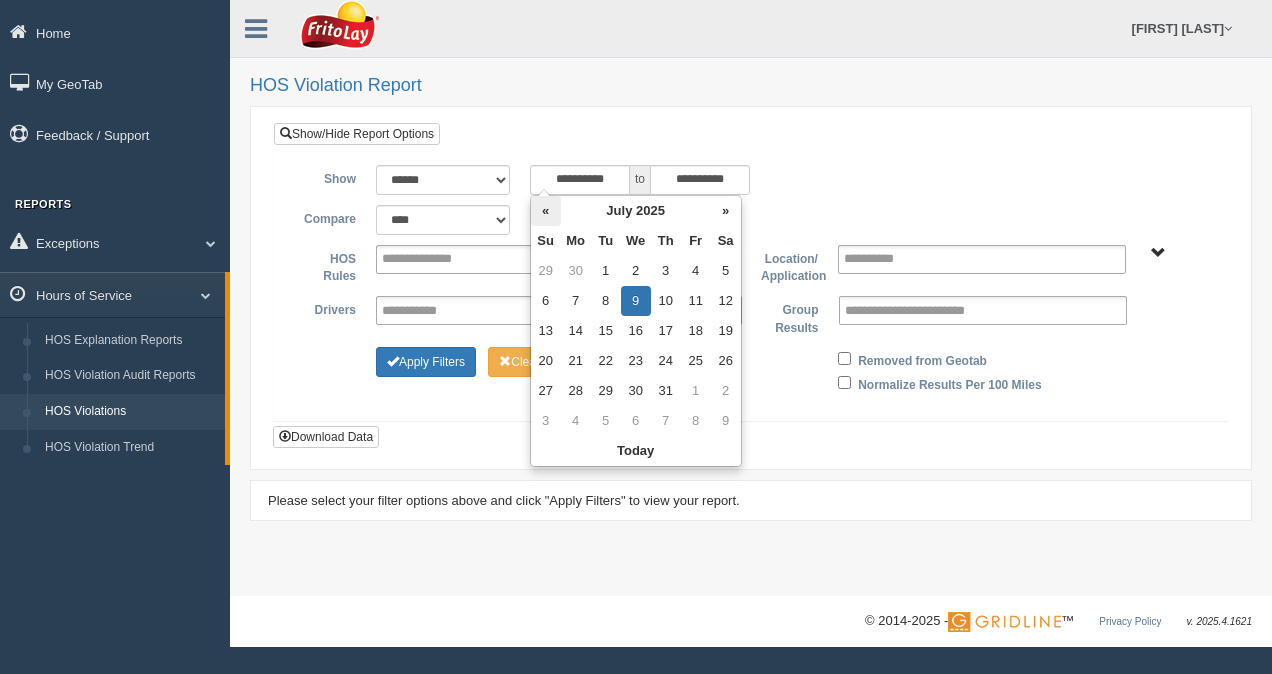 click on "«" at bounding box center [546, 211] 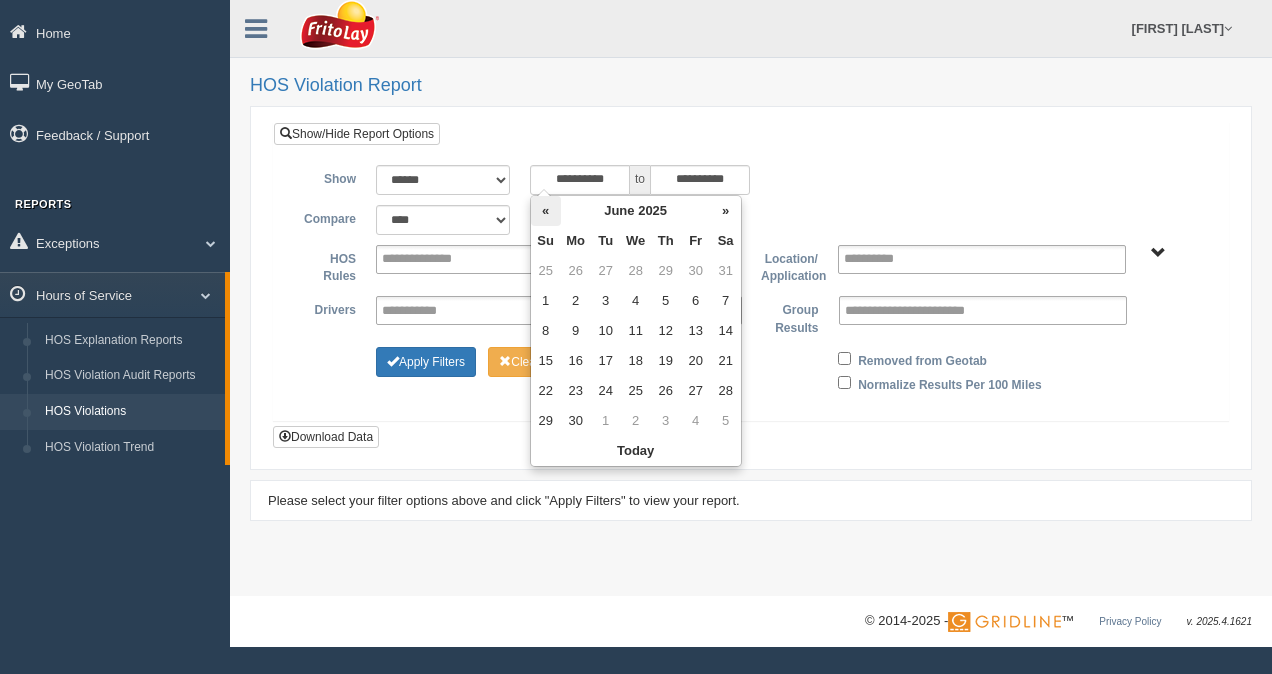 click on "«" at bounding box center [546, 211] 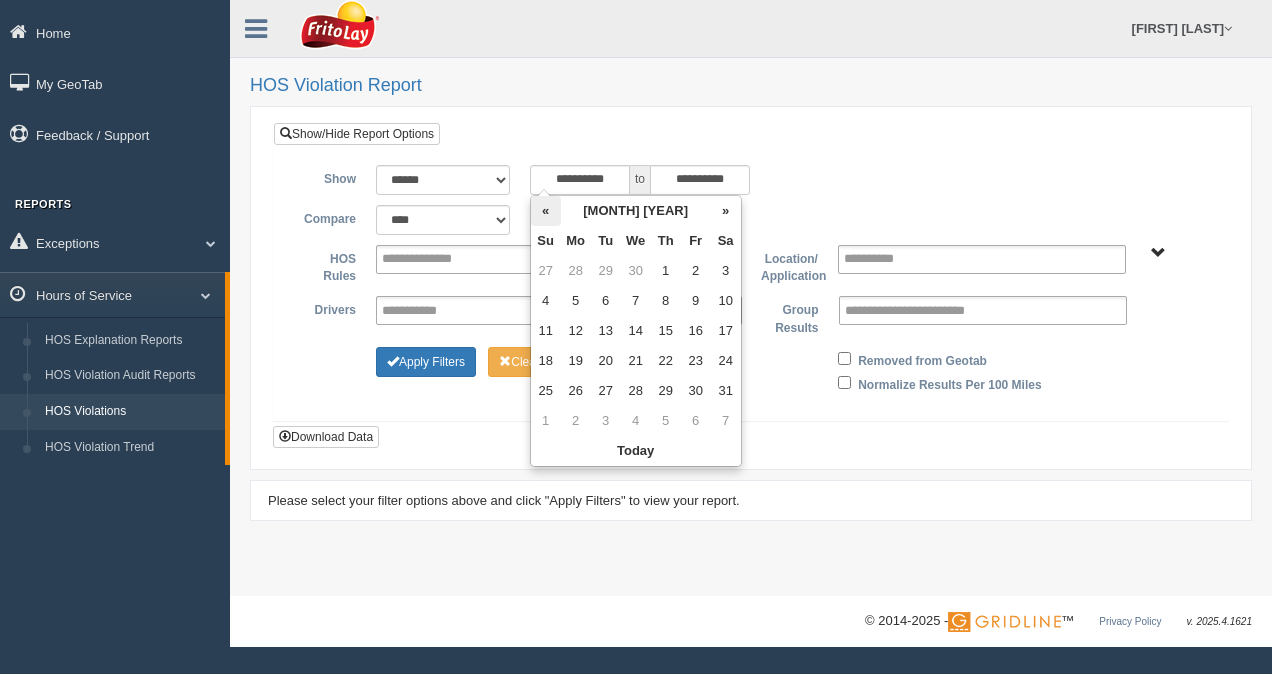 click on "«" at bounding box center (546, 211) 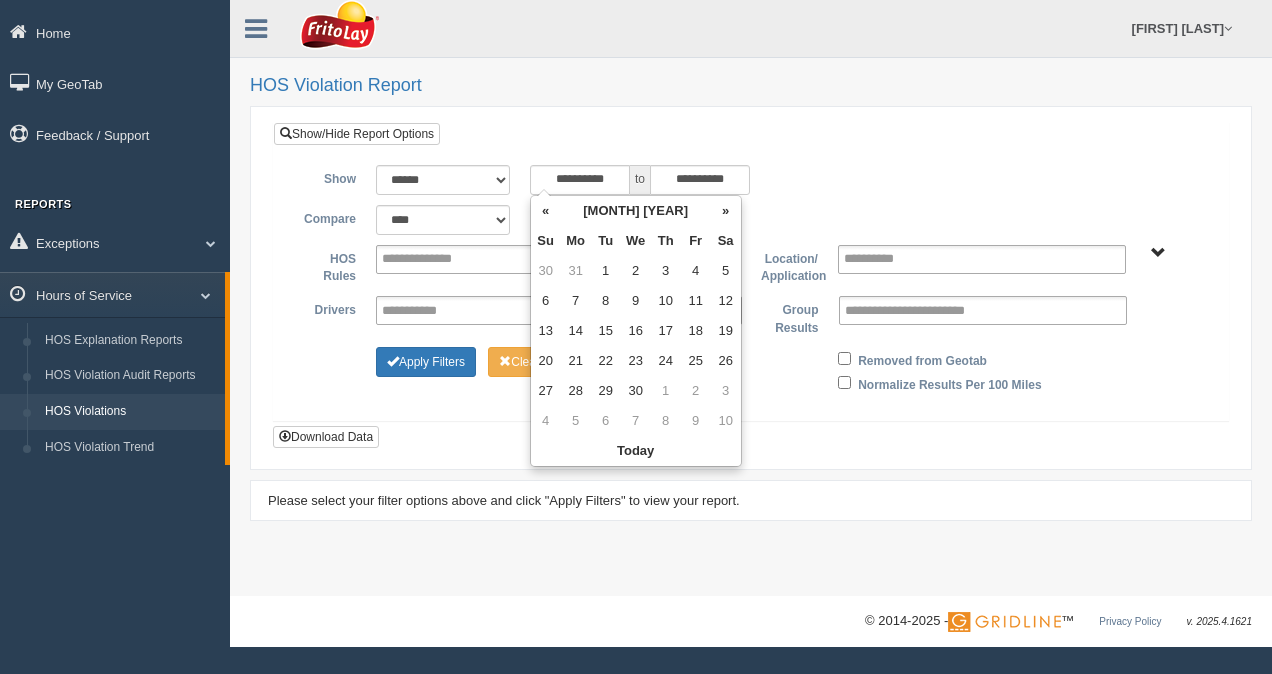 click on "«" at bounding box center (546, 211) 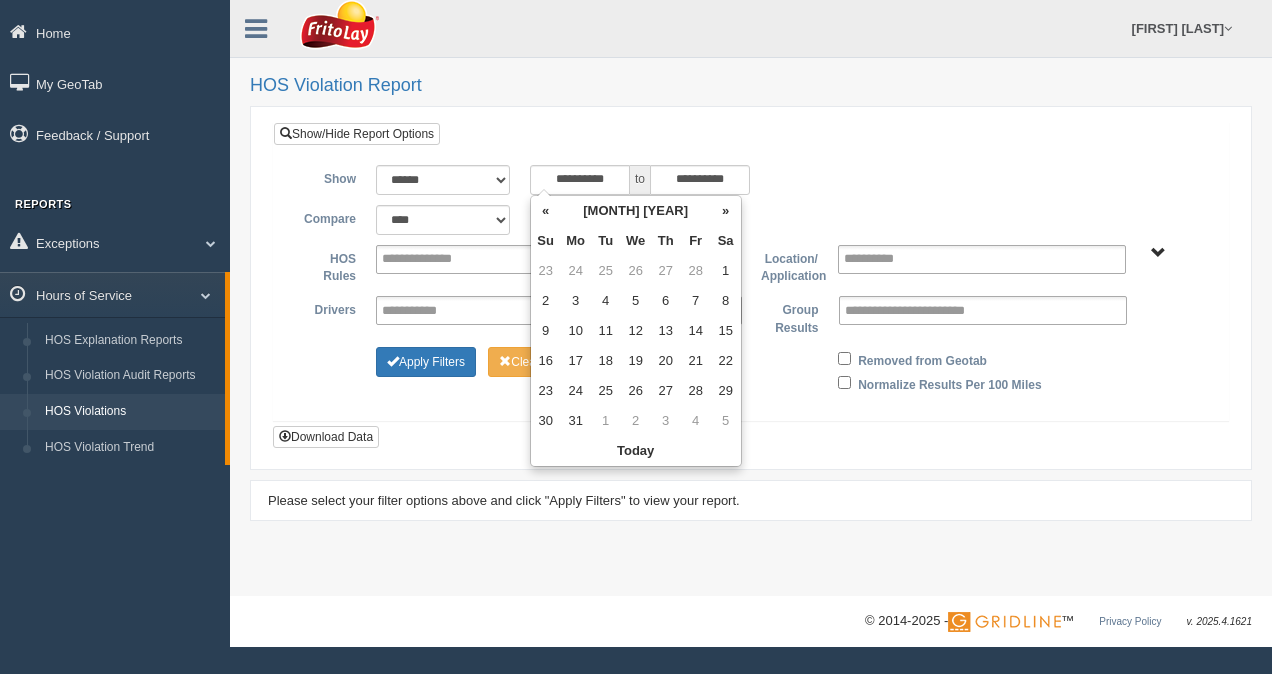 click on "«" at bounding box center [546, 211] 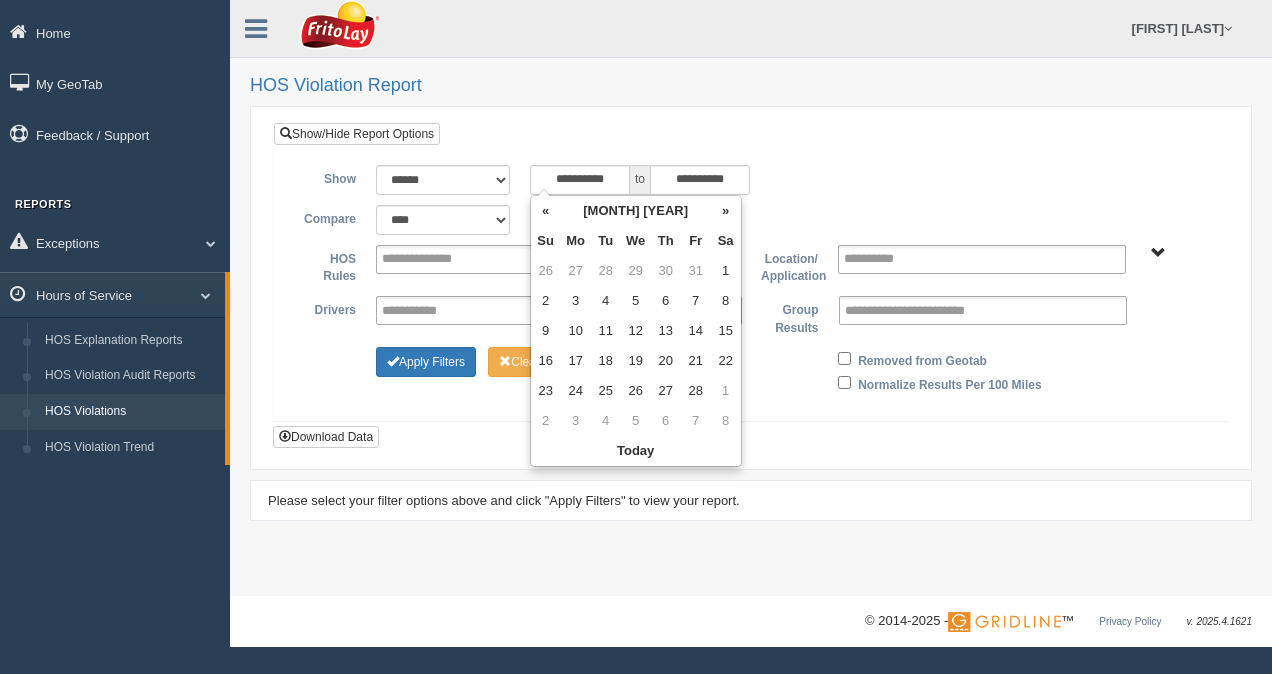 click on "«" at bounding box center (546, 211) 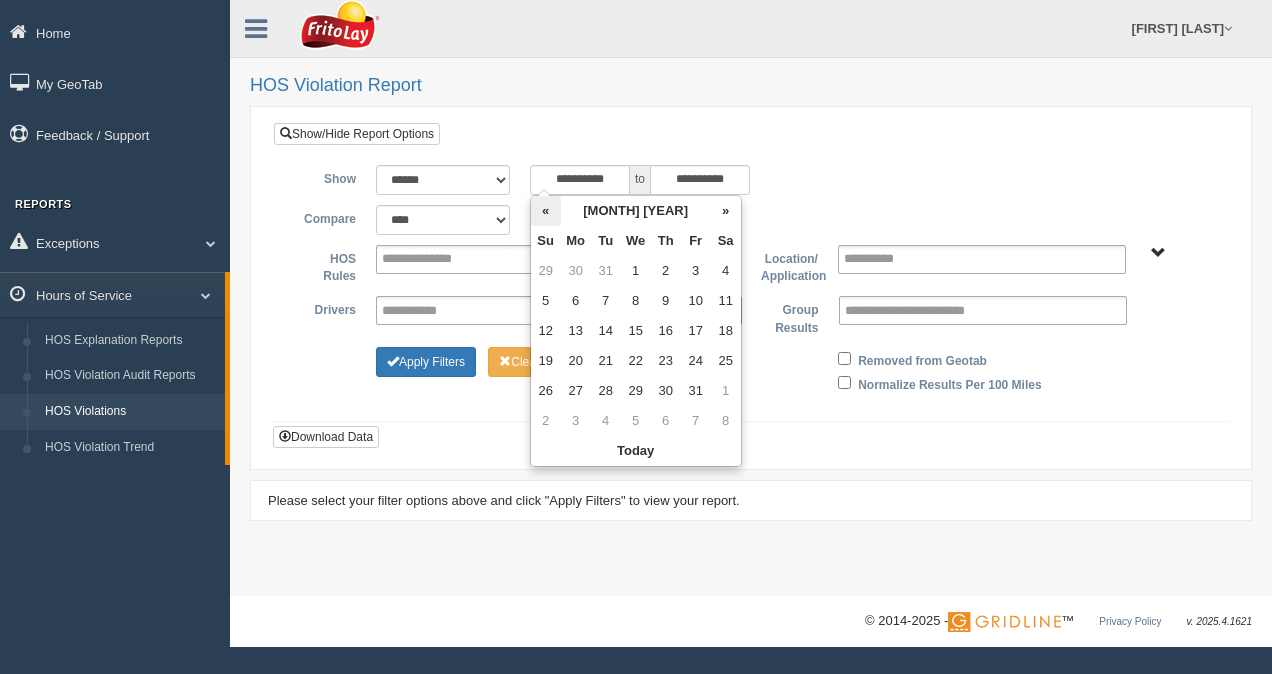 click on "«" at bounding box center [546, 211] 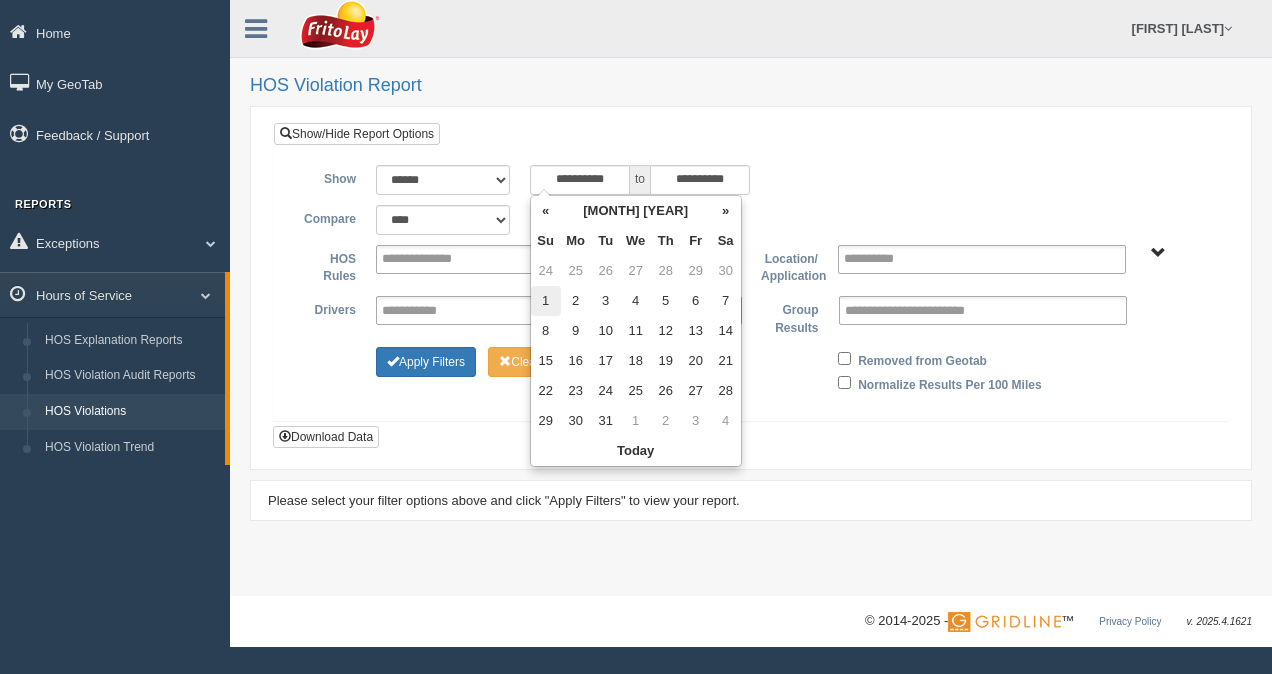 click on "1" at bounding box center [546, 271] 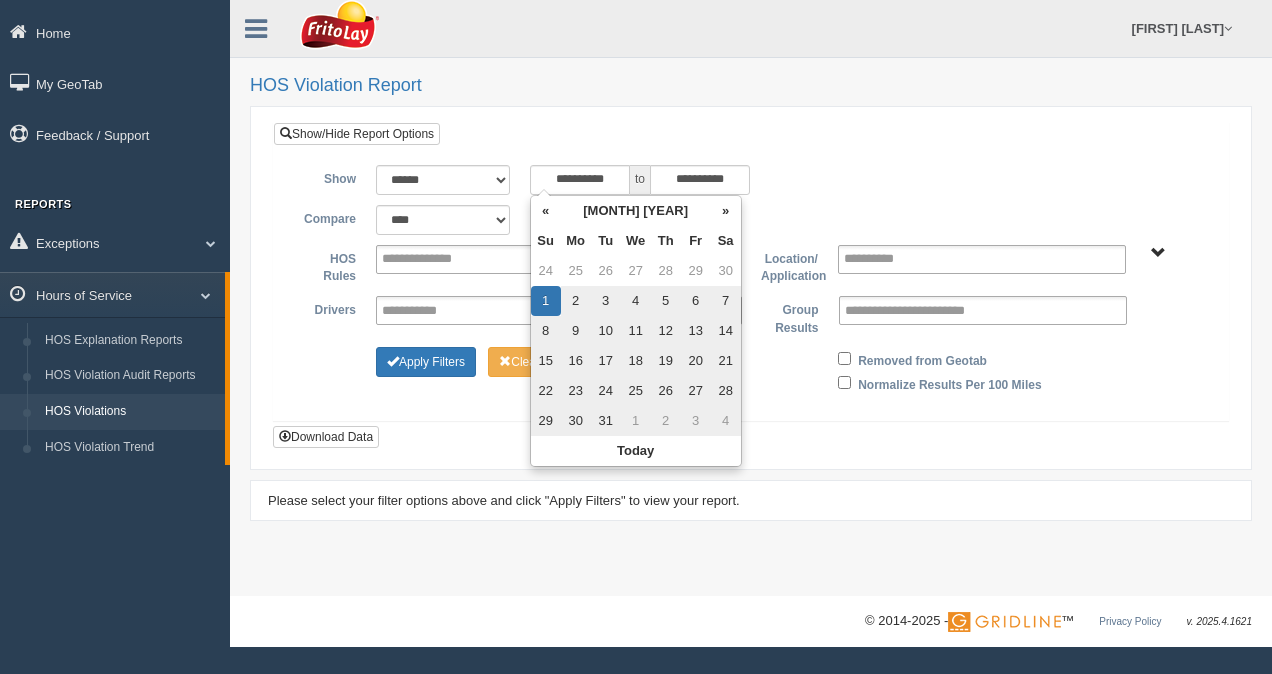 click on "**********" at bounding box center [751, 180] 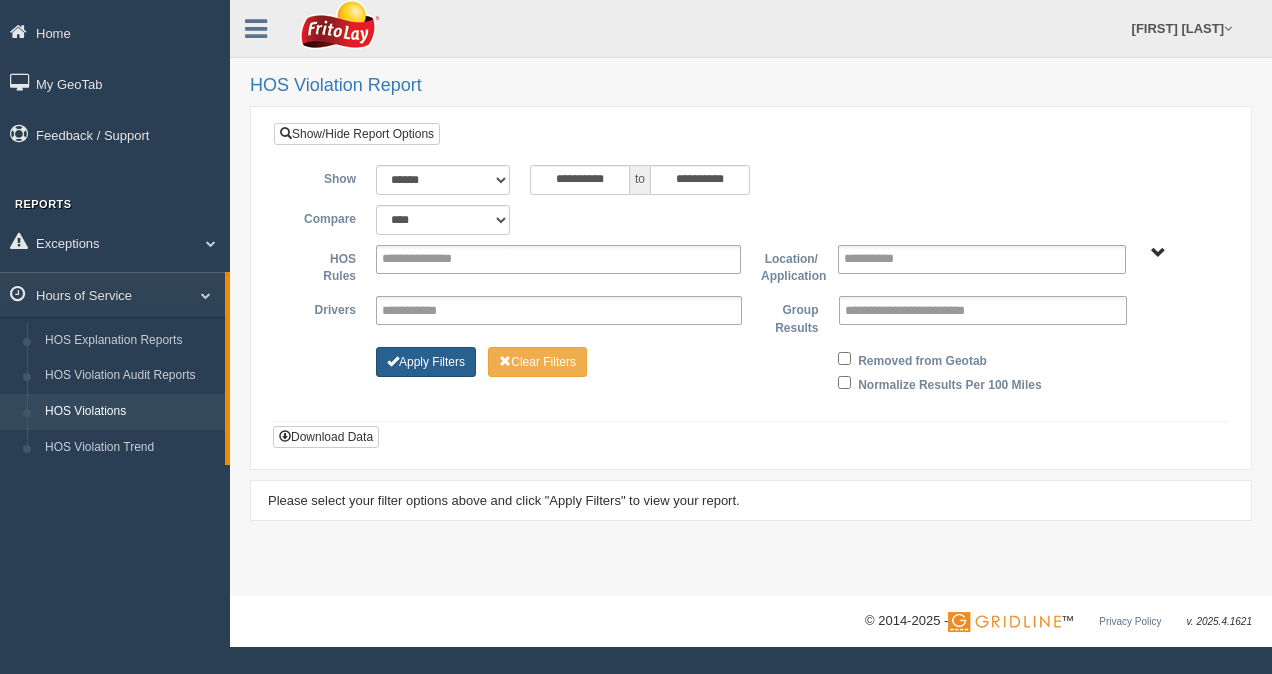 click on "Apply Filters" at bounding box center [426, 362] 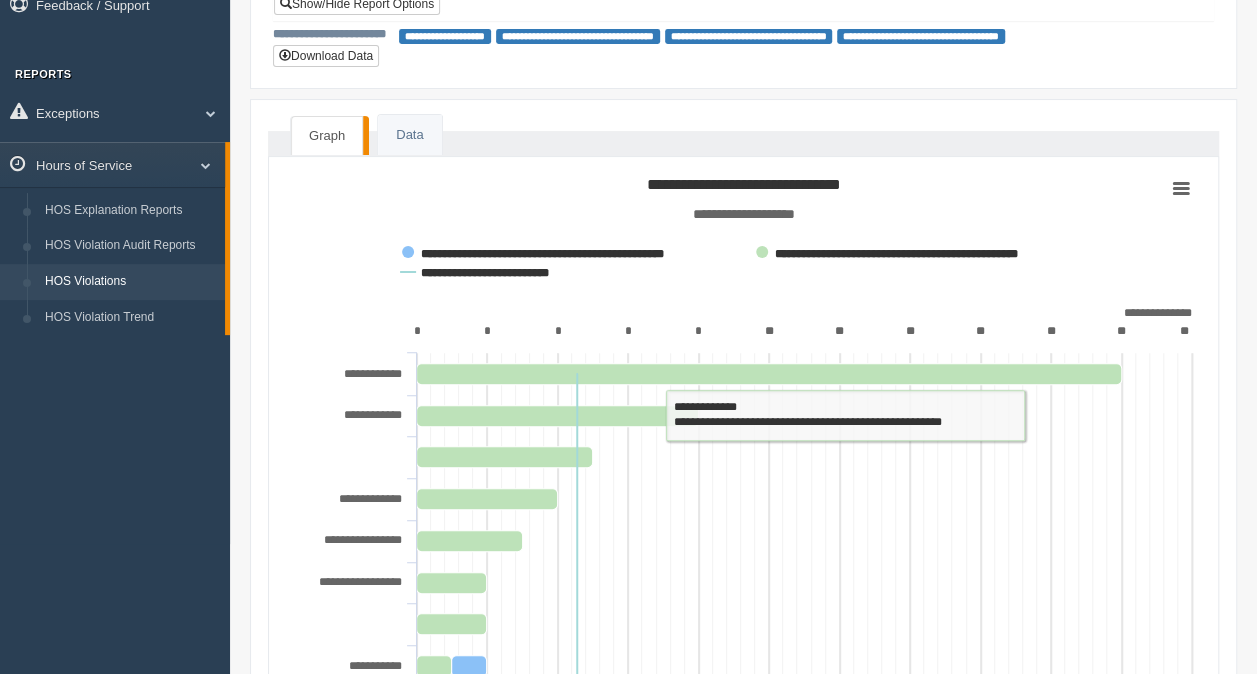 scroll, scrollTop: 0, scrollLeft: 0, axis: both 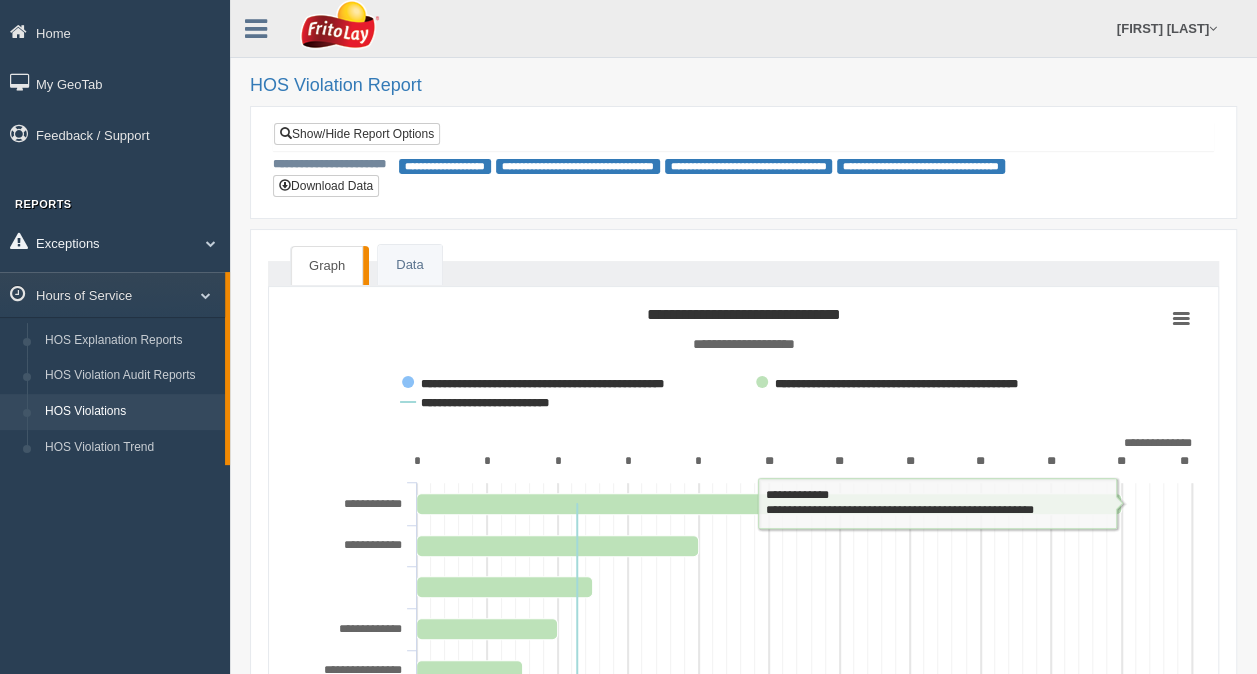 click on "Exceptions" at bounding box center (115, 242) 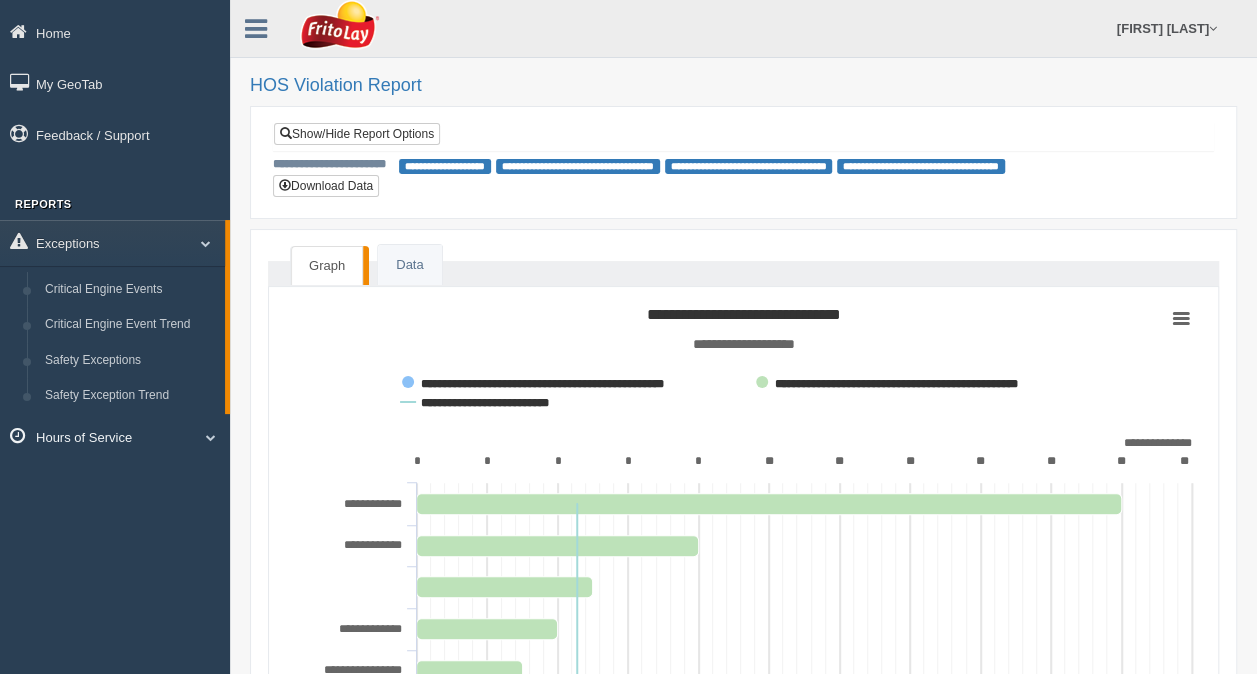 click on "Hours of Service" at bounding box center (112, 242) 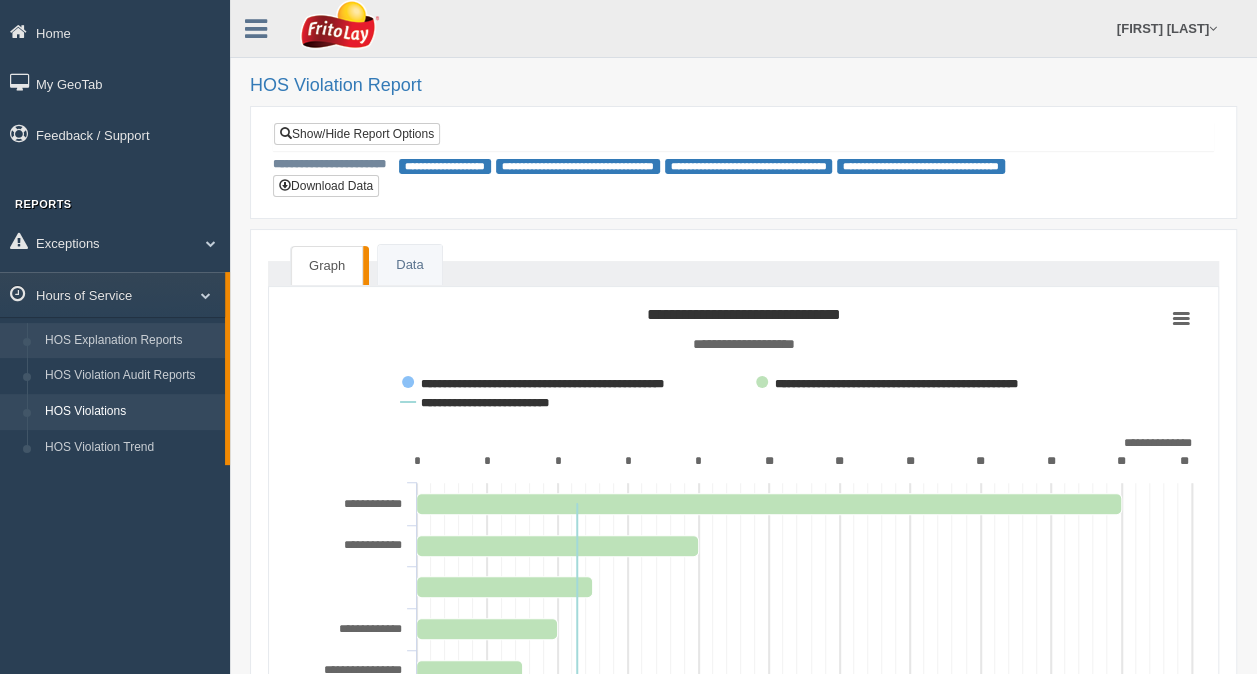 click on "HOS Explanation Reports" at bounding box center [130, 341] 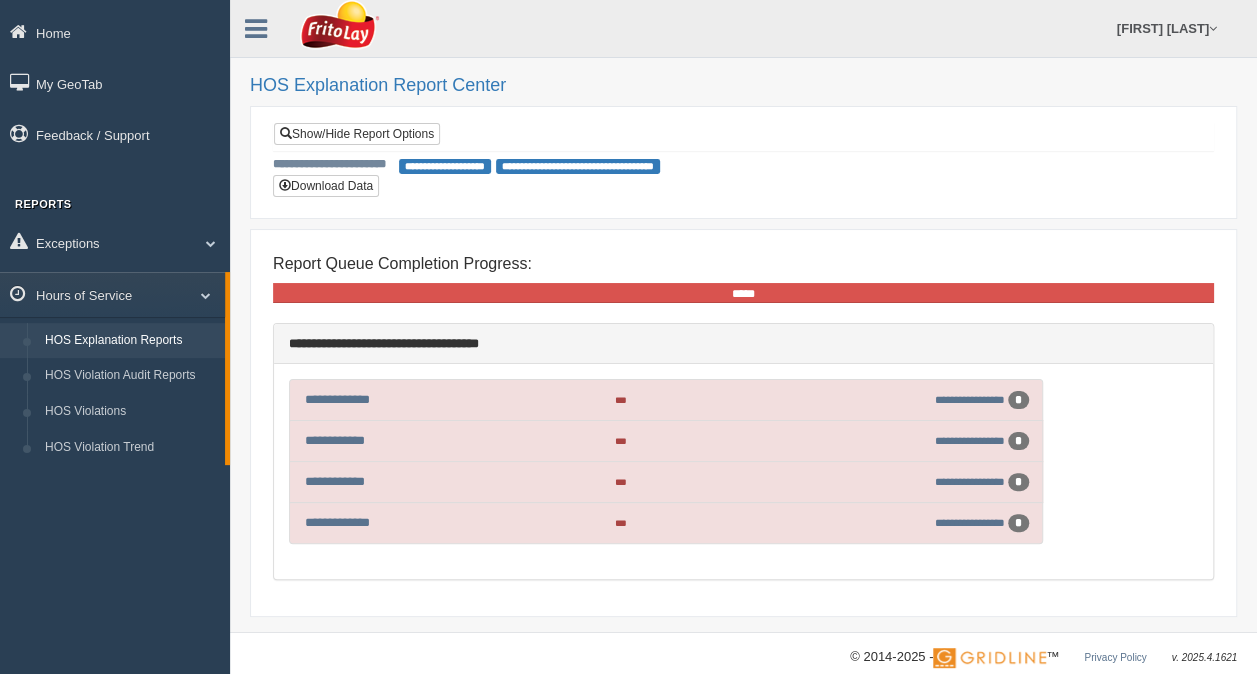 scroll, scrollTop: 20, scrollLeft: 0, axis: vertical 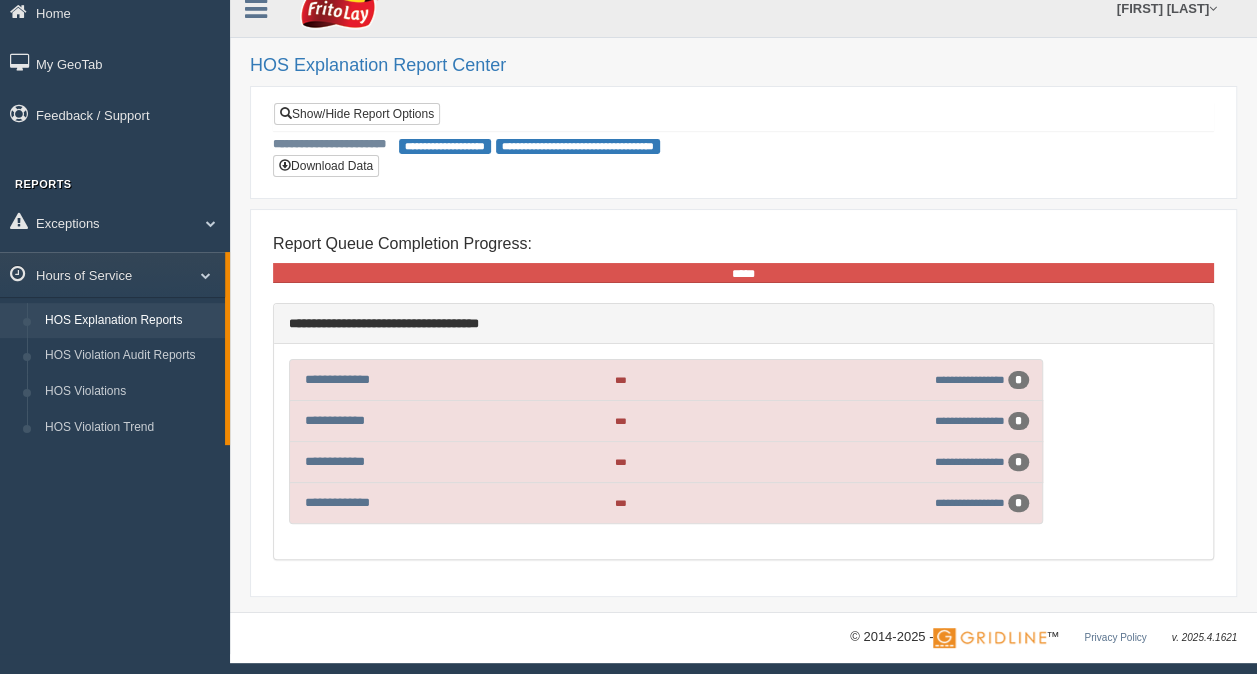 click on "**********" at bounding box center [445, 146] 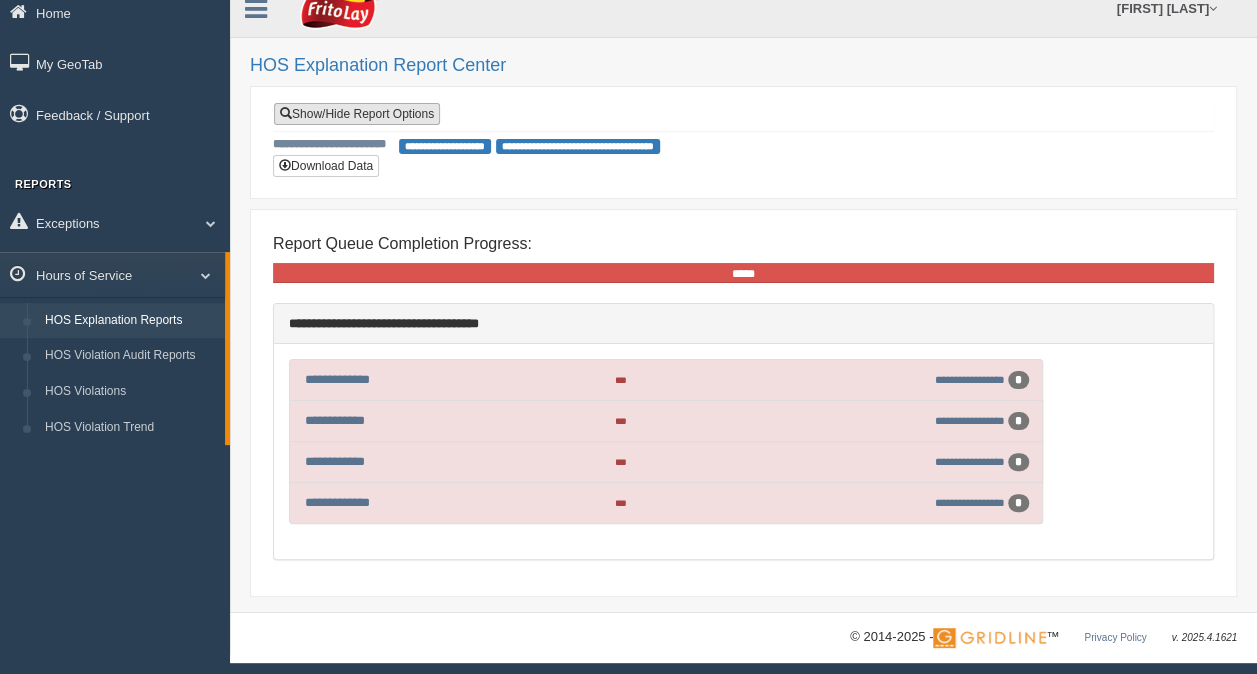 click on "Show/Hide Report Options" at bounding box center (357, 114) 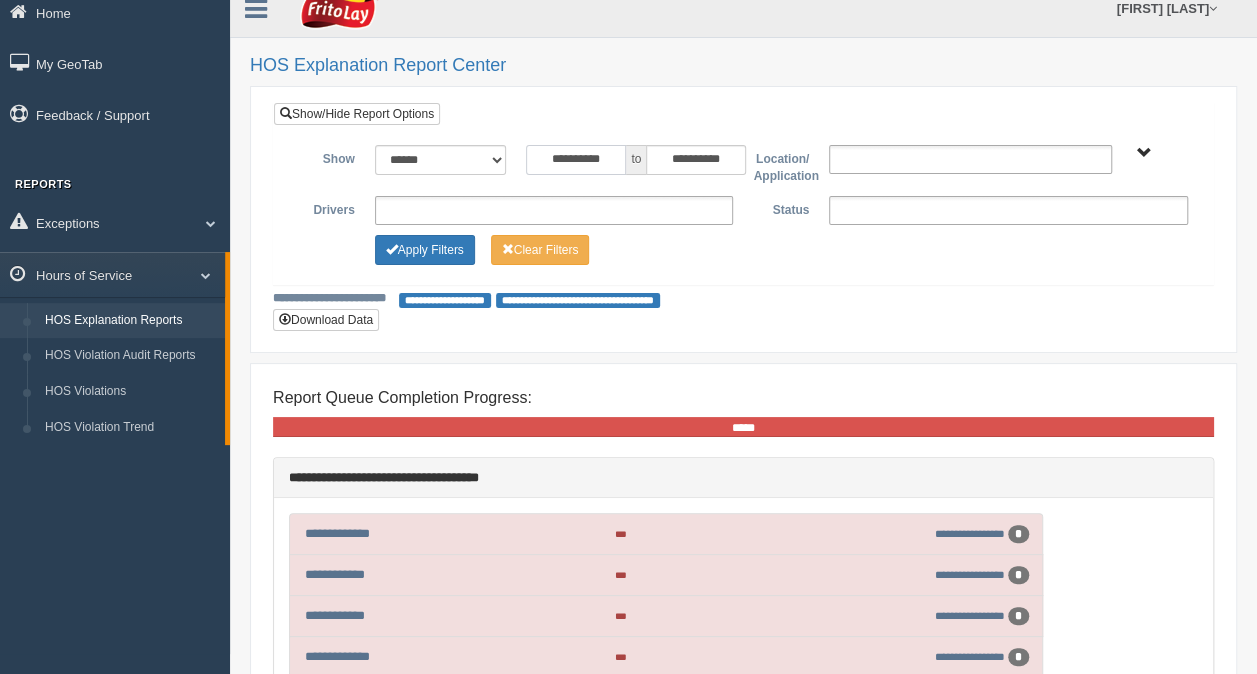 click on "**********" at bounding box center [576, 160] 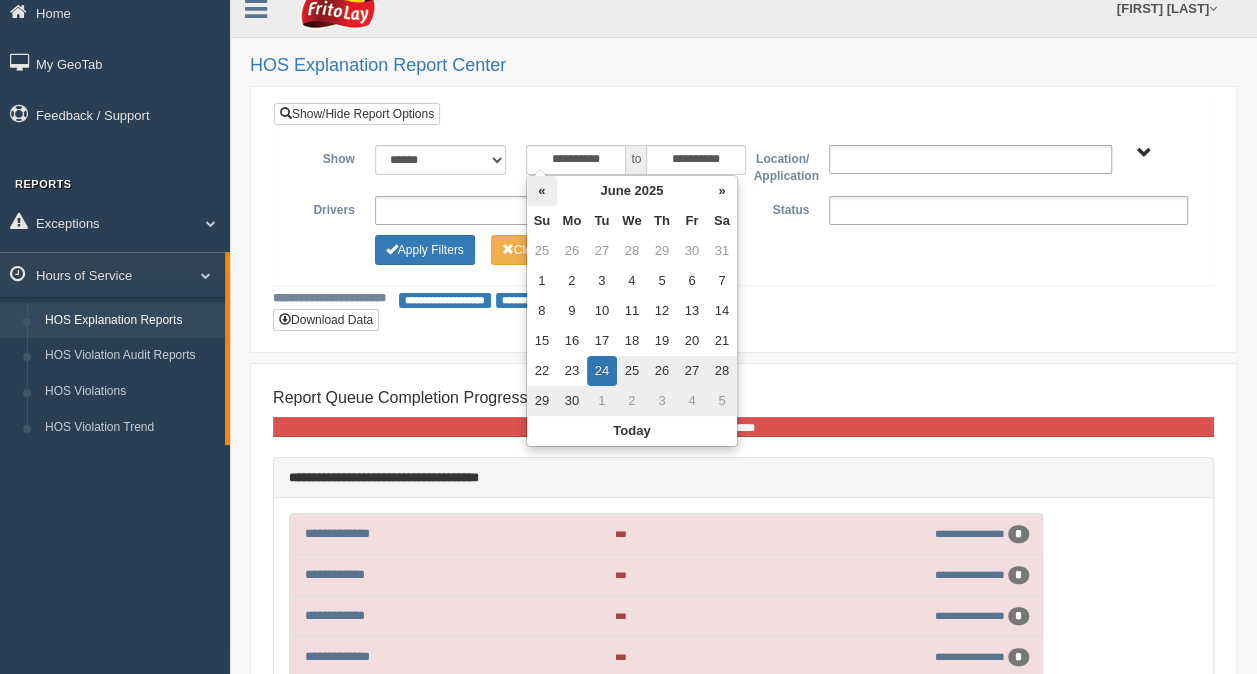 click on "«" at bounding box center [542, 191] 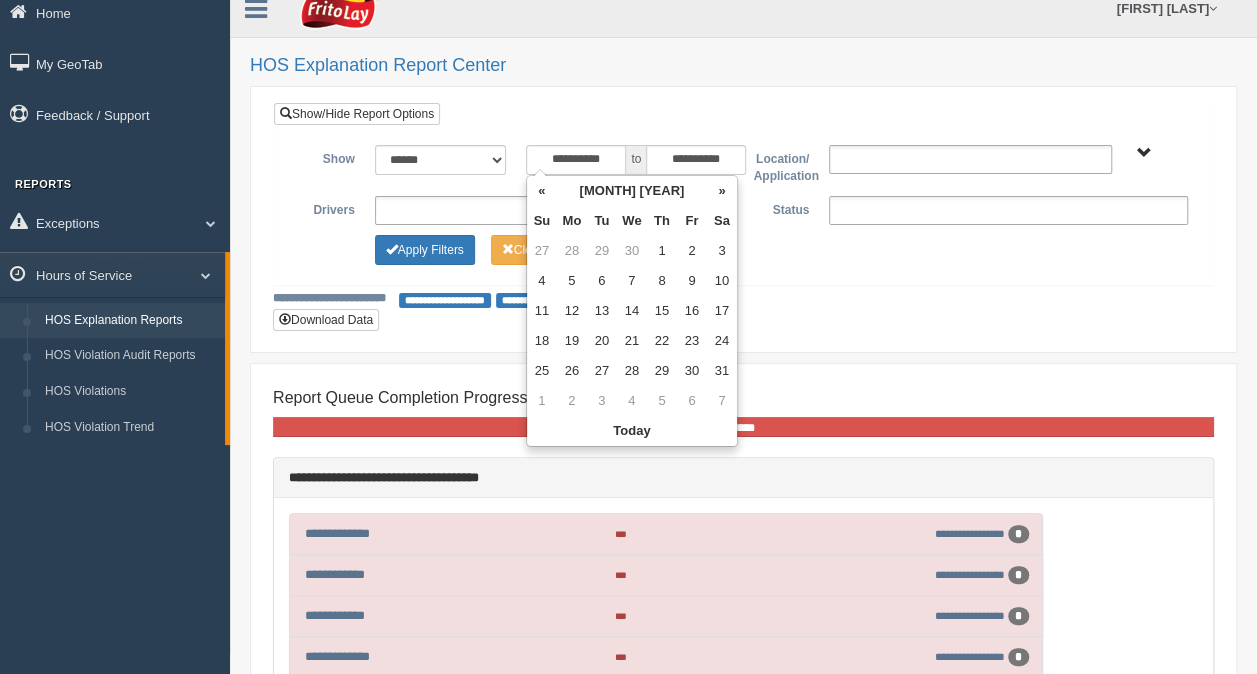 click on "«" at bounding box center (542, 191) 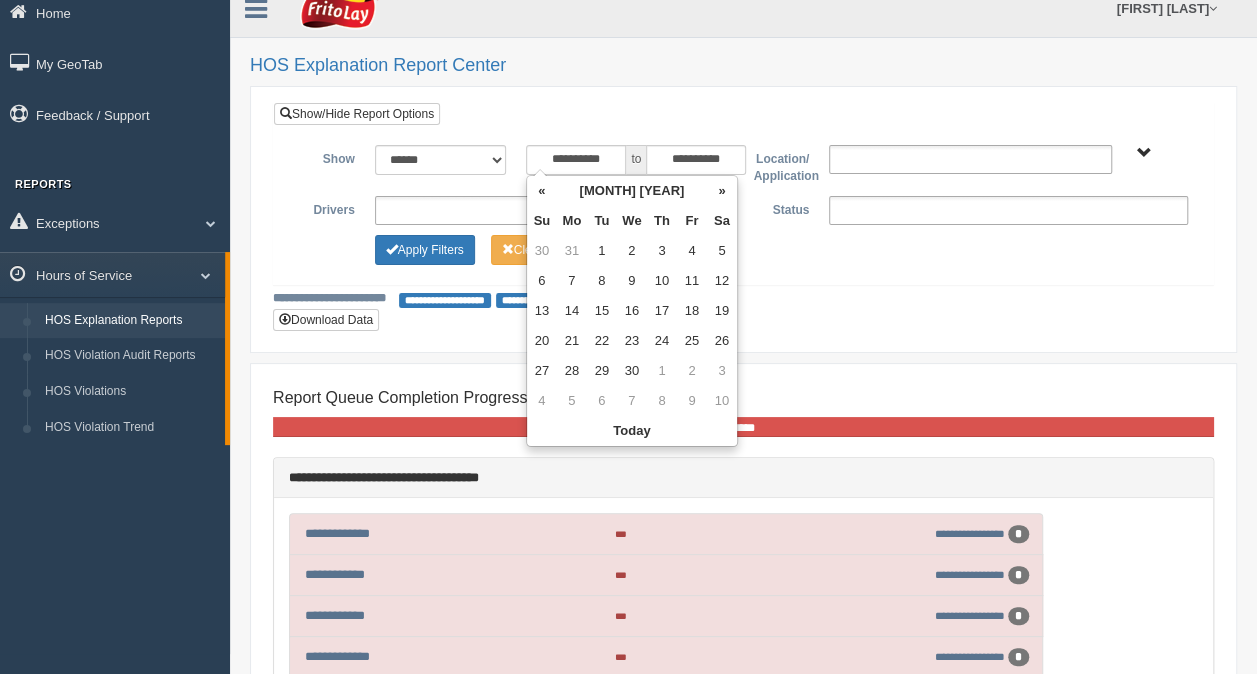 click on "«" at bounding box center [542, 191] 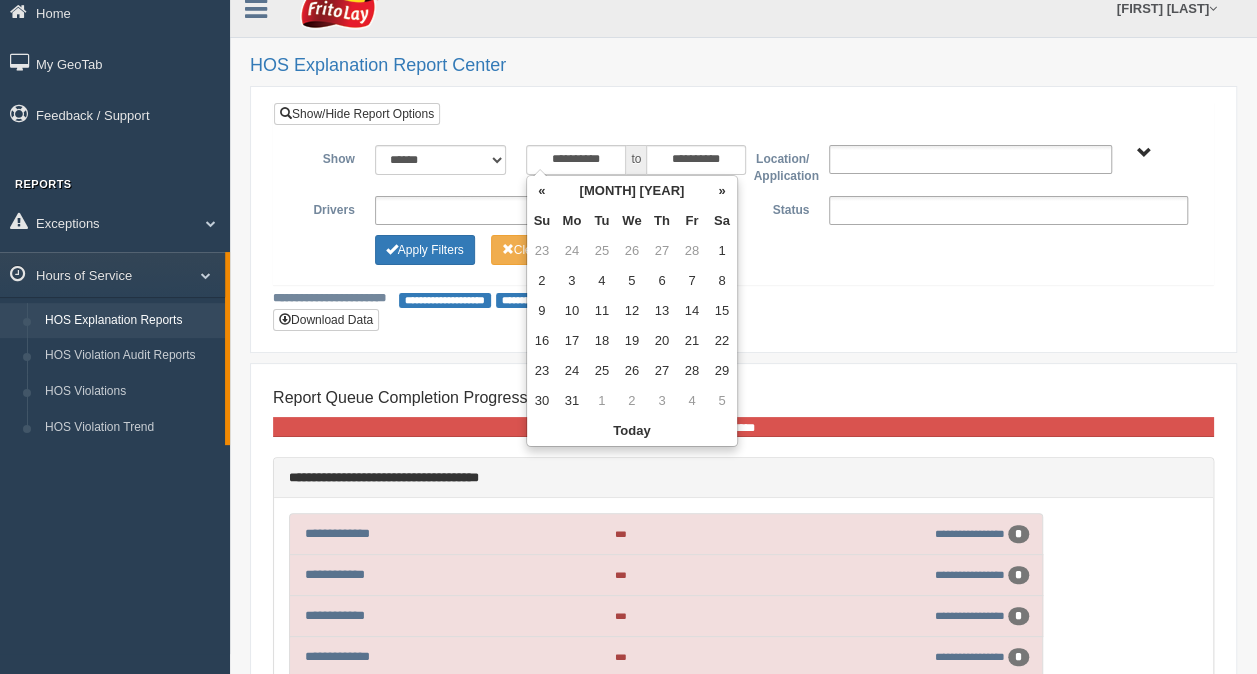 click on "«" at bounding box center (542, 191) 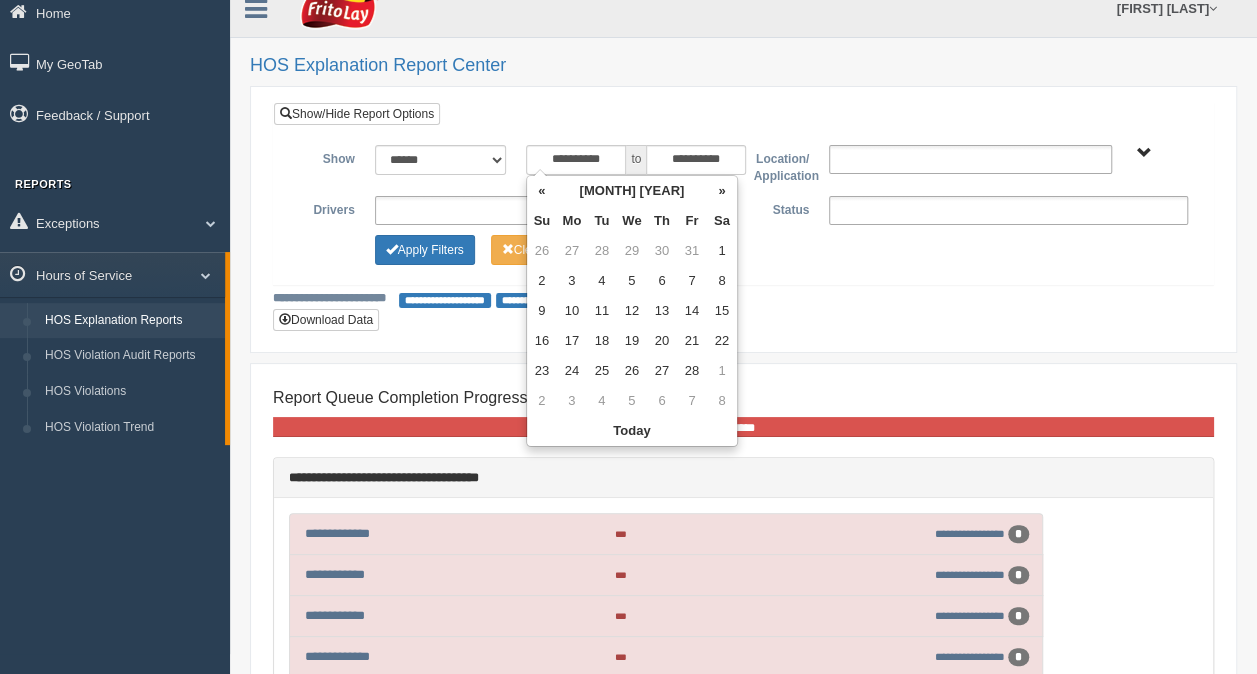 click on "«" at bounding box center (542, 191) 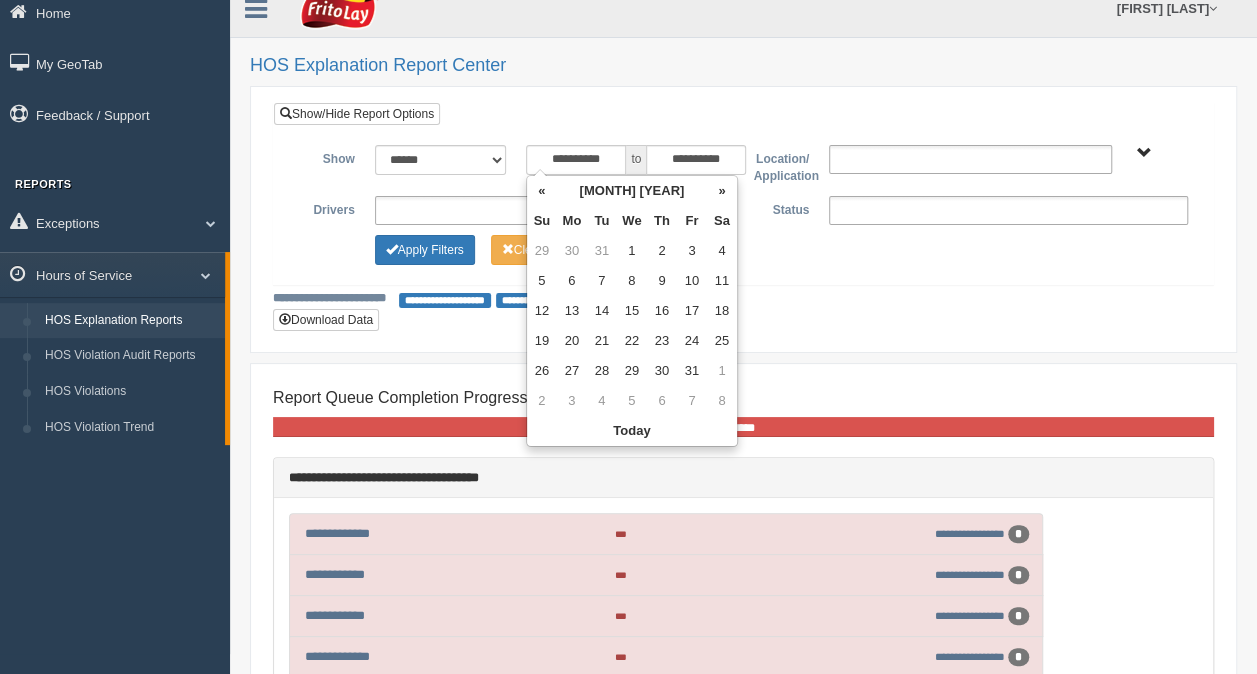 click on "«" at bounding box center [542, 191] 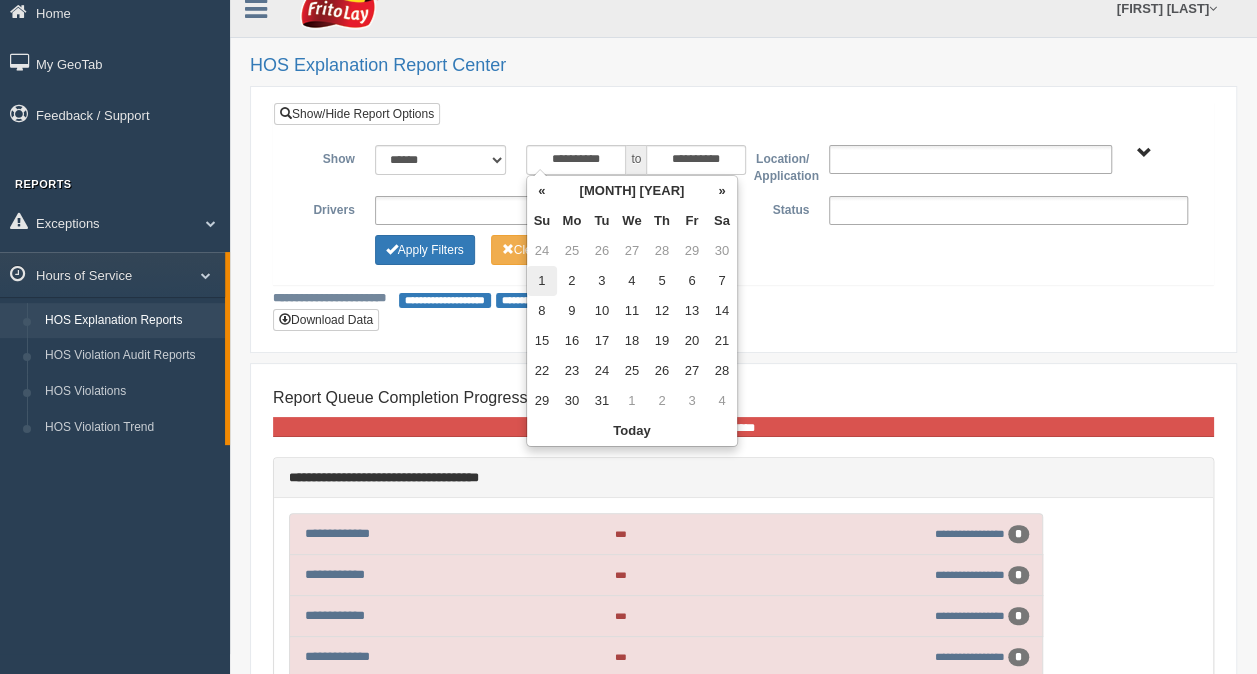 click on "1" at bounding box center (542, 251) 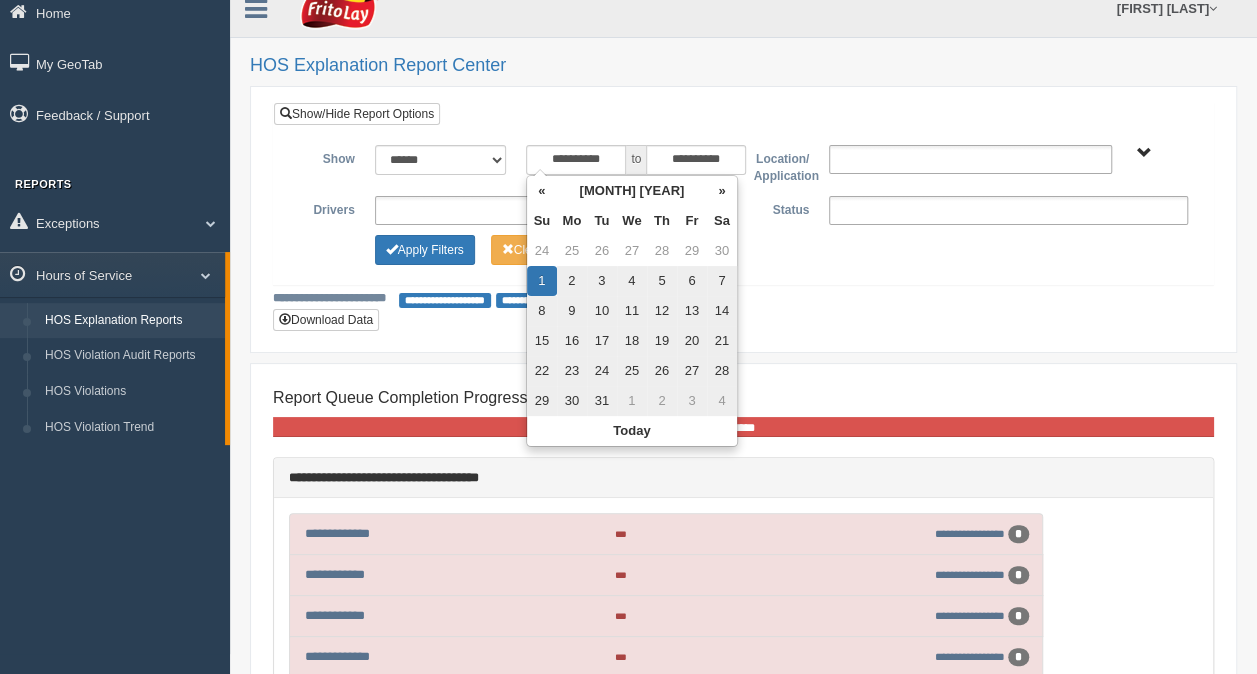 click on "**********" at bounding box center (743, 207) 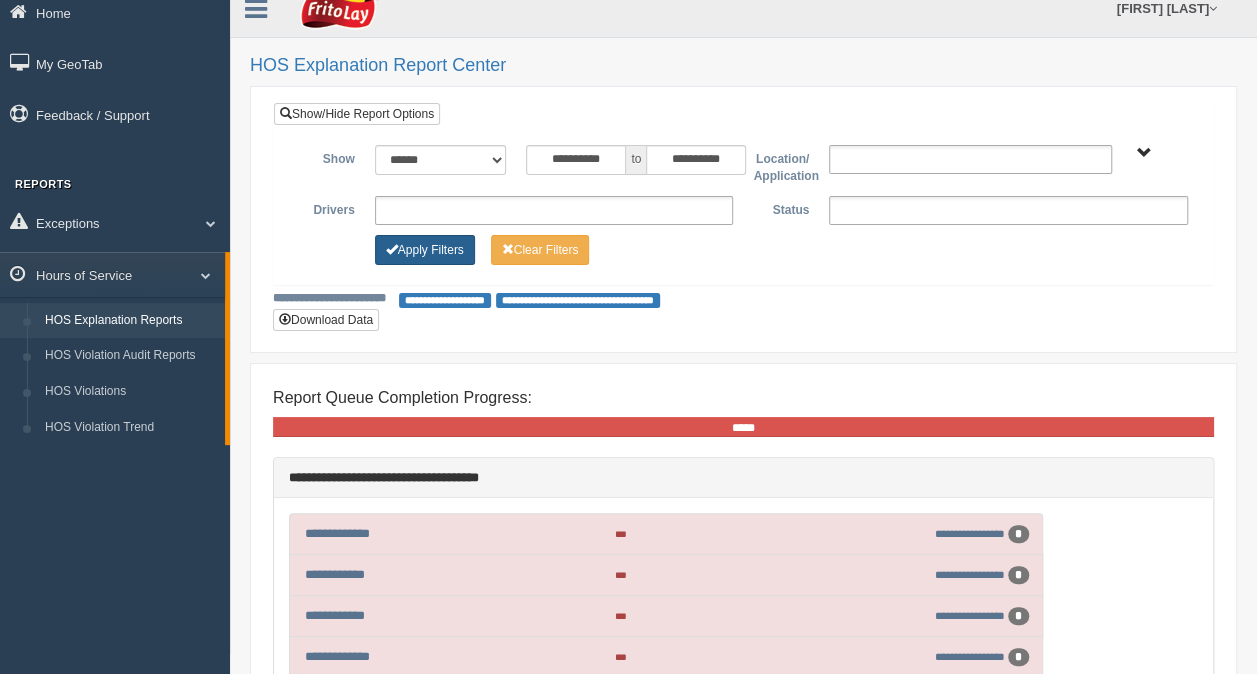 click on "Apply Filters" at bounding box center (425, 250) 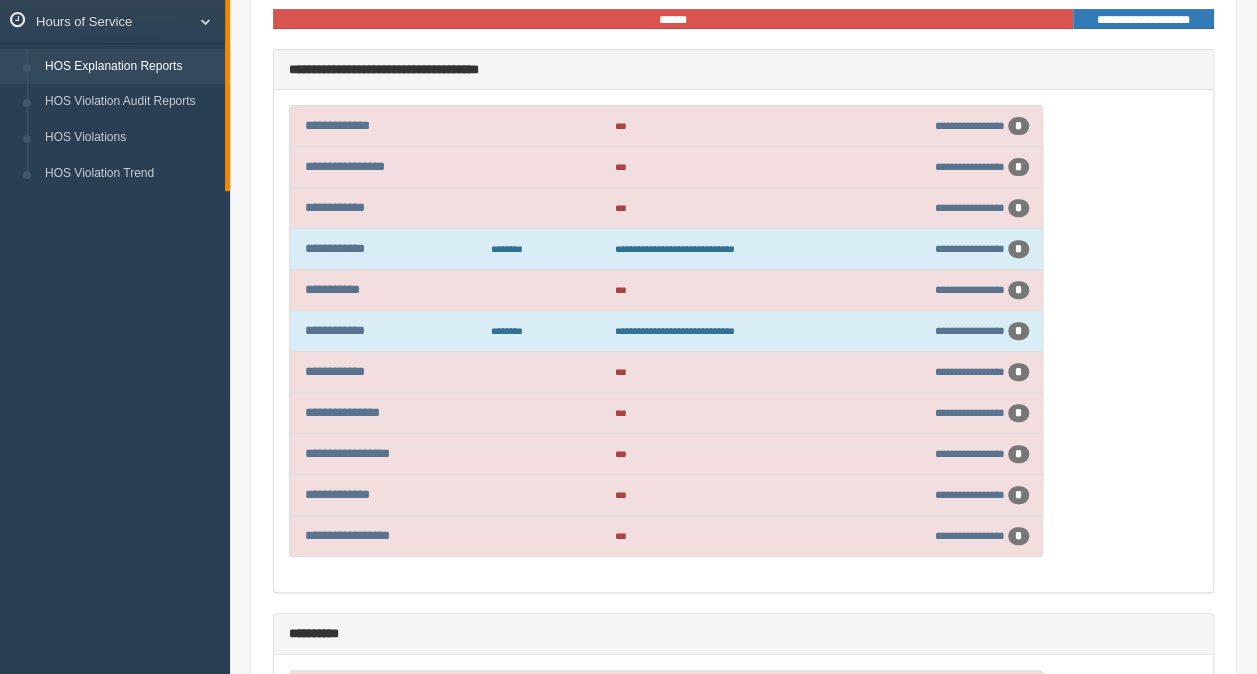 scroll, scrollTop: 300, scrollLeft: 0, axis: vertical 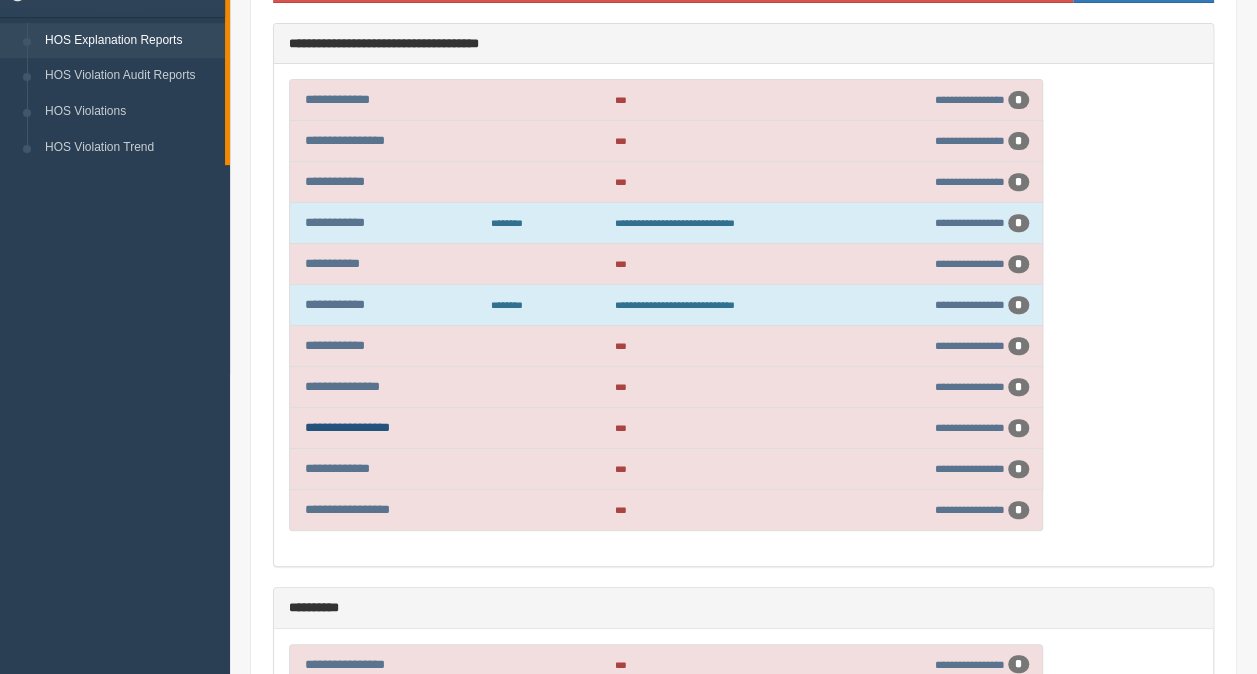click on "**********" at bounding box center (347, 427) 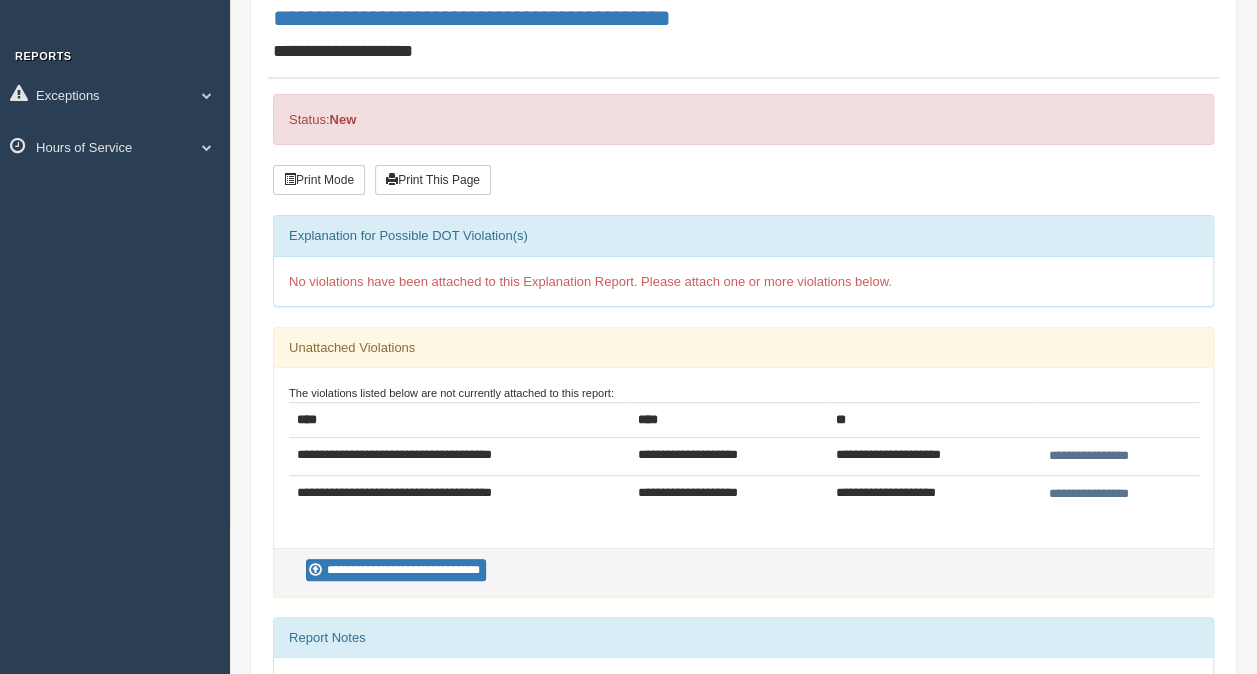 scroll, scrollTop: 400, scrollLeft: 0, axis: vertical 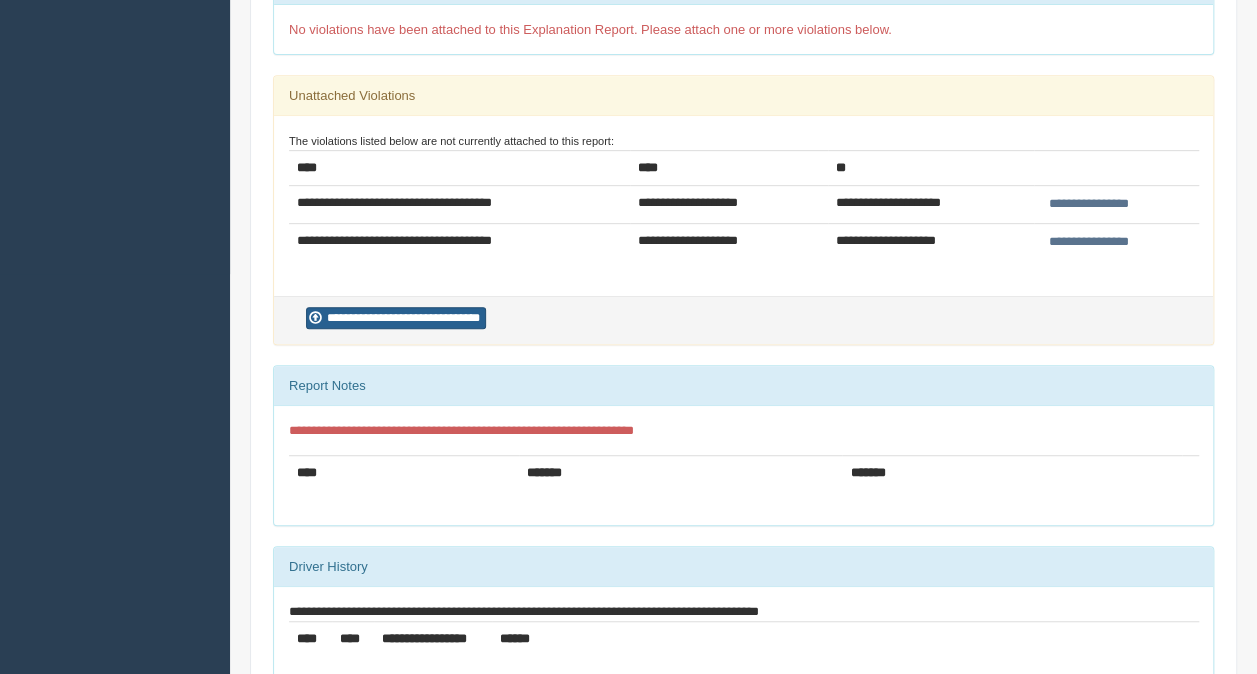 click on "**********" at bounding box center (396, 318) 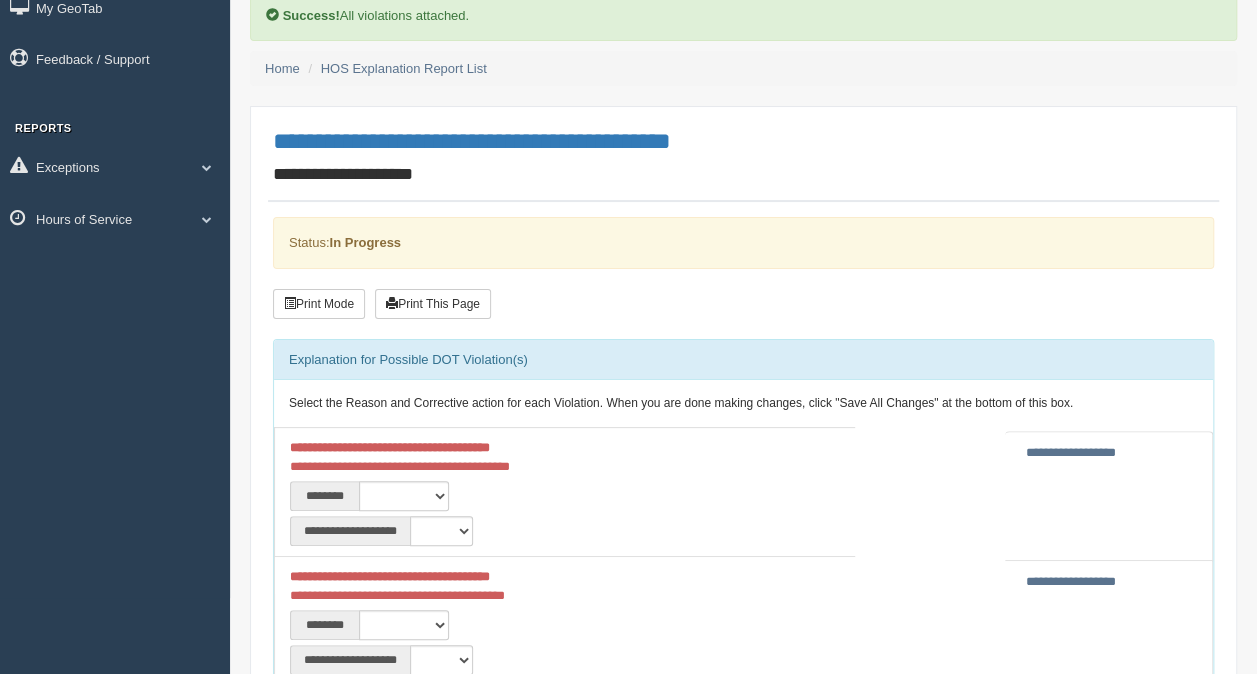 scroll, scrollTop: 300, scrollLeft: 0, axis: vertical 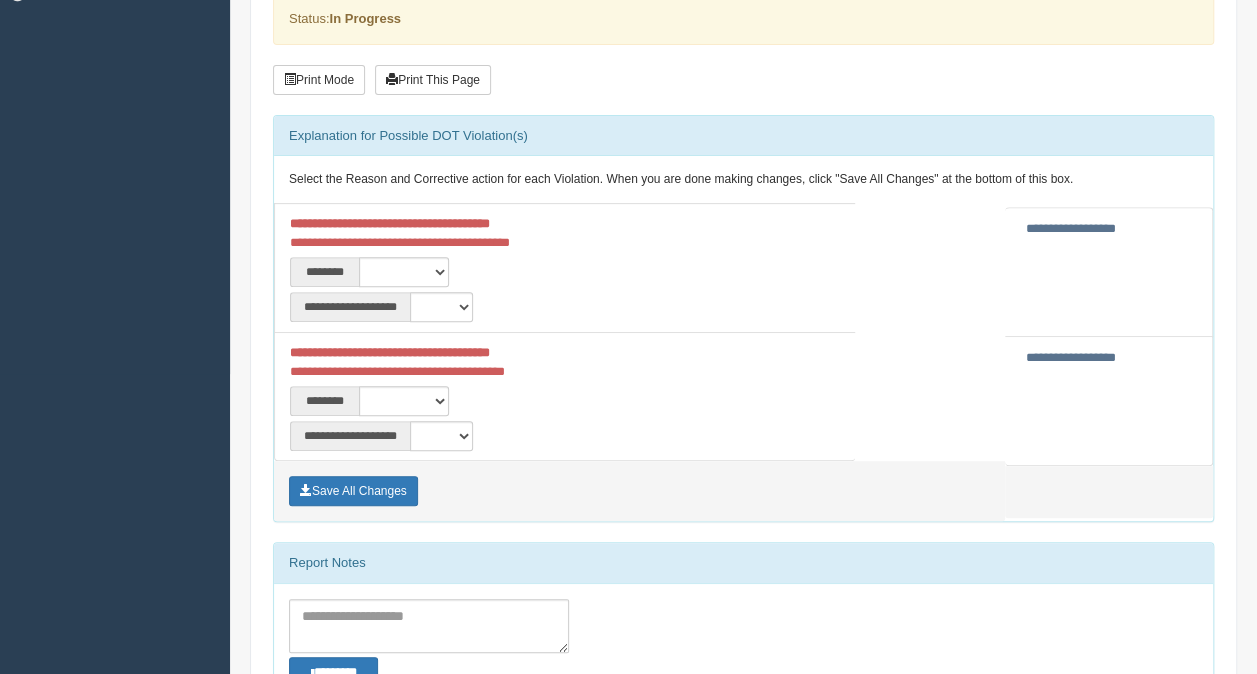 click on "**********" at bounding box center [1071, 228] 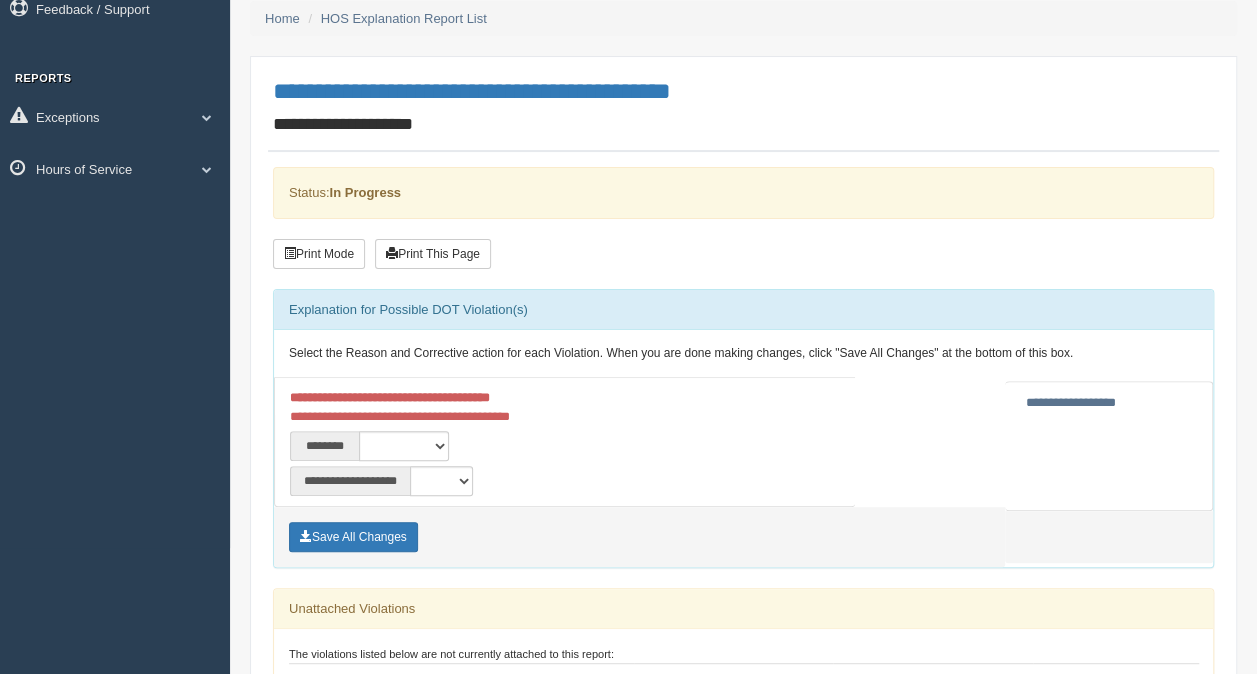 scroll, scrollTop: 300, scrollLeft: 0, axis: vertical 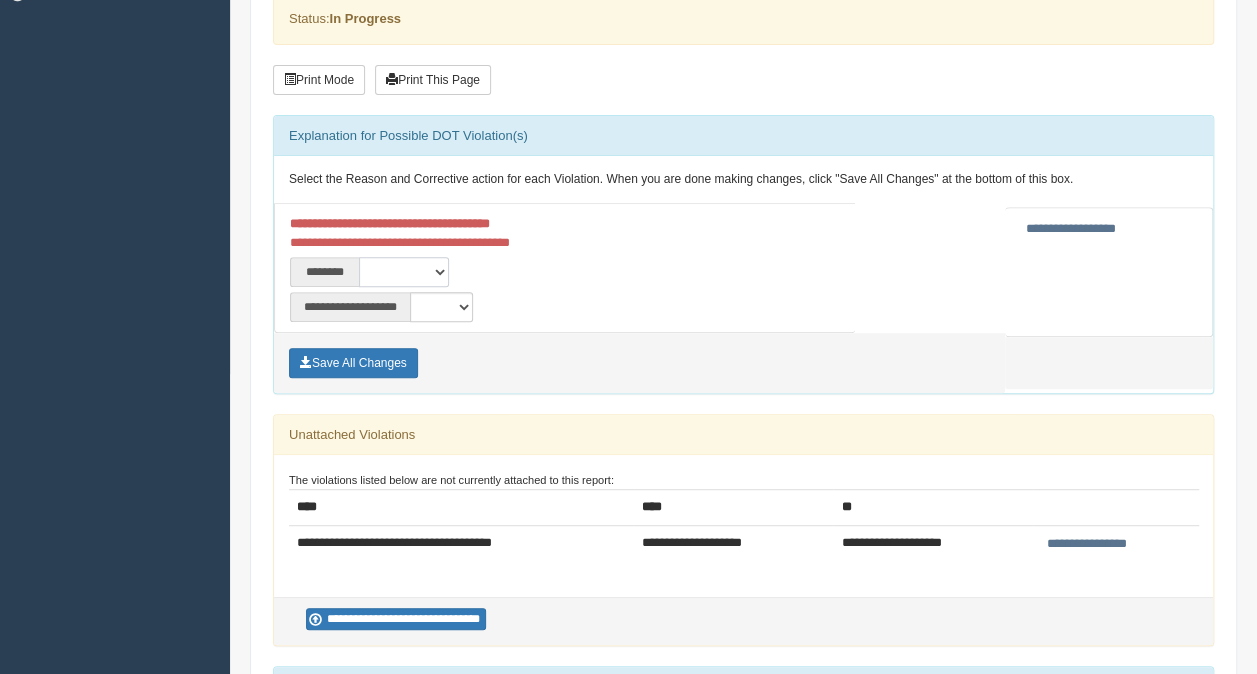 click on "**********" at bounding box center [404, 272] 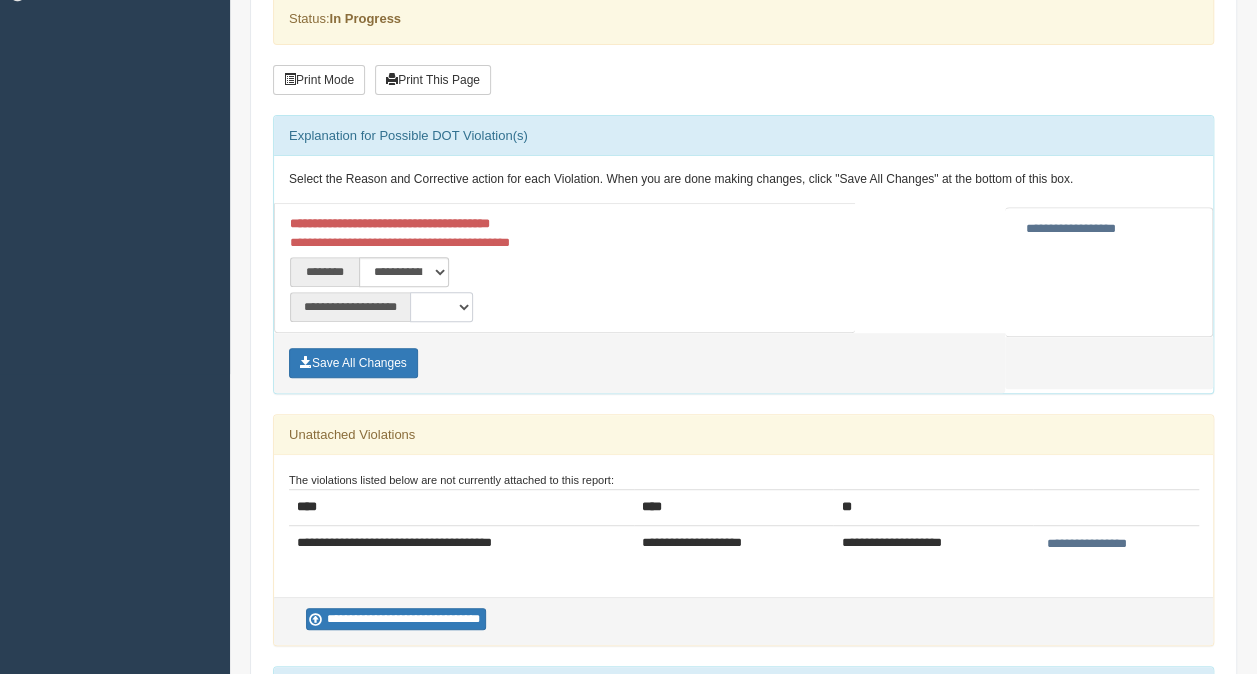 click on "**********" at bounding box center (441, 307) 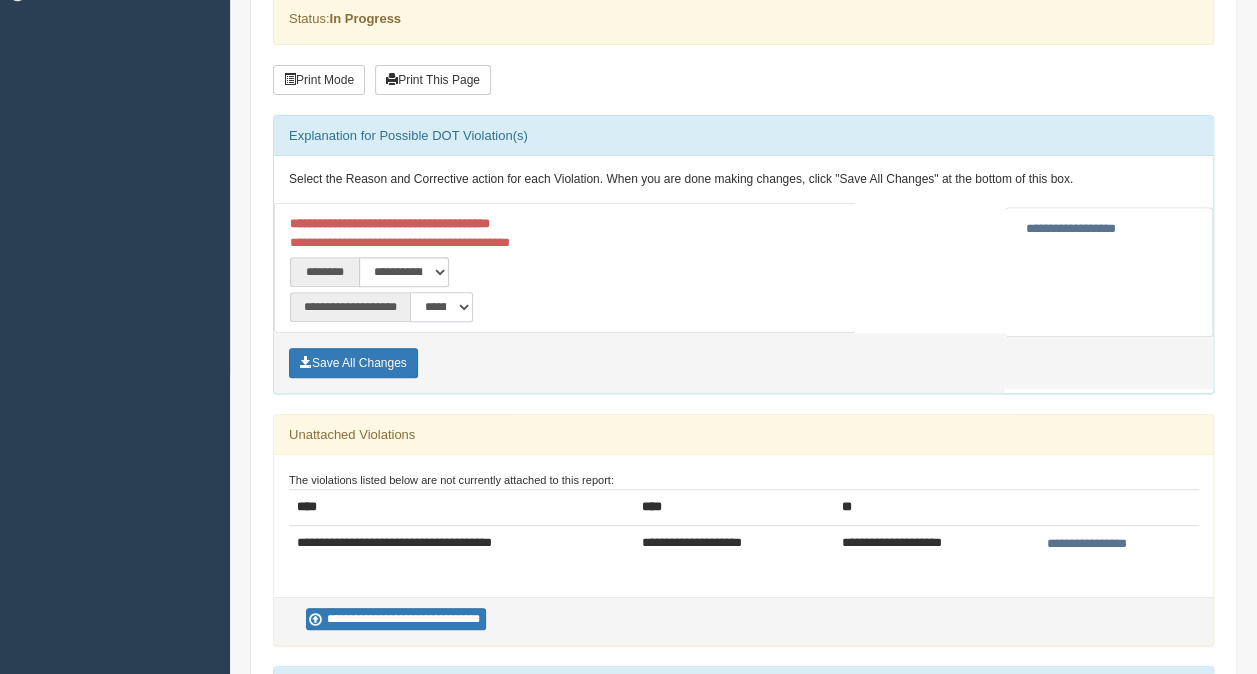 click on "**********" at bounding box center [441, 307] 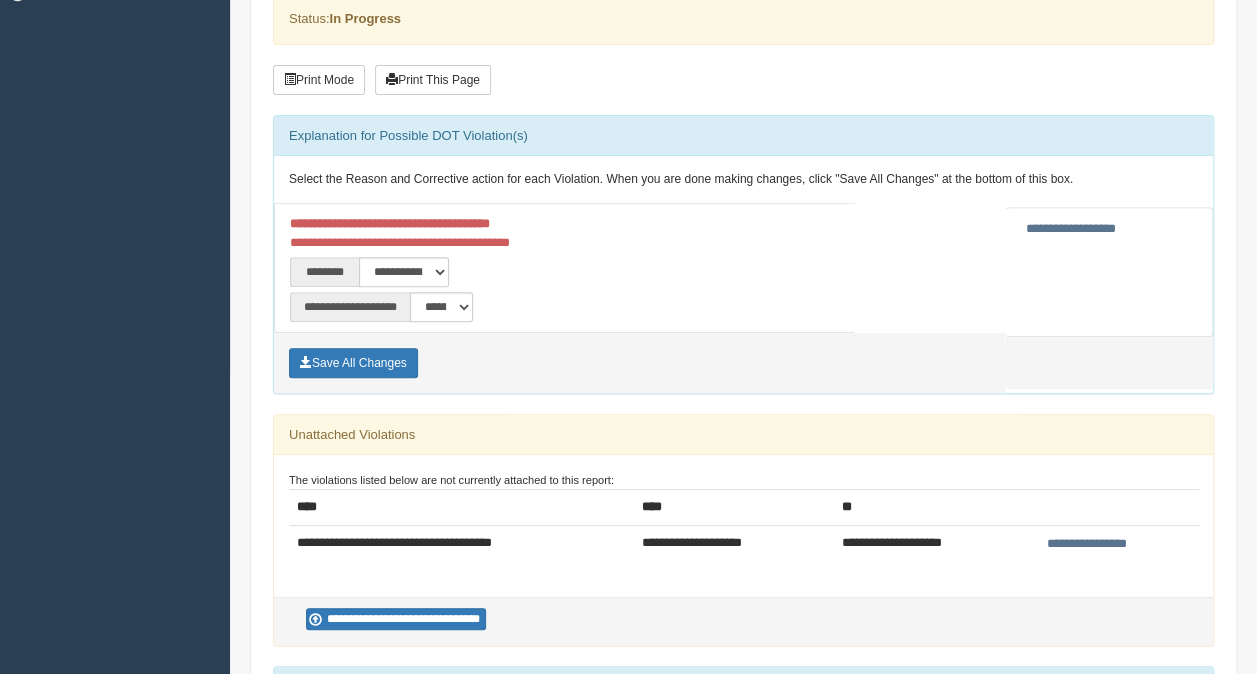 click on "**********" at bounding box center [565, 304] 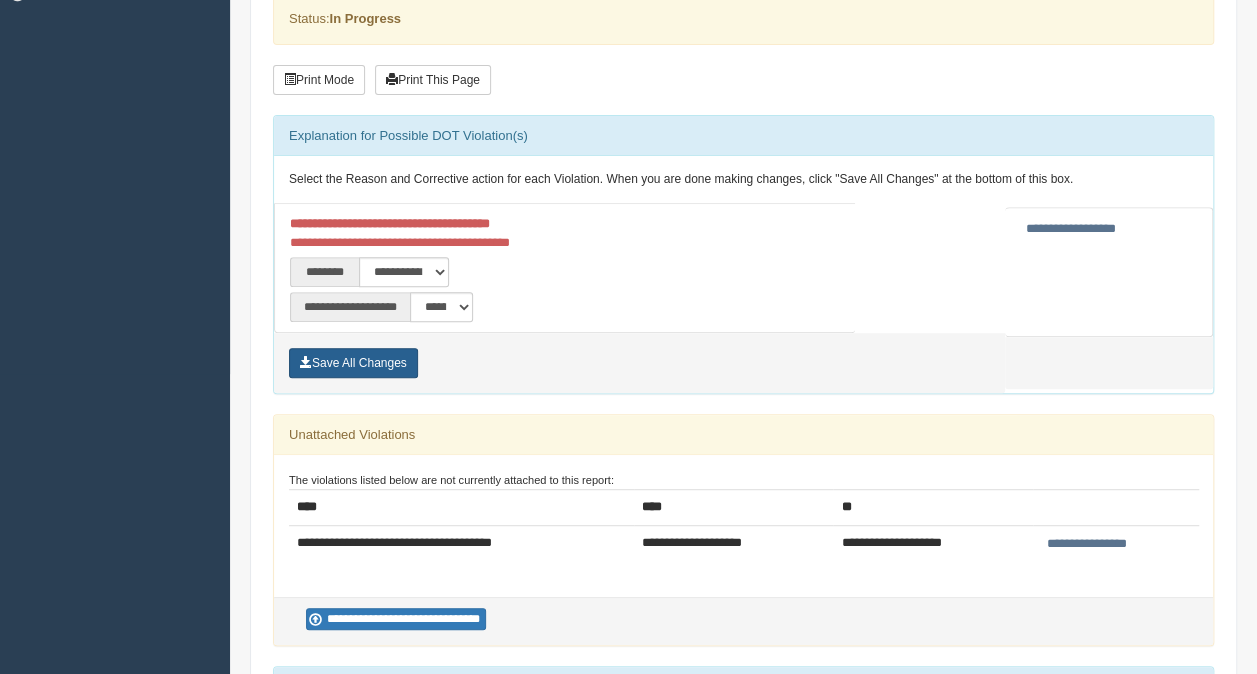 click on "Save All Changes" at bounding box center (353, 363) 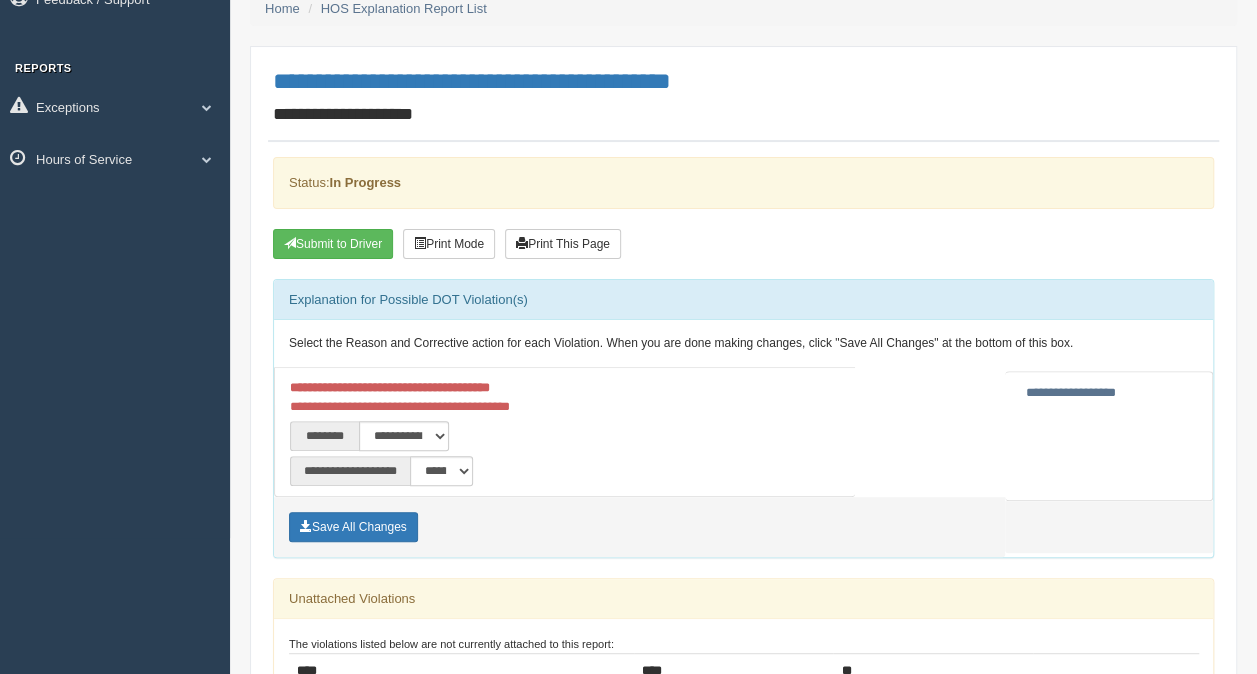 scroll, scrollTop: 300, scrollLeft: 0, axis: vertical 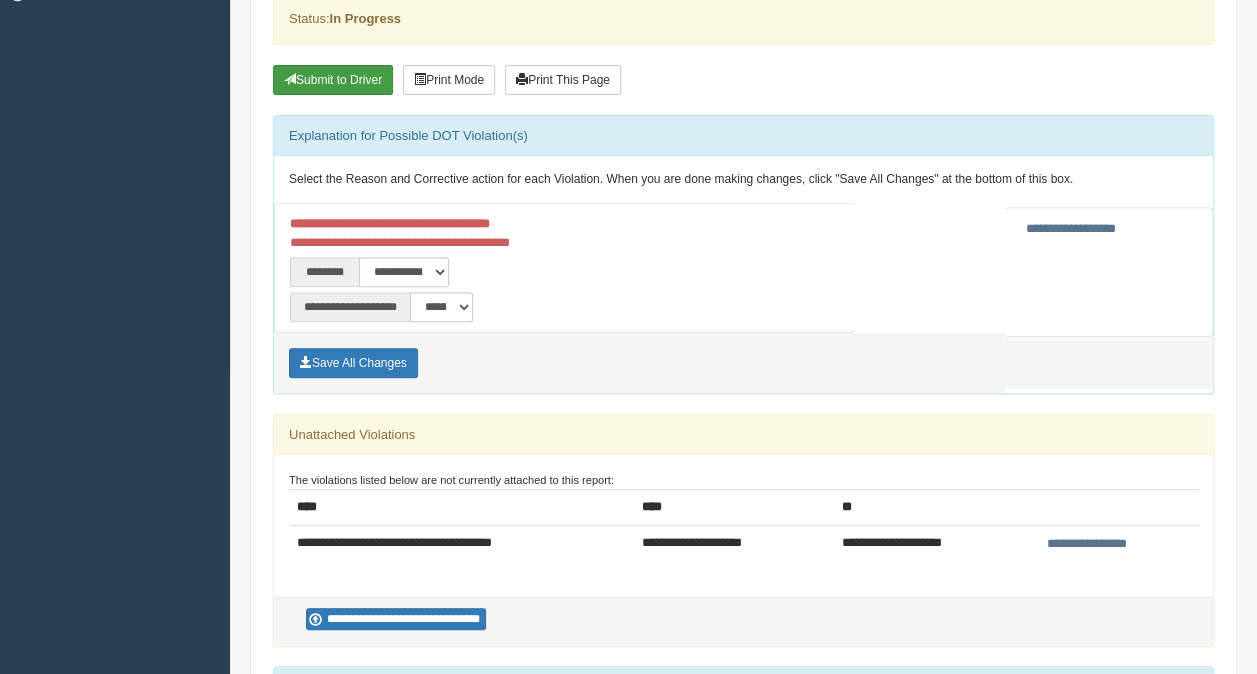 click on "Submit to Driver" at bounding box center [333, 80] 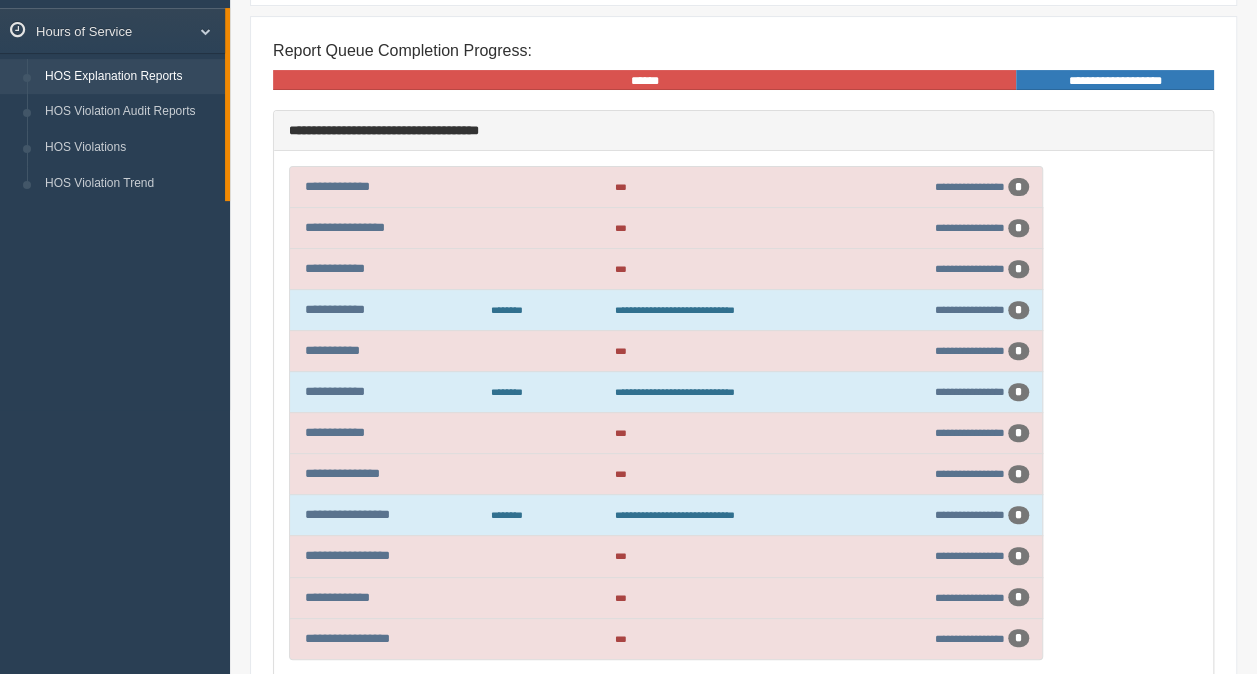 scroll, scrollTop: 300, scrollLeft: 0, axis: vertical 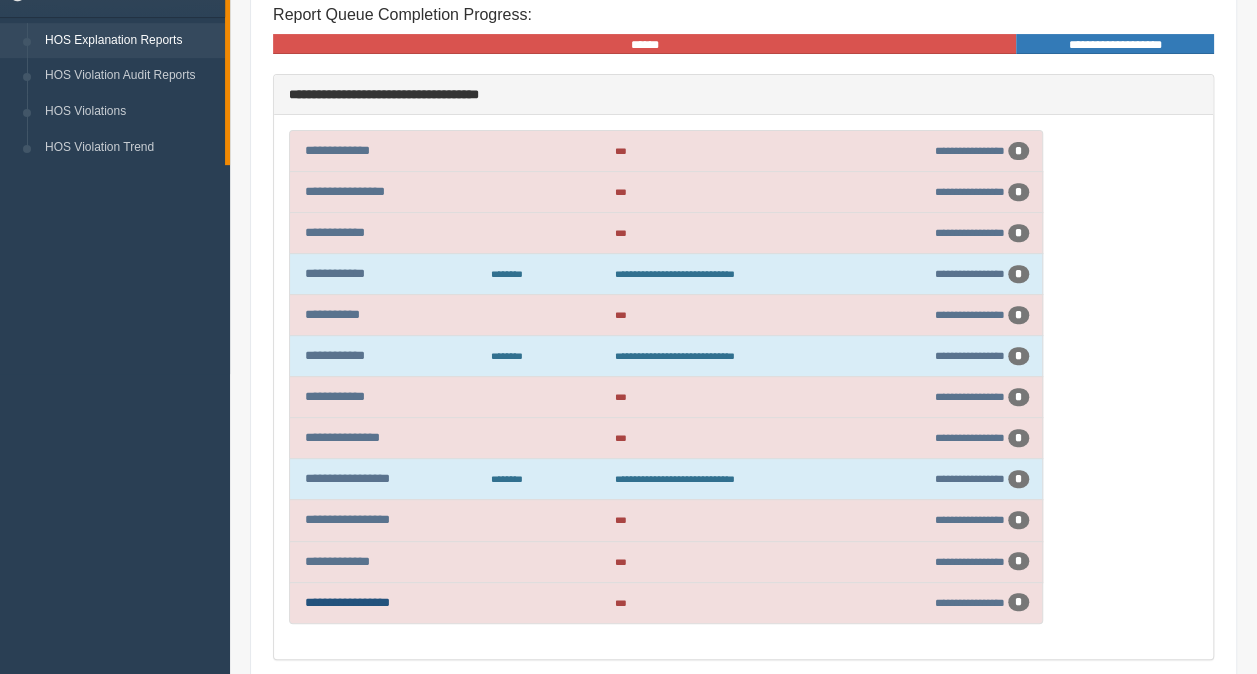 click on "**********" at bounding box center [347, 602] 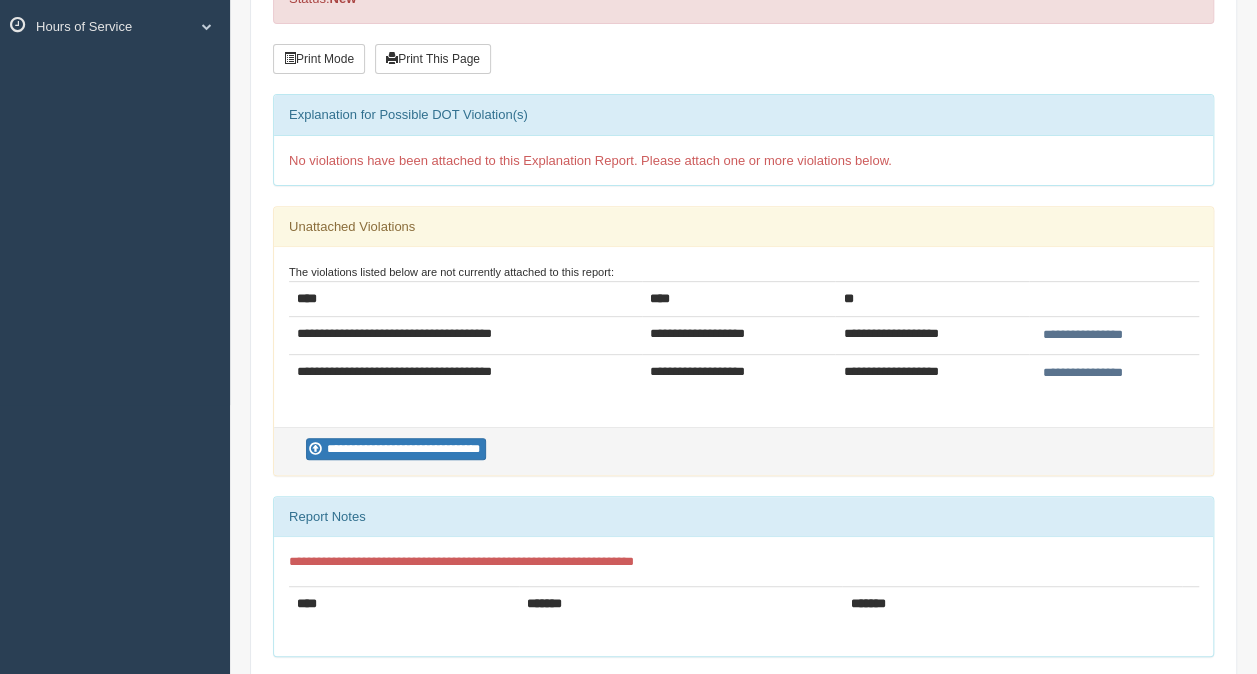 scroll, scrollTop: 300, scrollLeft: 0, axis: vertical 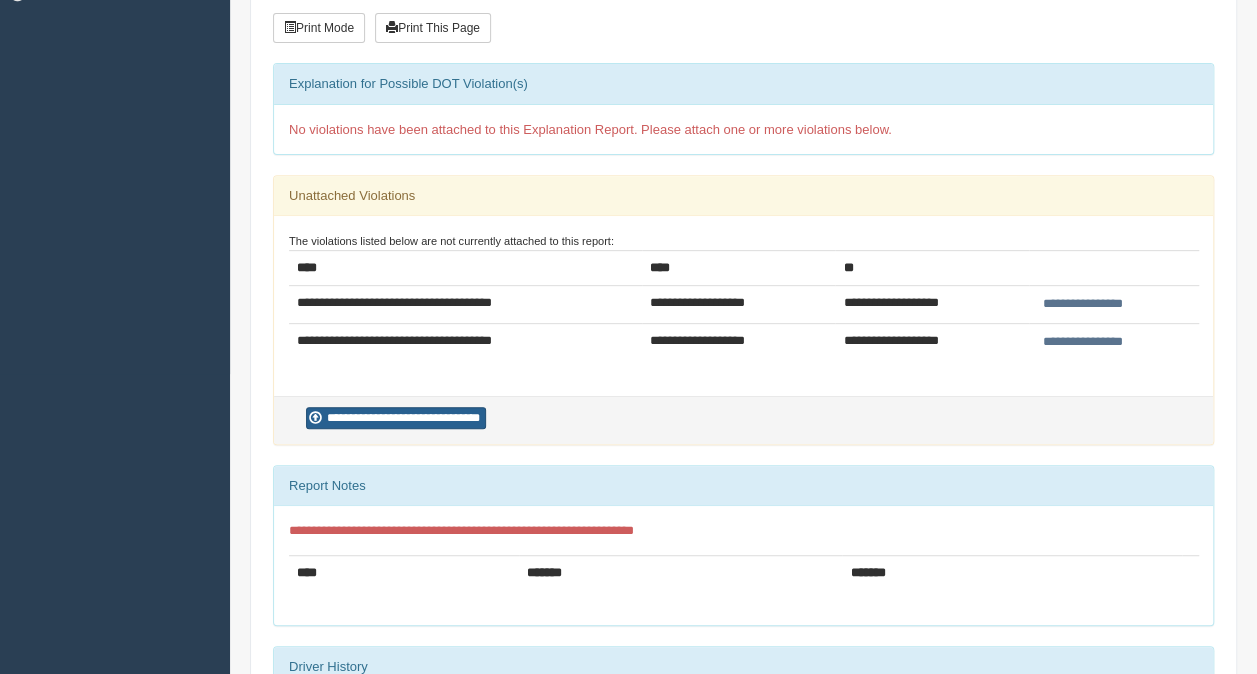 click on "**********" at bounding box center [396, 418] 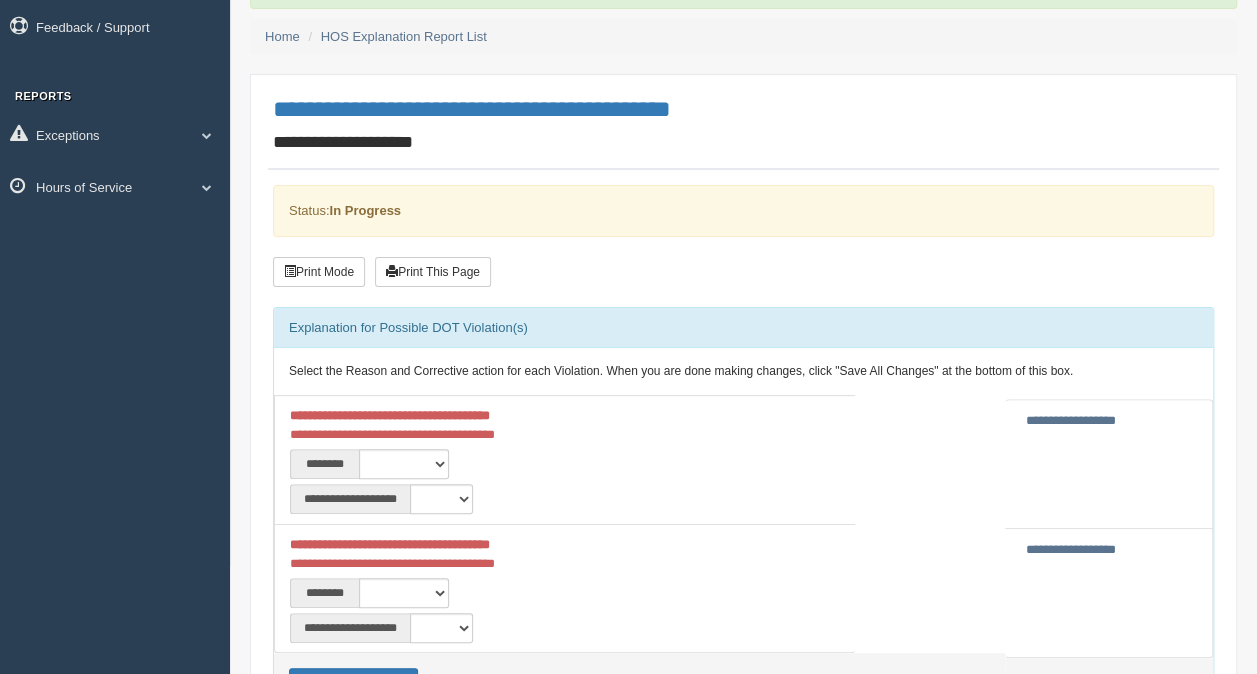 scroll, scrollTop: 200, scrollLeft: 0, axis: vertical 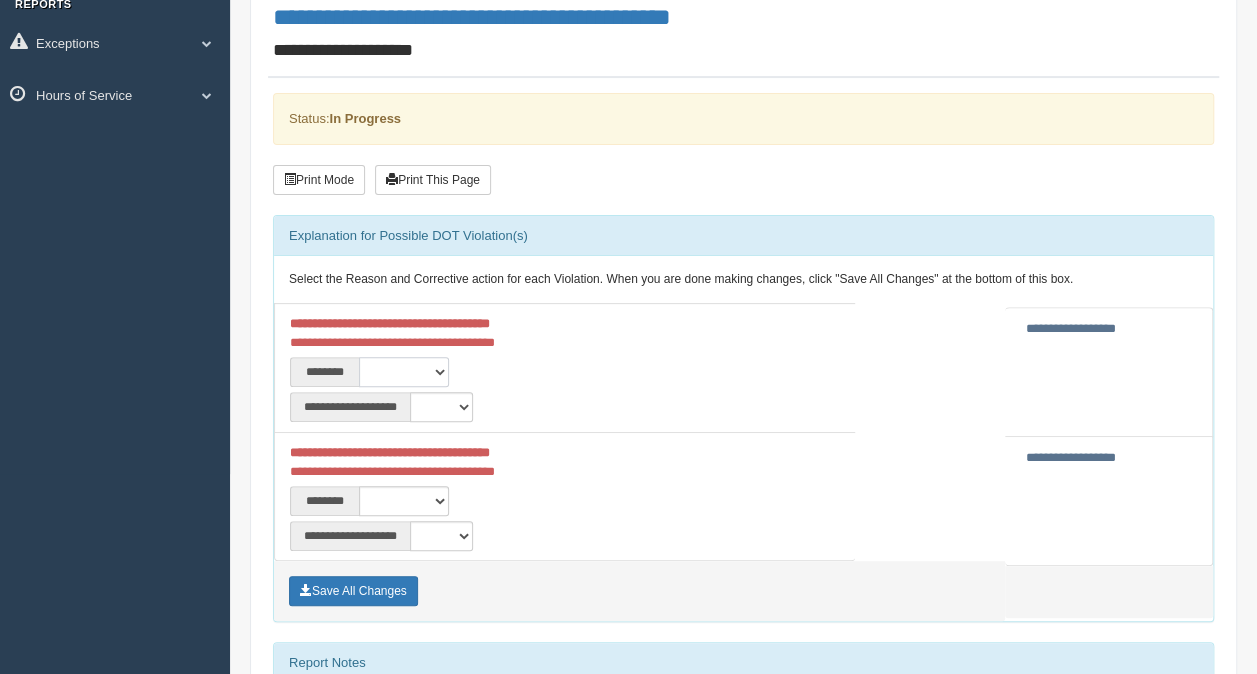 click on "**********" at bounding box center (404, 372) 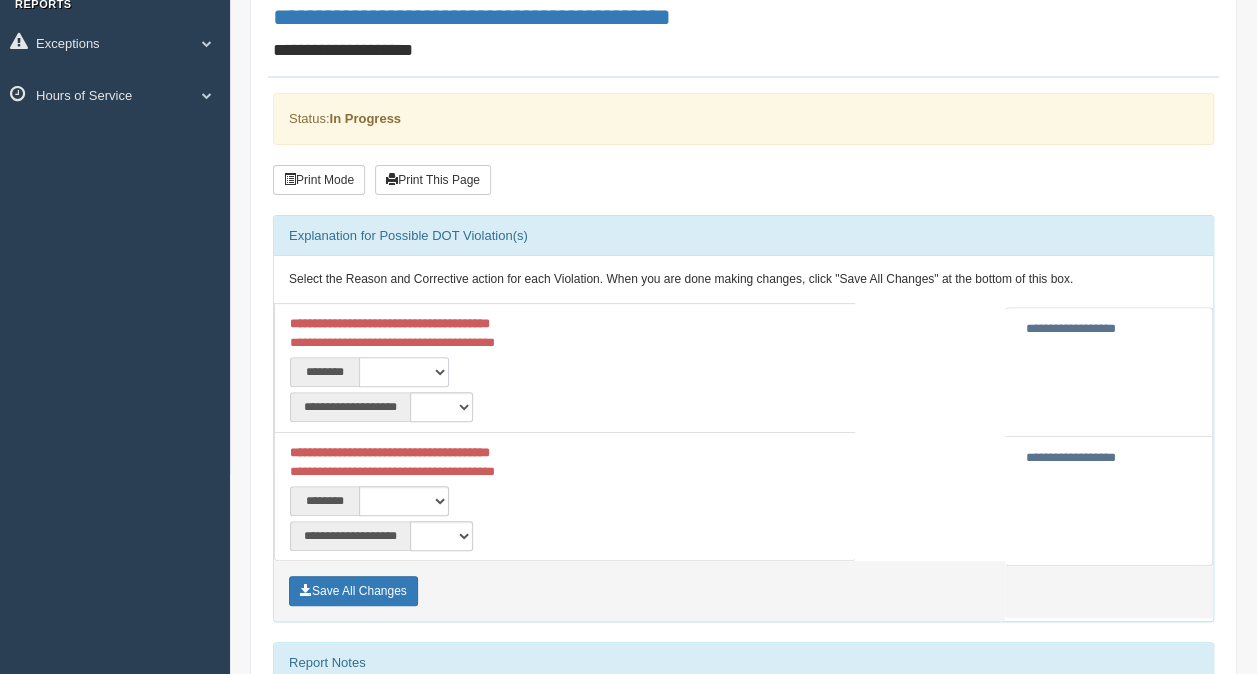 select on "****" 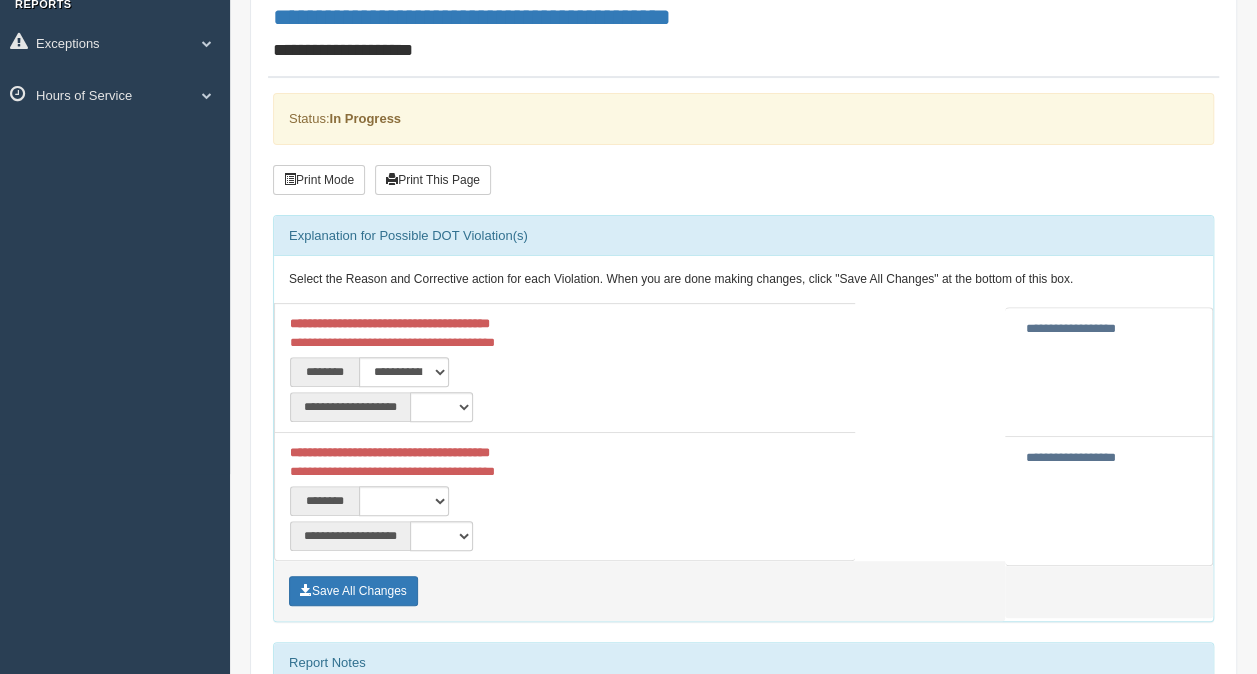 click on "**********" at bounding box center [565, 404] 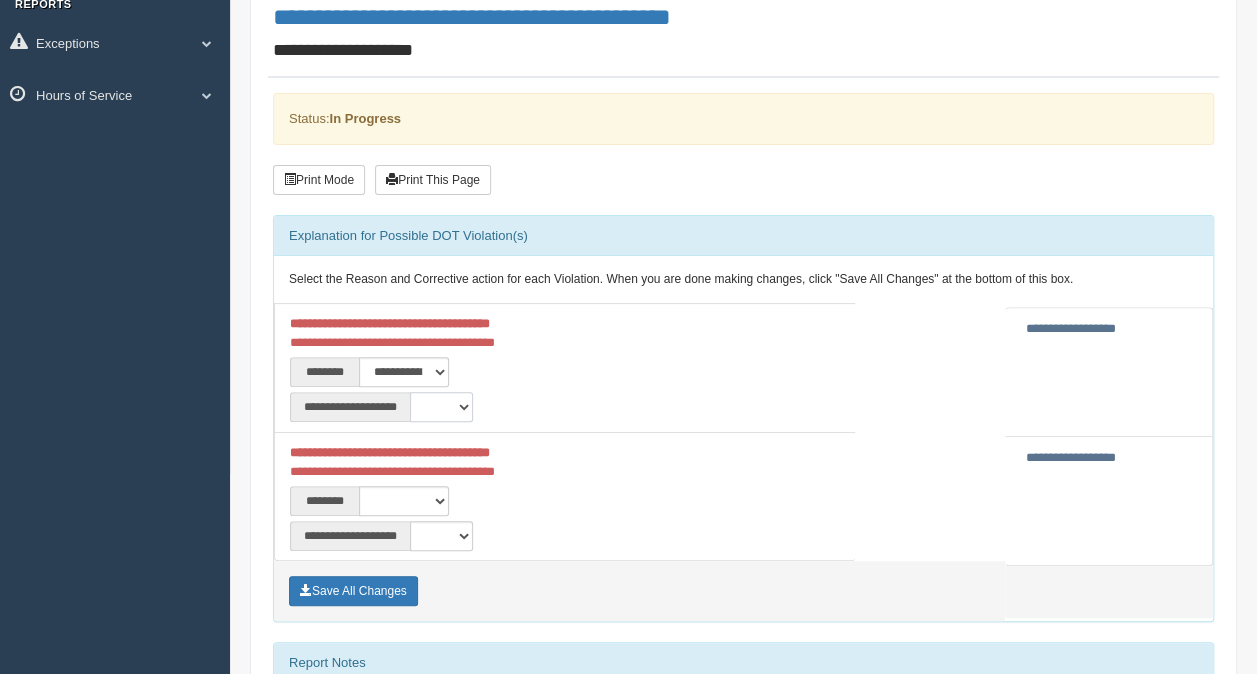 click on "**********" at bounding box center [441, 407] 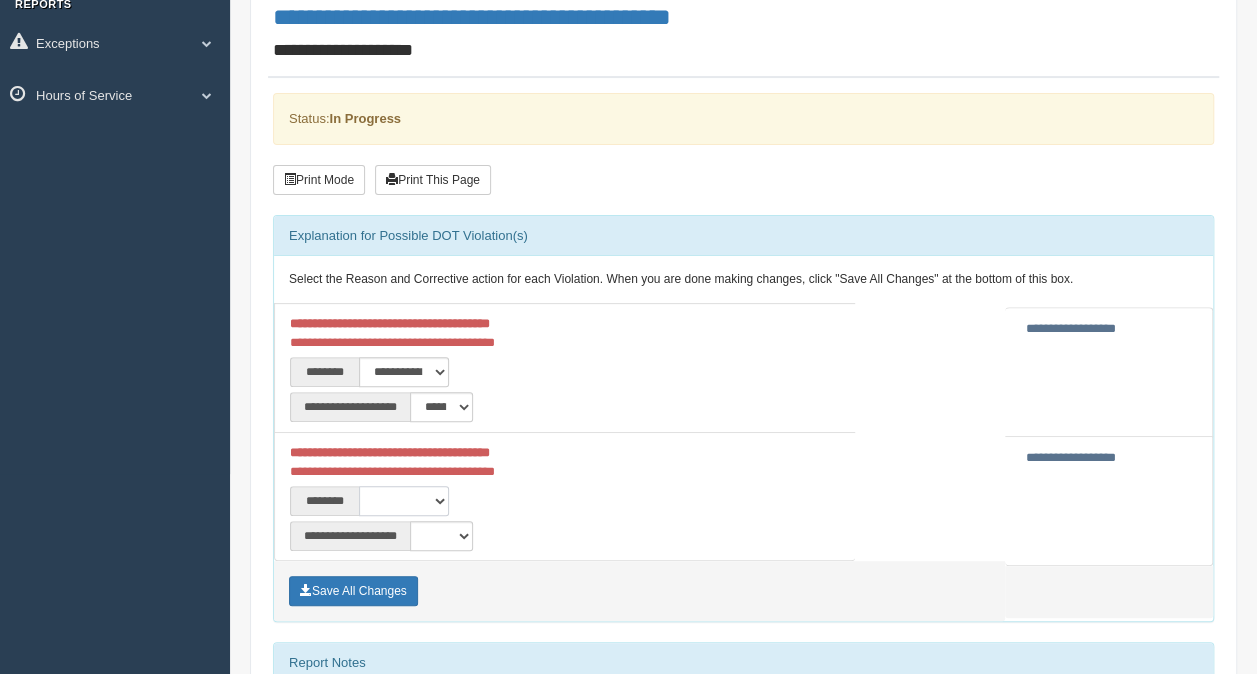 click on "**********" at bounding box center [404, 501] 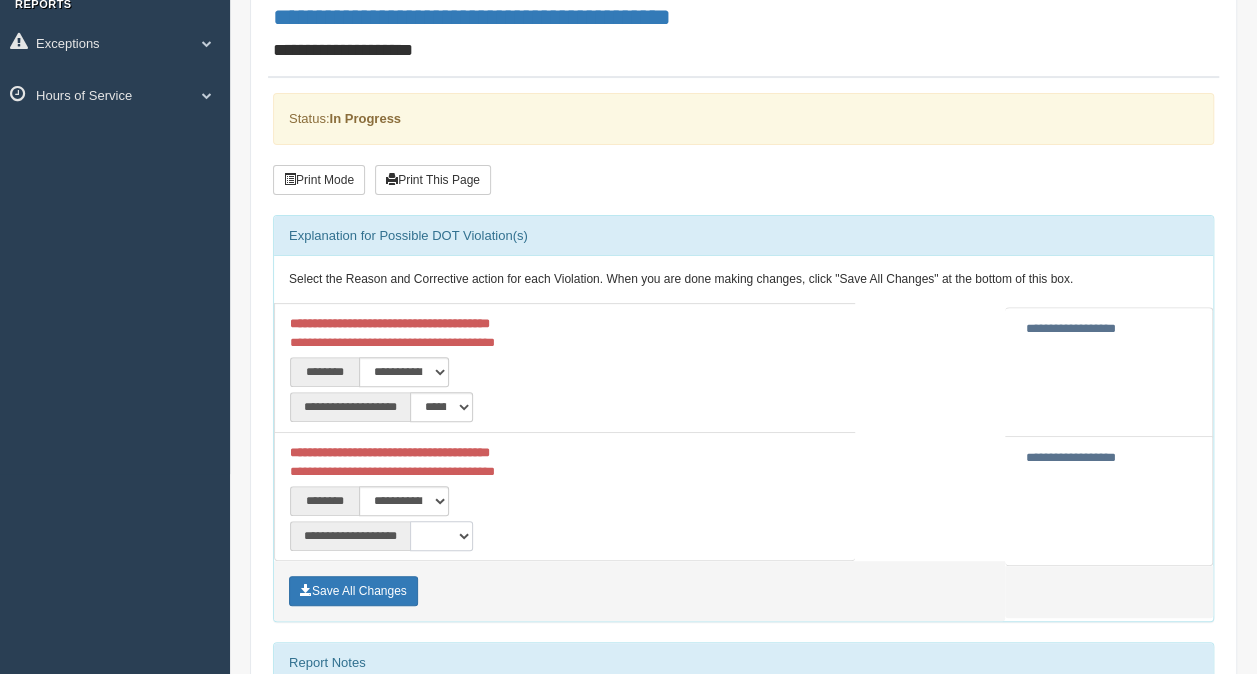 click on "**********" at bounding box center (441, 536) 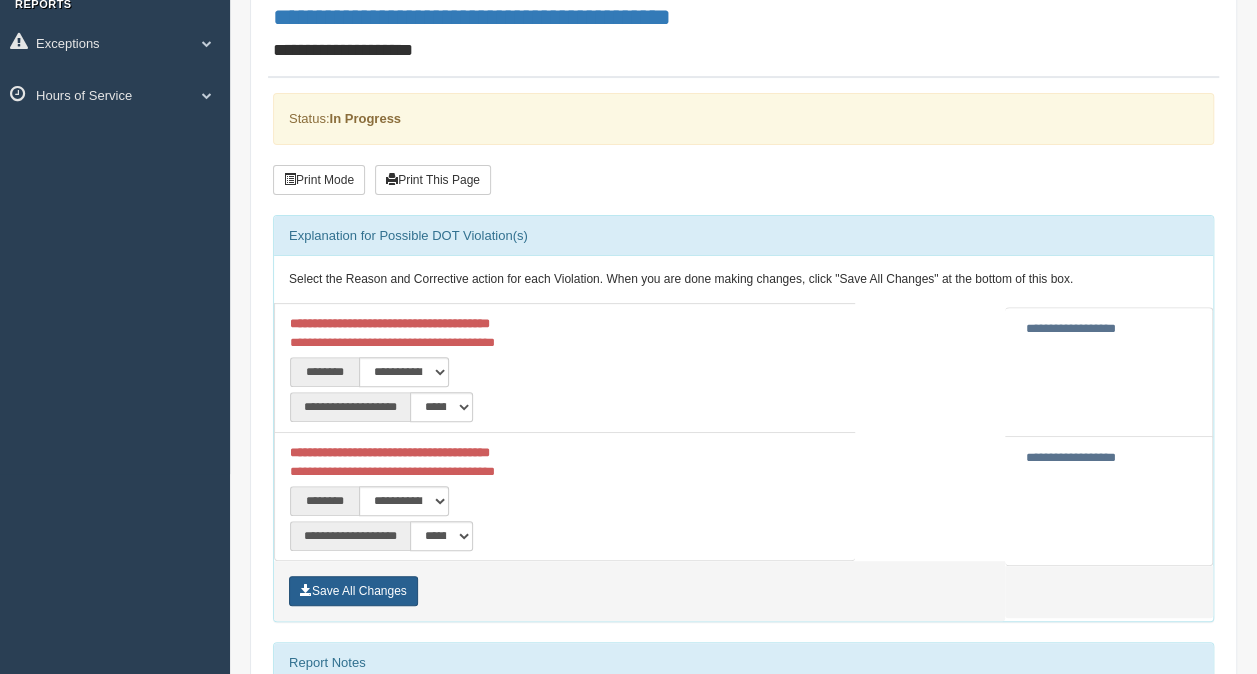 click on "Save All Changes" at bounding box center (353, 591) 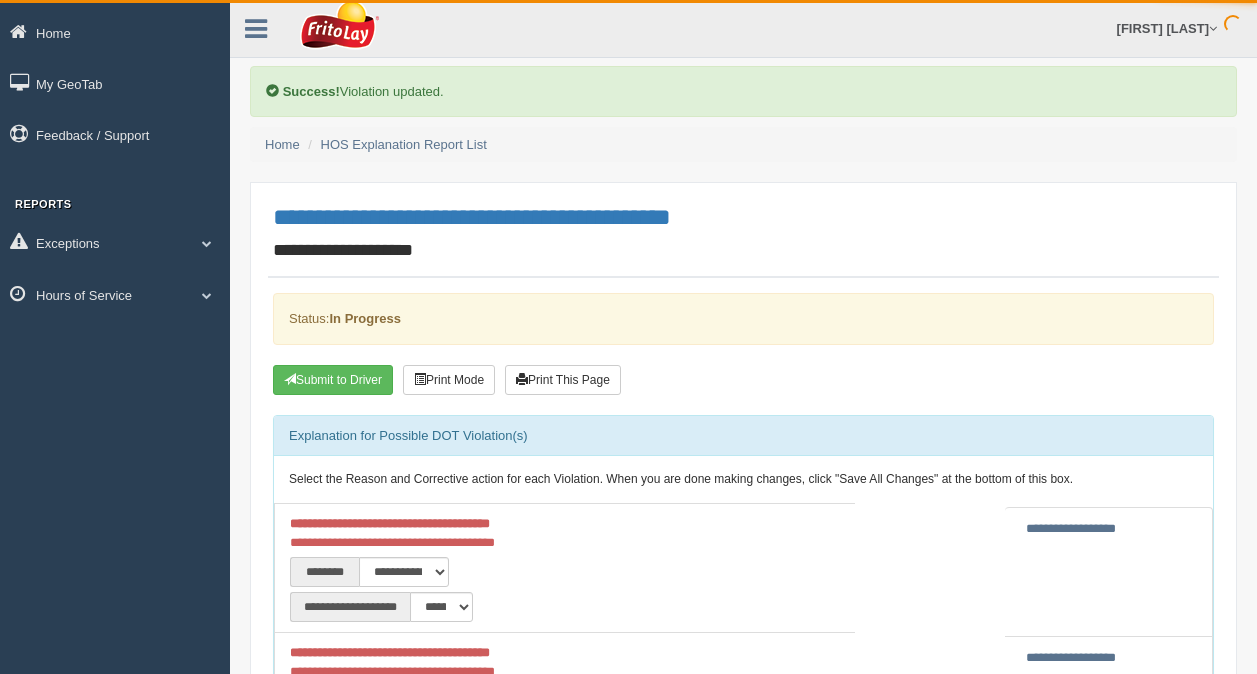 scroll, scrollTop: 0, scrollLeft: 0, axis: both 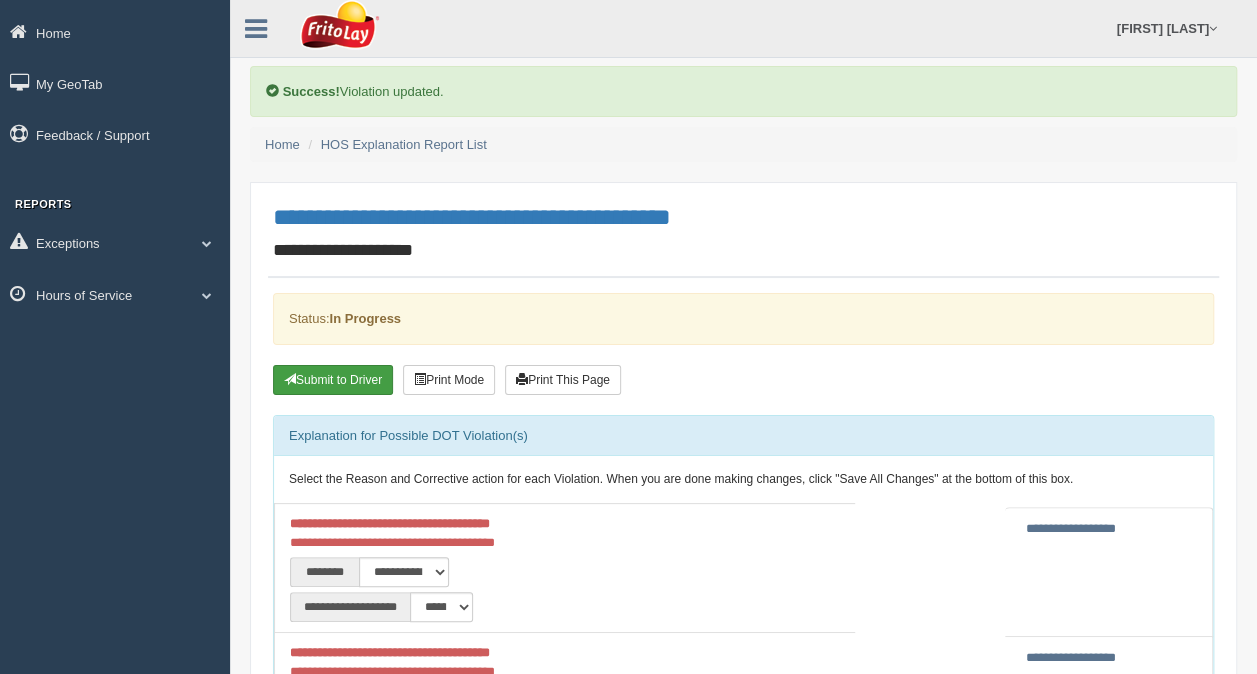 click on "Submit to Driver" at bounding box center (333, 380) 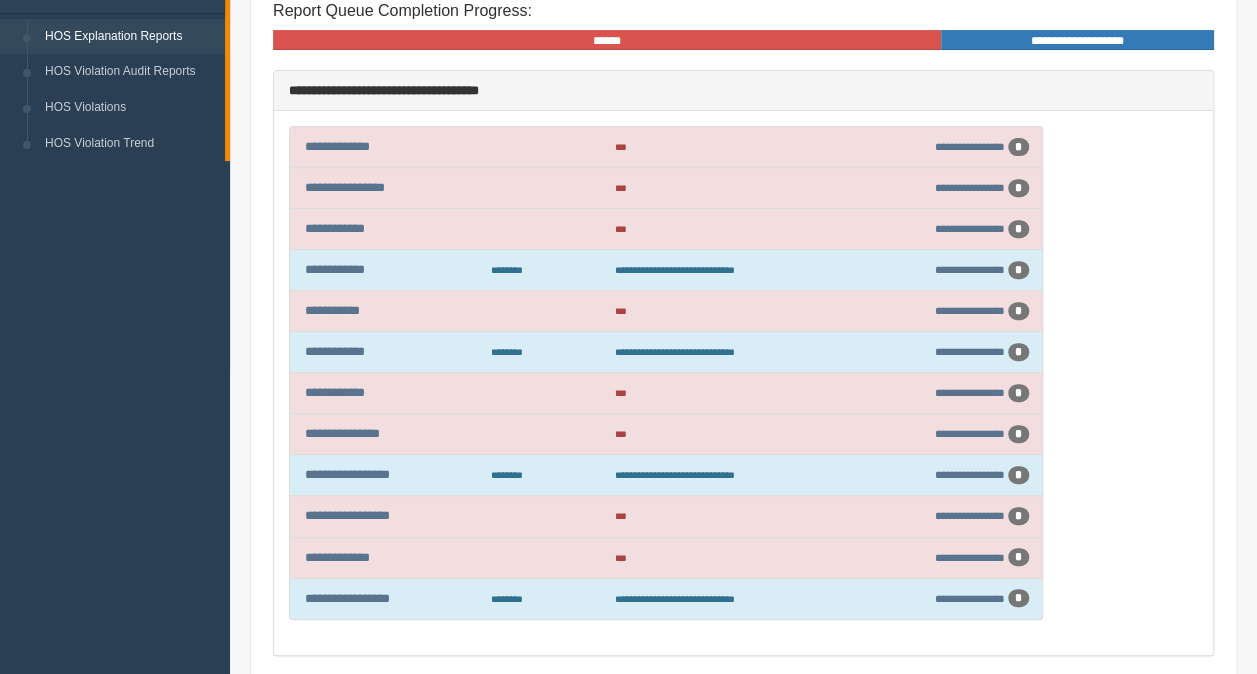 scroll, scrollTop: 400, scrollLeft: 0, axis: vertical 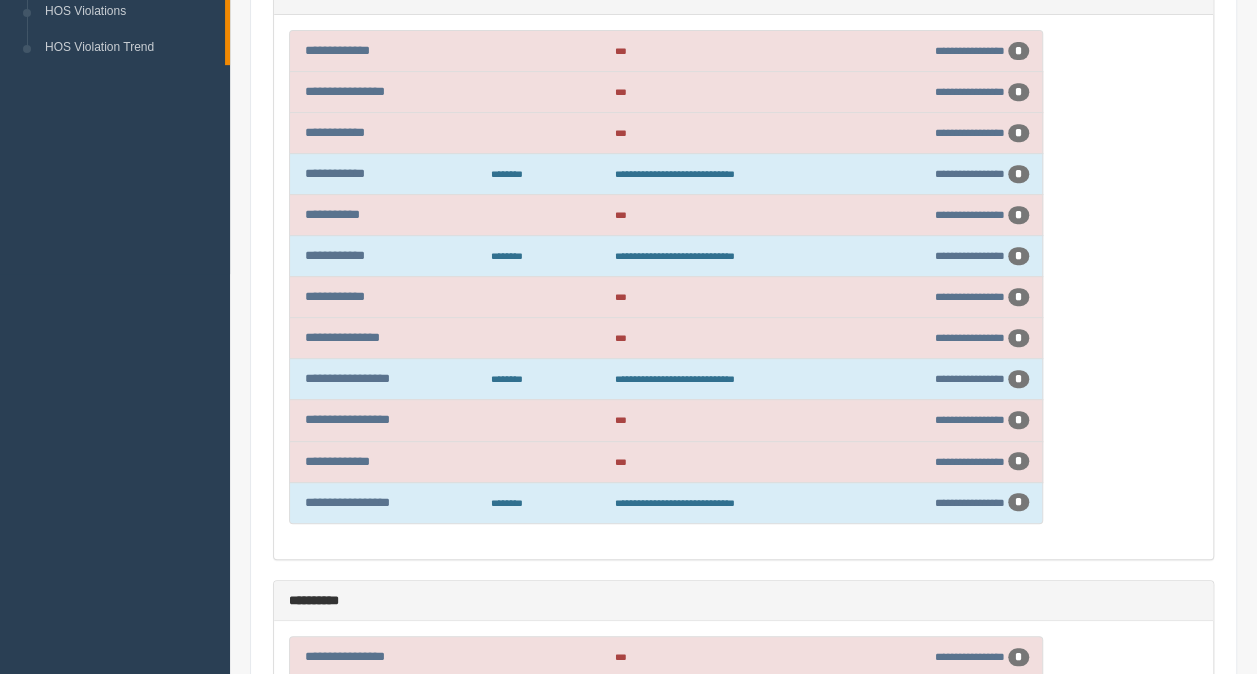 click on "**********" at bounding box center (388, 50) 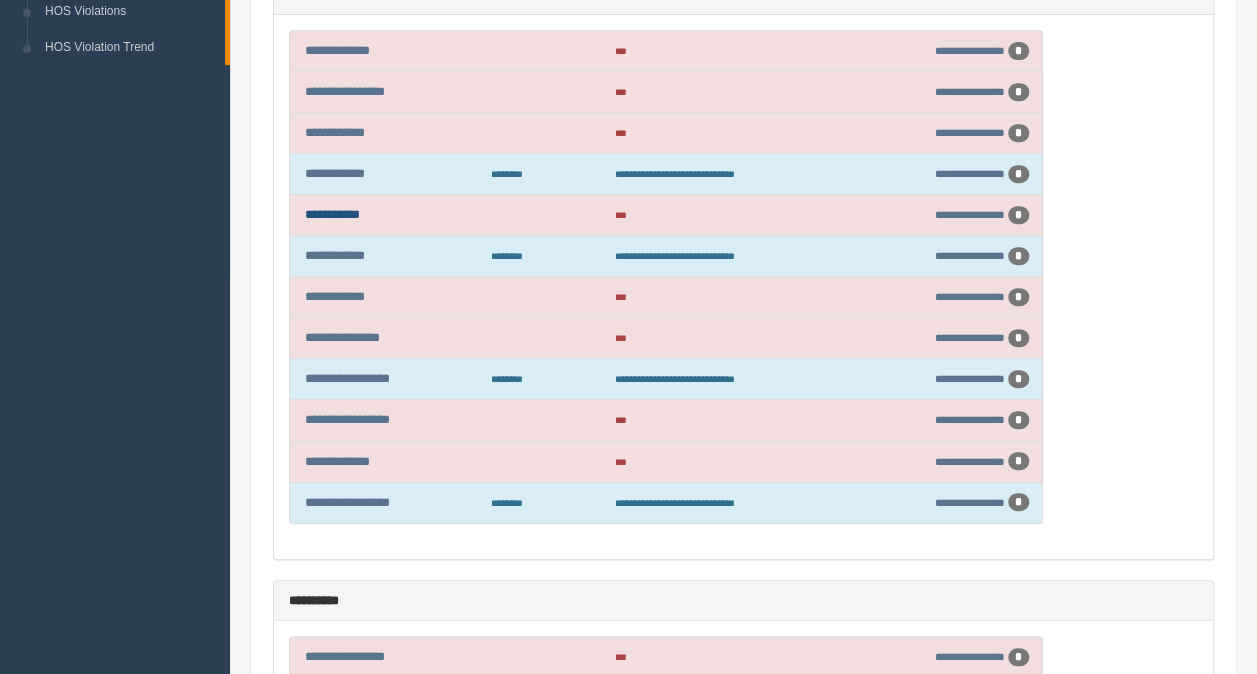 click on "**********" at bounding box center (332, 214) 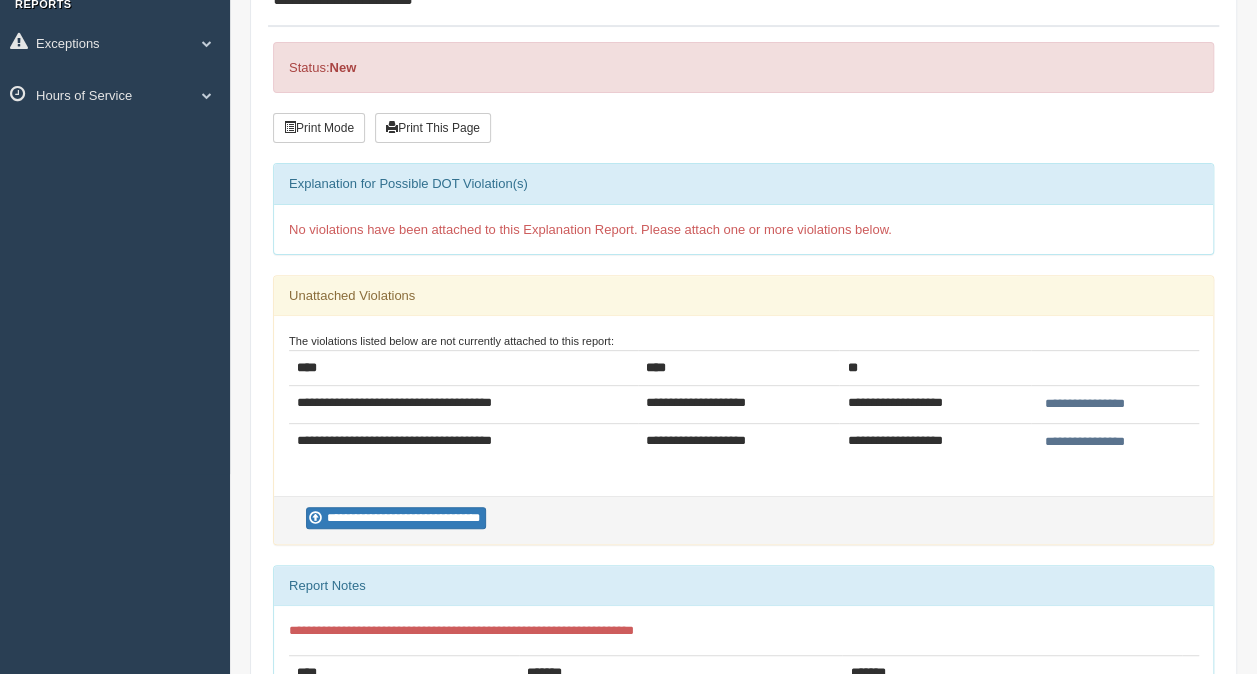 scroll, scrollTop: 0, scrollLeft: 0, axis: both 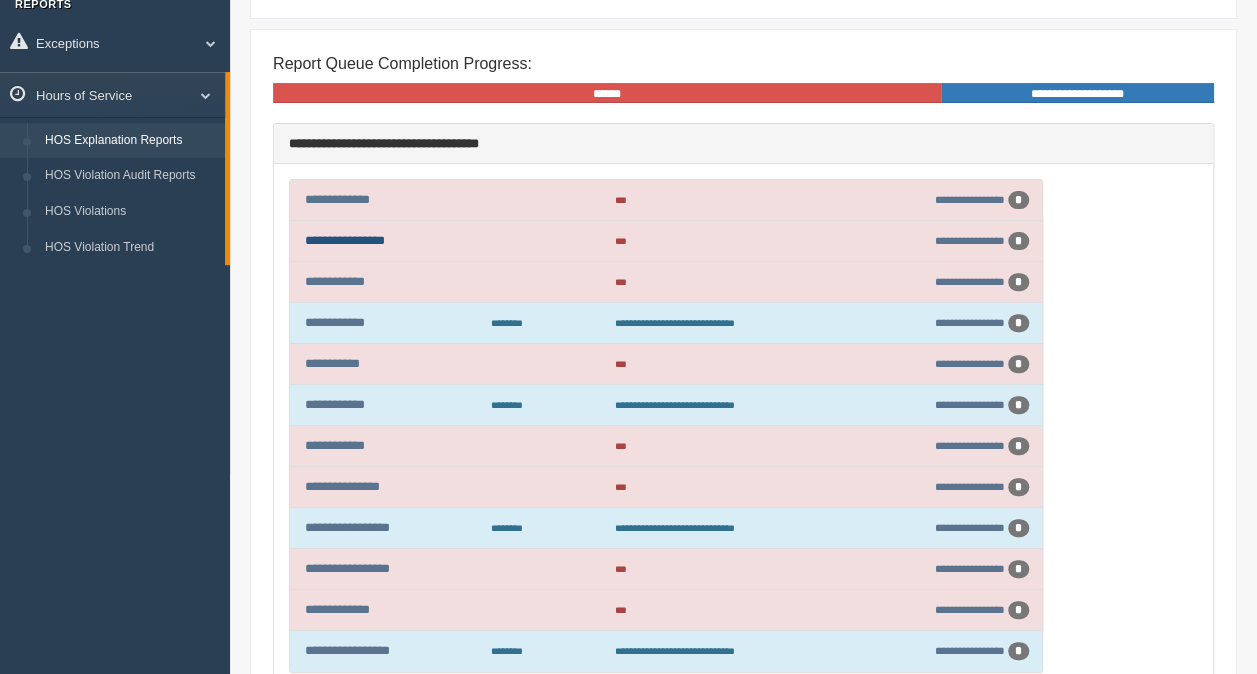 click on "**********" at bounding box center (345, 240) 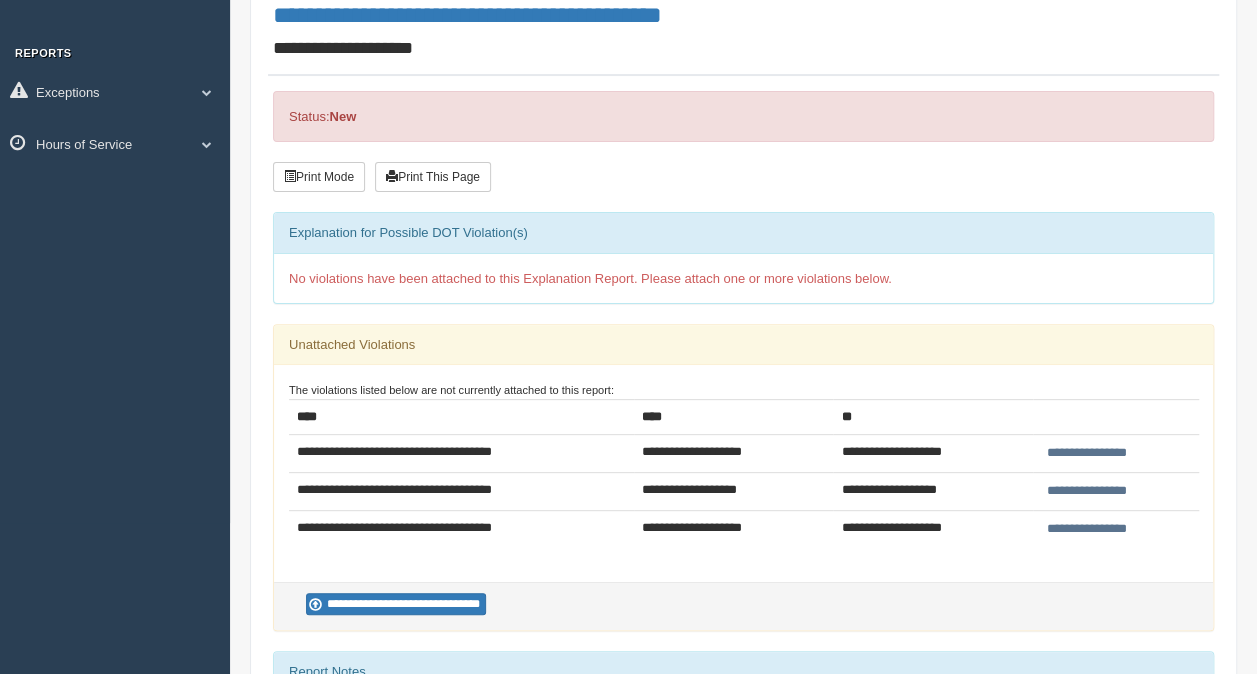 scroll, scrollTop: 300, scrollLeft: 0, axis: vertical 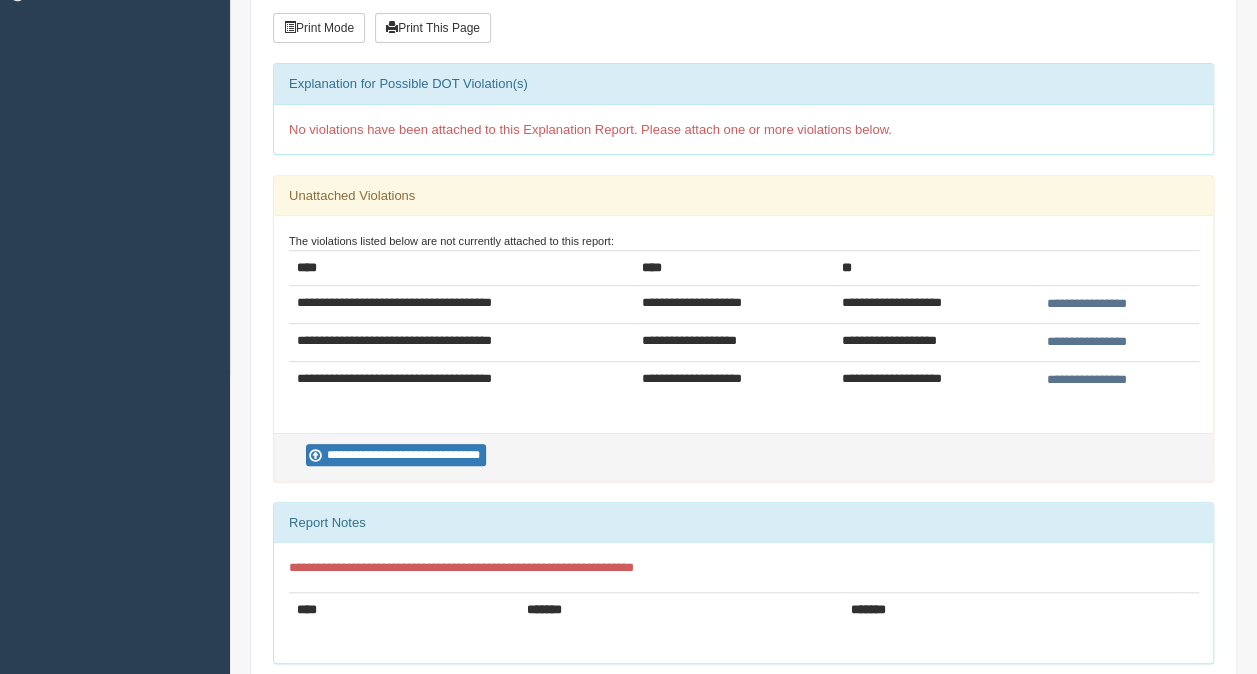 click on "**********" at bounding box center [743, 457] 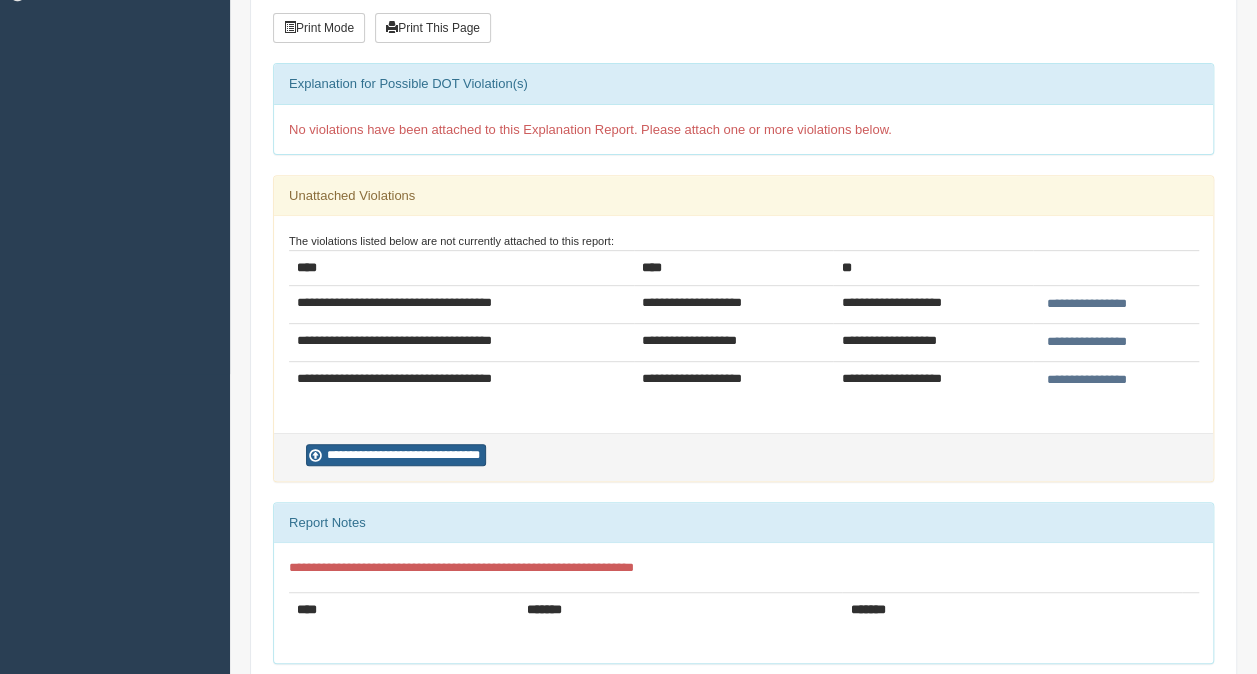 click on "**********" at bounding box center [396, 455] 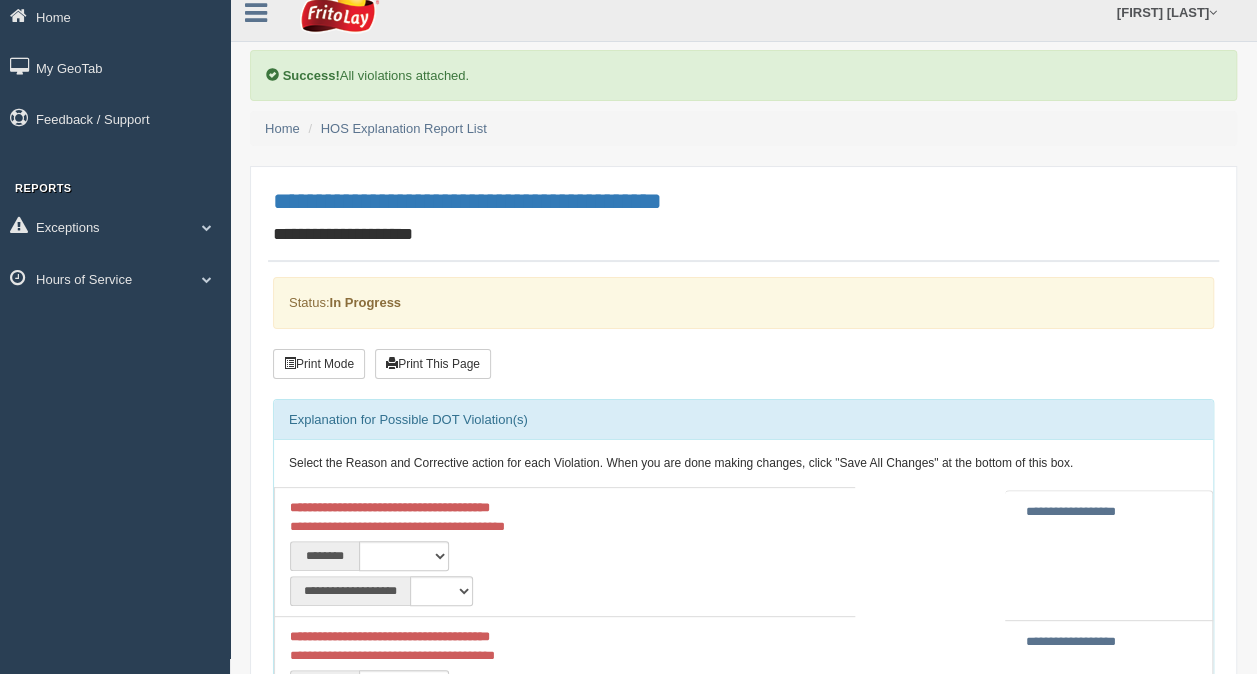 scroll, scrollTop: 400, scrollLeft: 0, axis: vertical 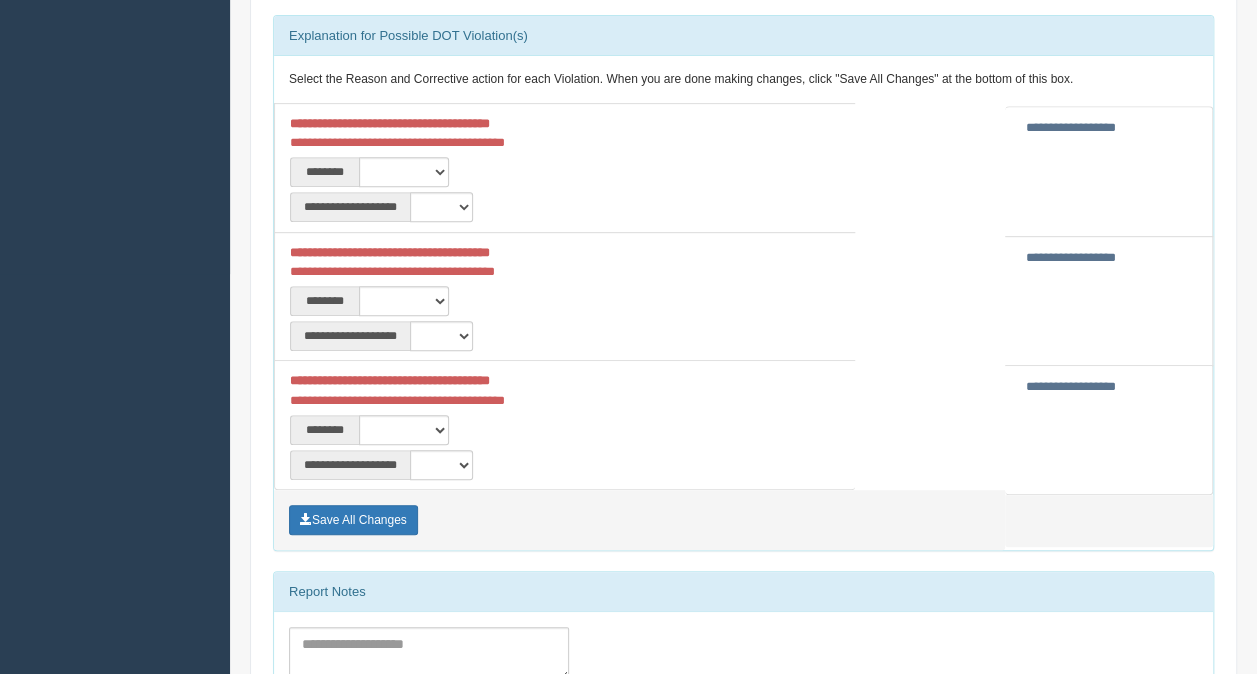 click on "**********" at bounding box center [1071, 127] 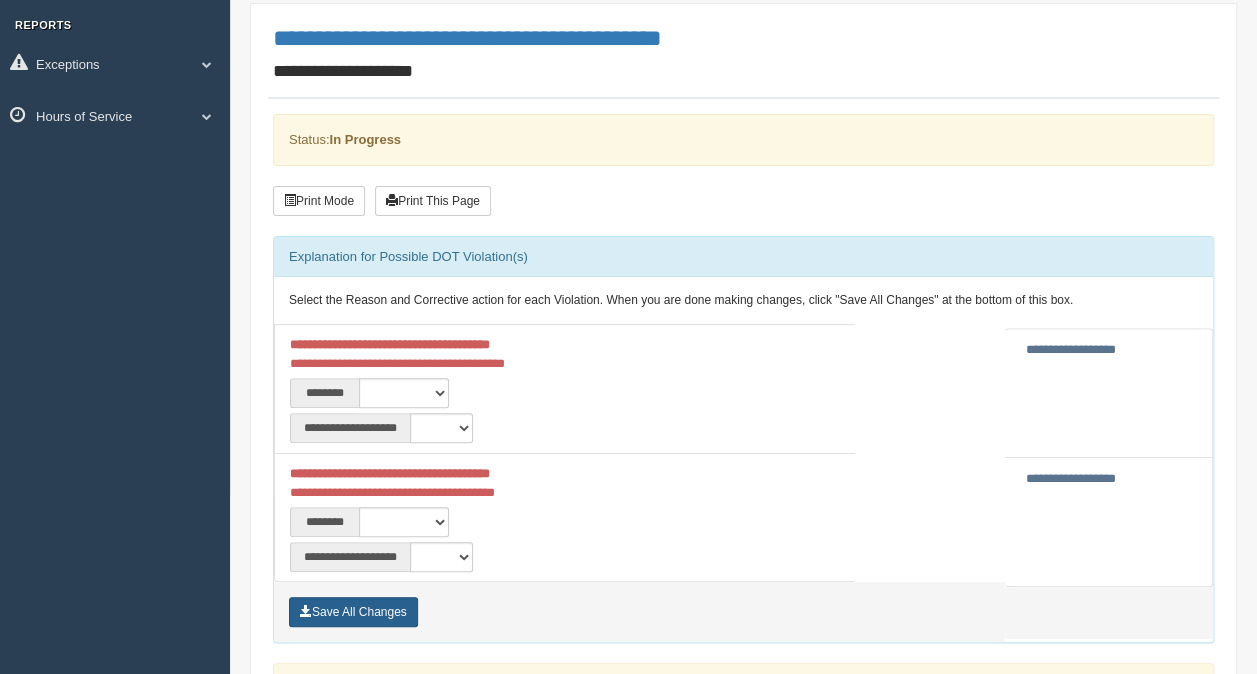 scroll, scrollTop: 400, scrollLeft: 0, axis: vertical 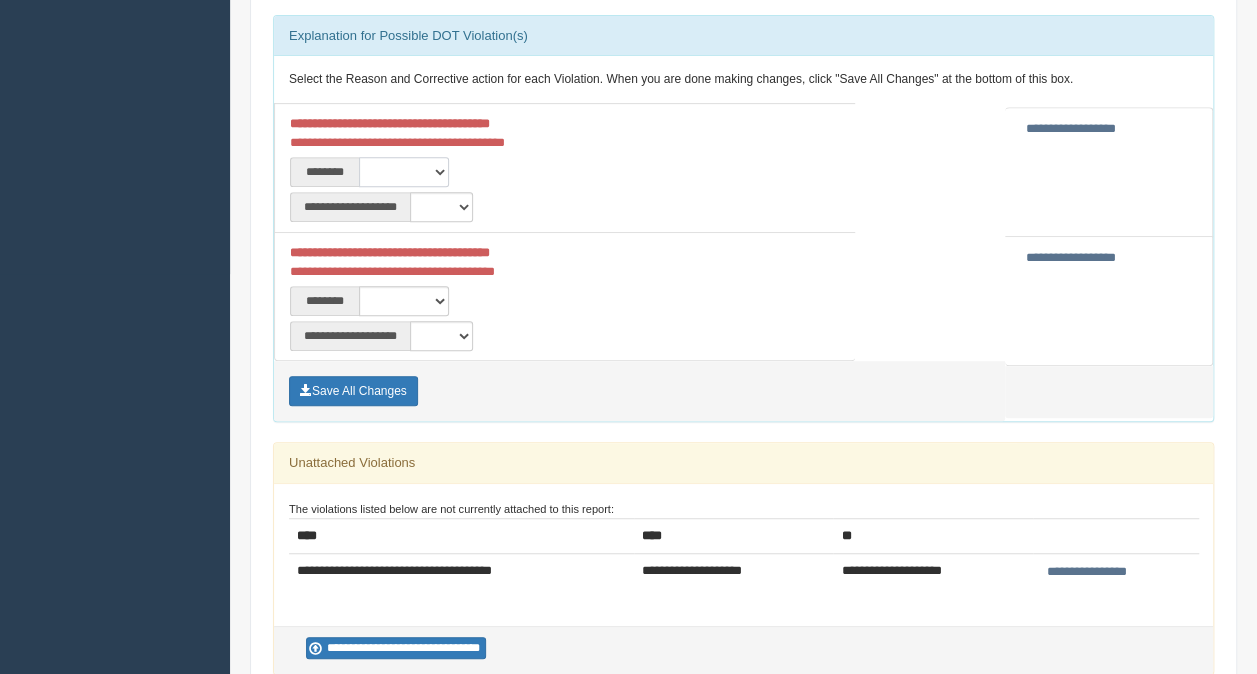 click on "**********" at bounding box center [404, 172] 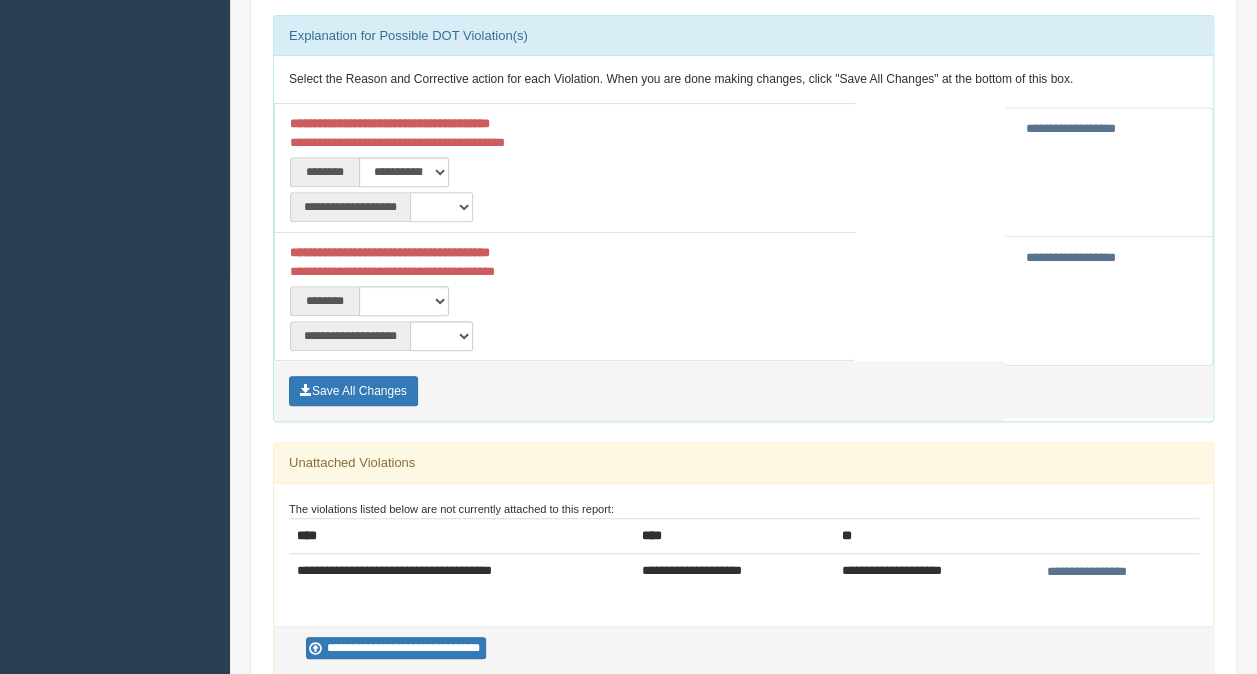 drag, startPoint x: 421, startPoint y: 202, endPoint x: 432, endPoint y: 215, distance: 17.029387 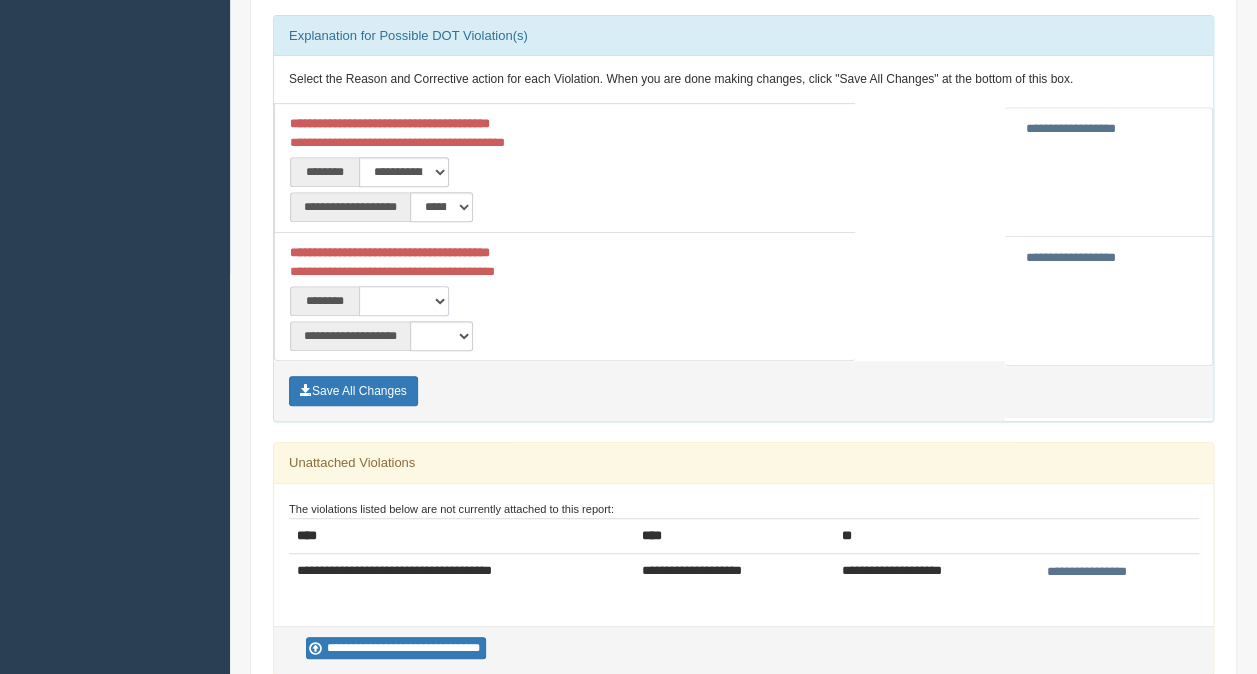 click on "**********" at bounding box center [404, 301] 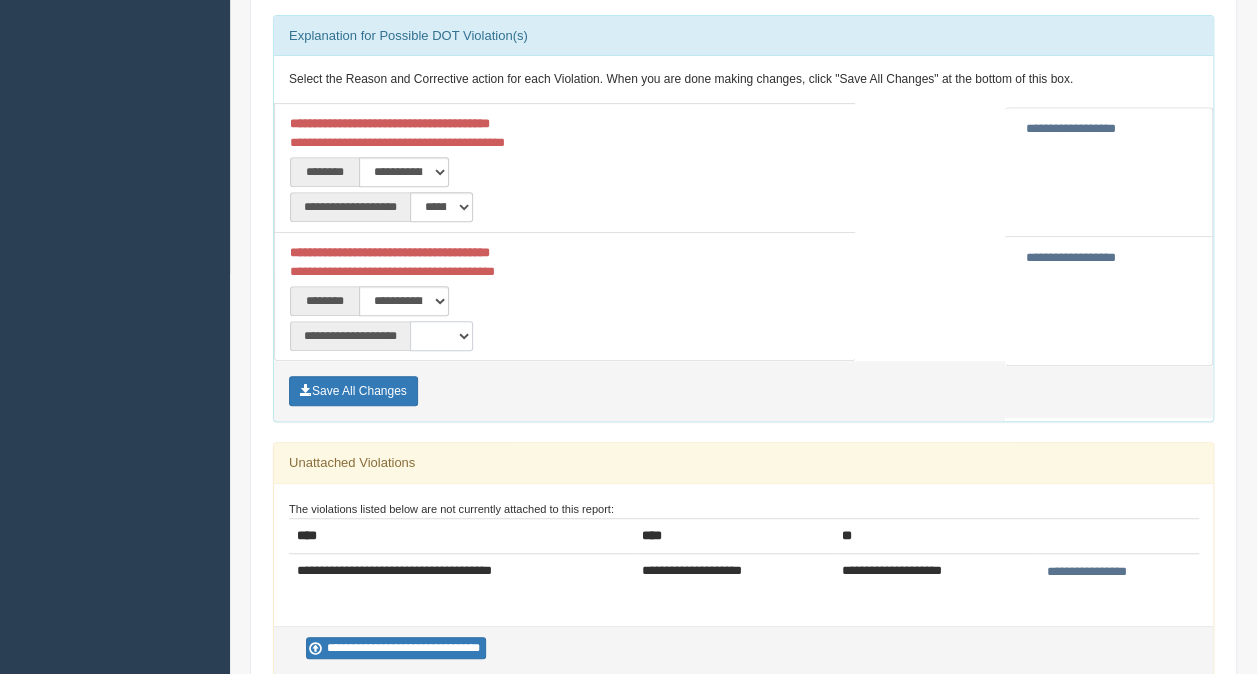 click on "**********" at bounding box center (441, 336) 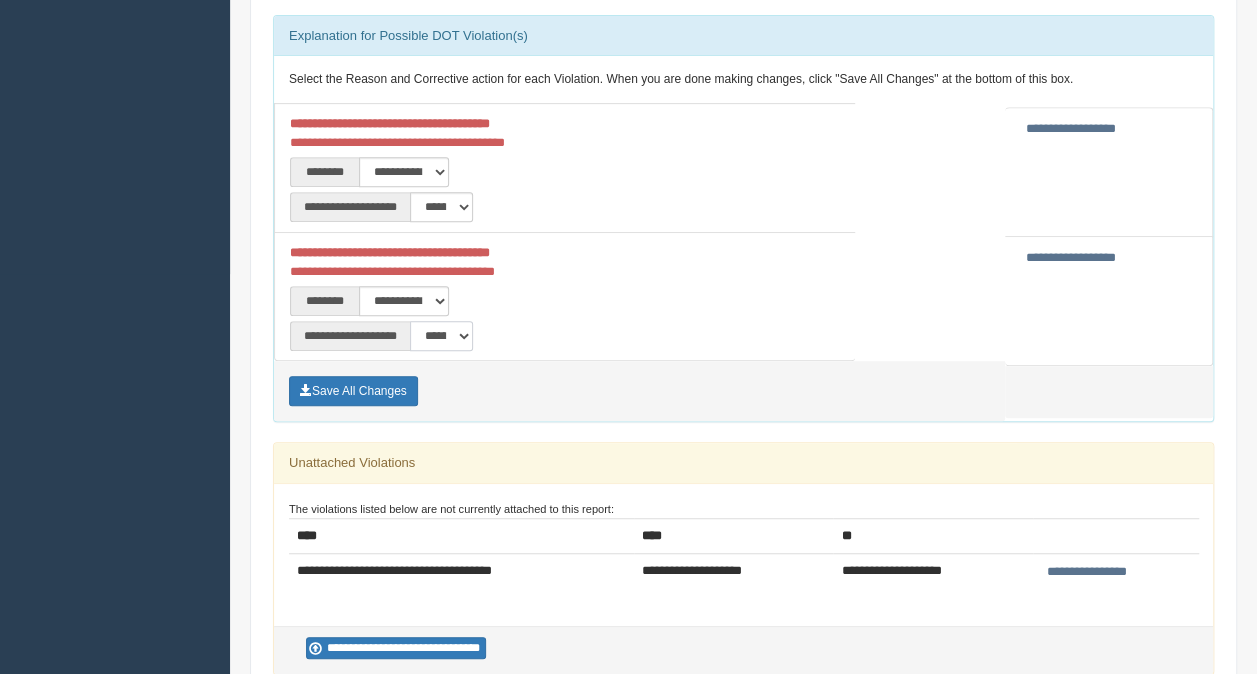 click on "**********" at bounding box center [441, 336] 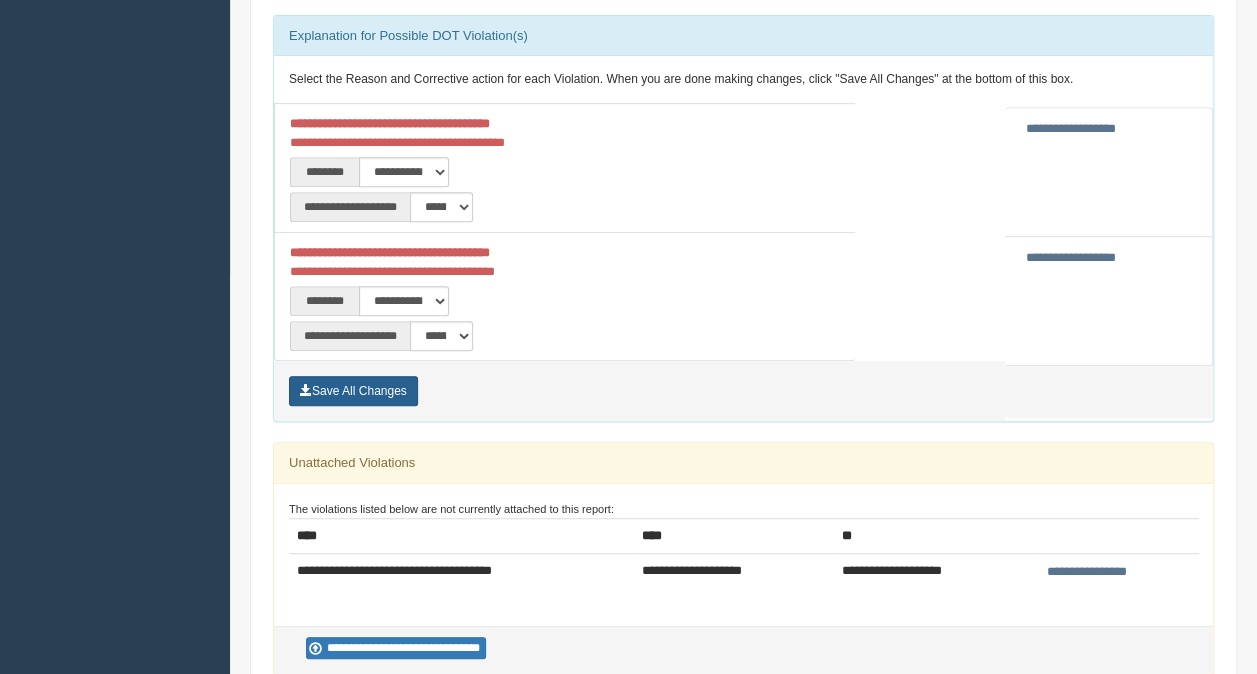 click on "Save All Changes" at bounding box center [353, 391] 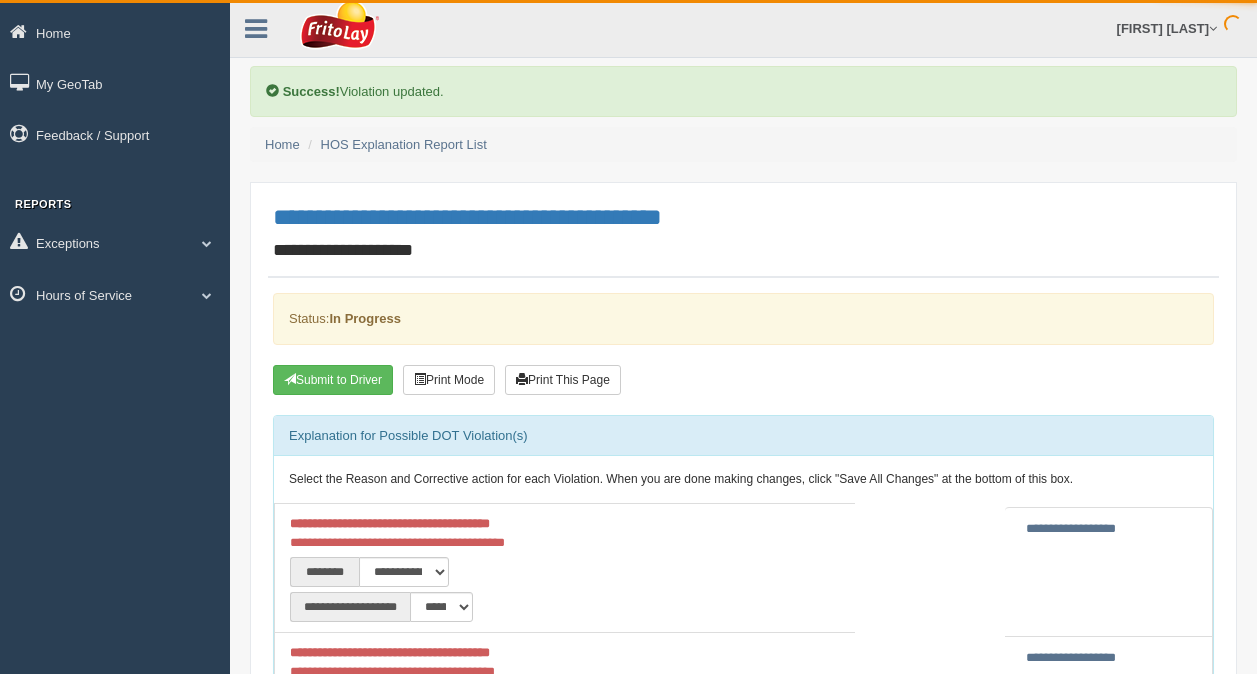 scroll, scrollTop: 0, scrollLeft: 0, axis: both 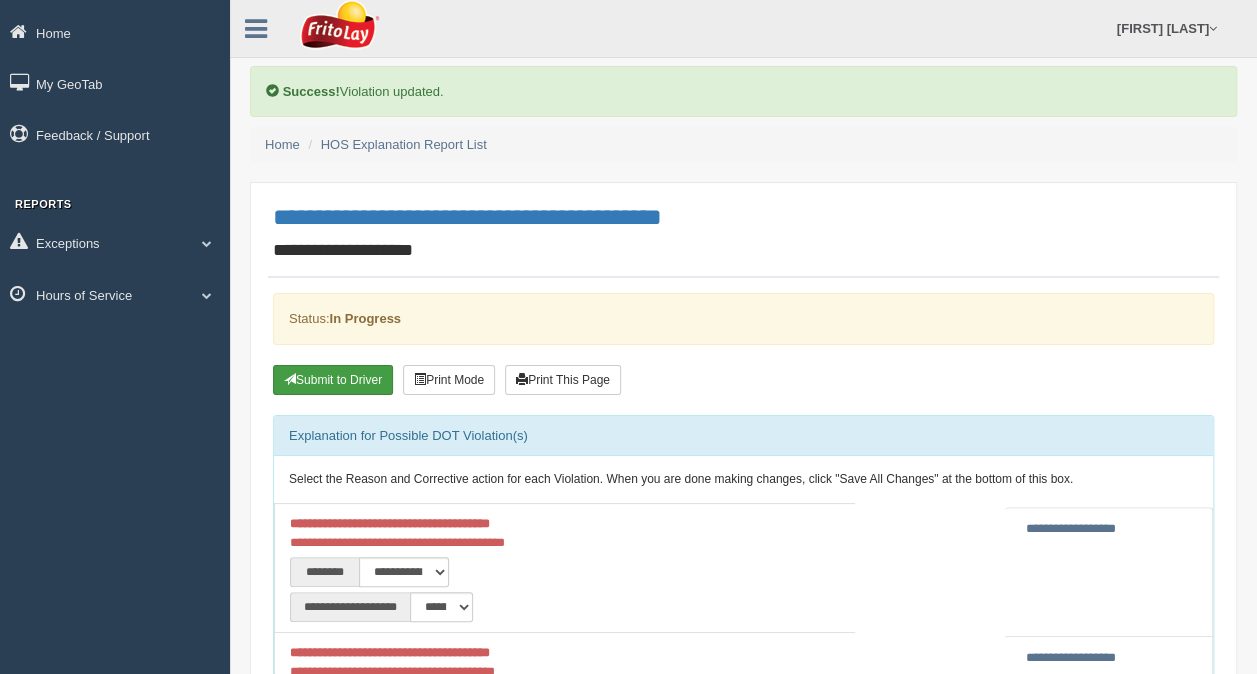 click on "Submit to Driver" at bounding box center (333, 380) 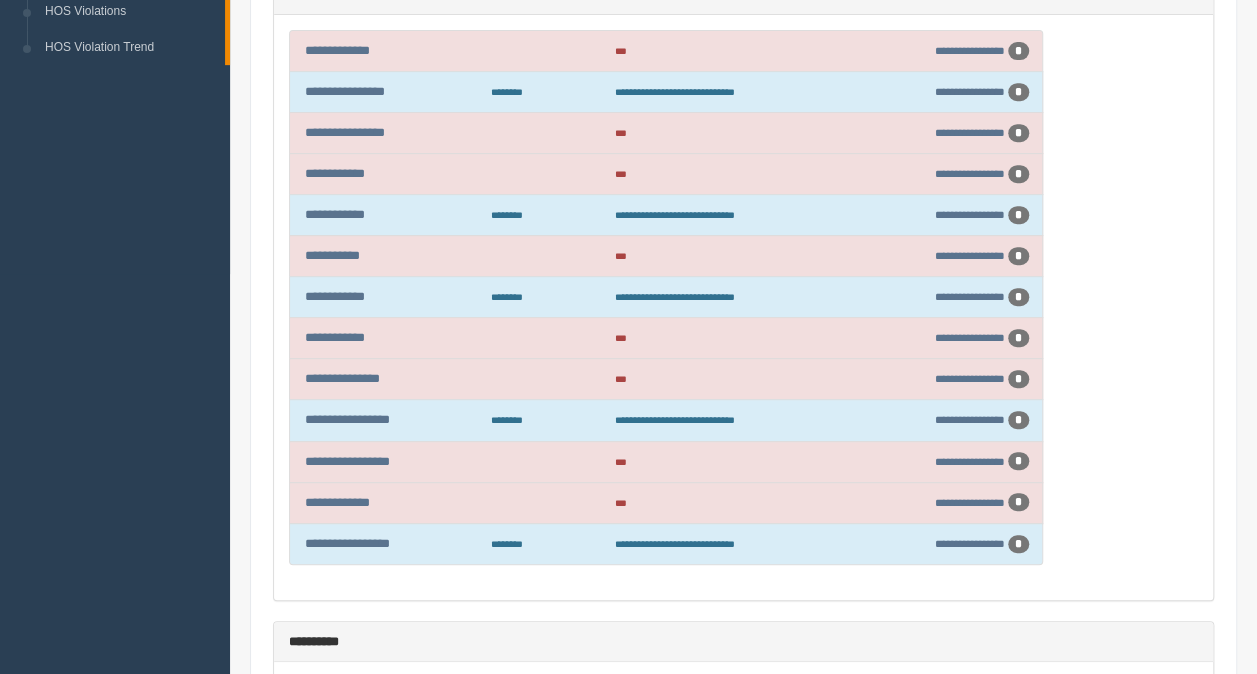 scroll, scrollTop: 300, scrollLeft: 0, axis: vertical 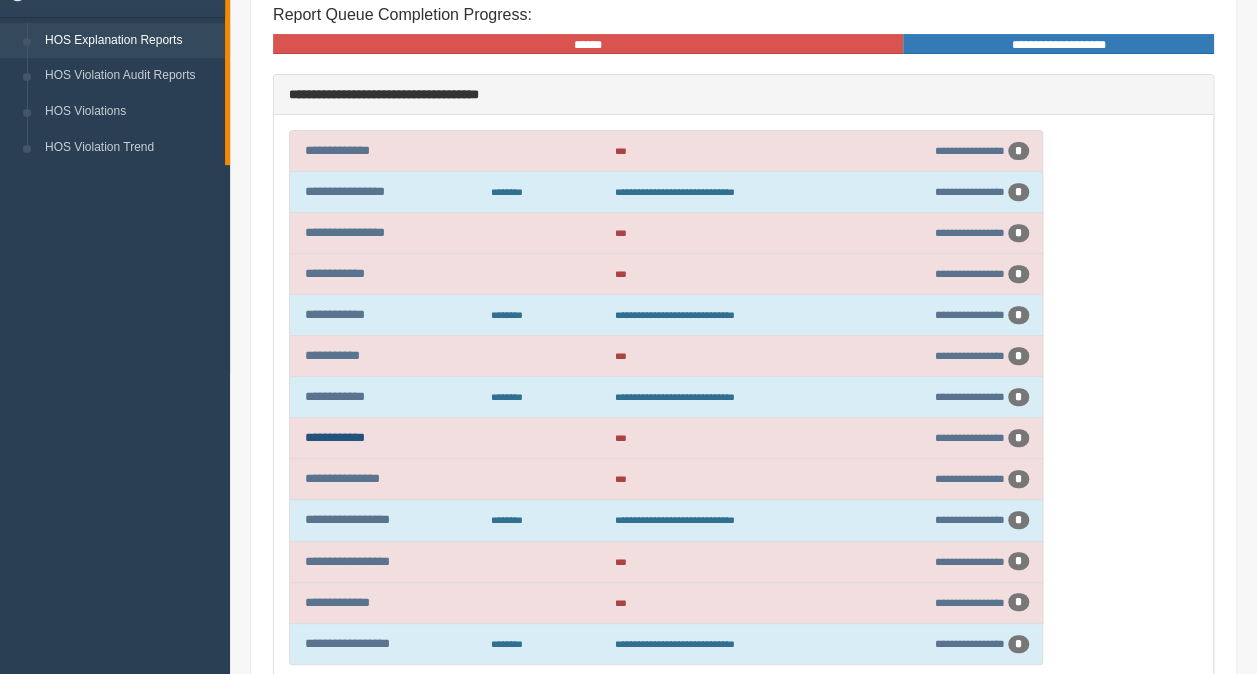 click on "**********" at bounding box center [666, 438] 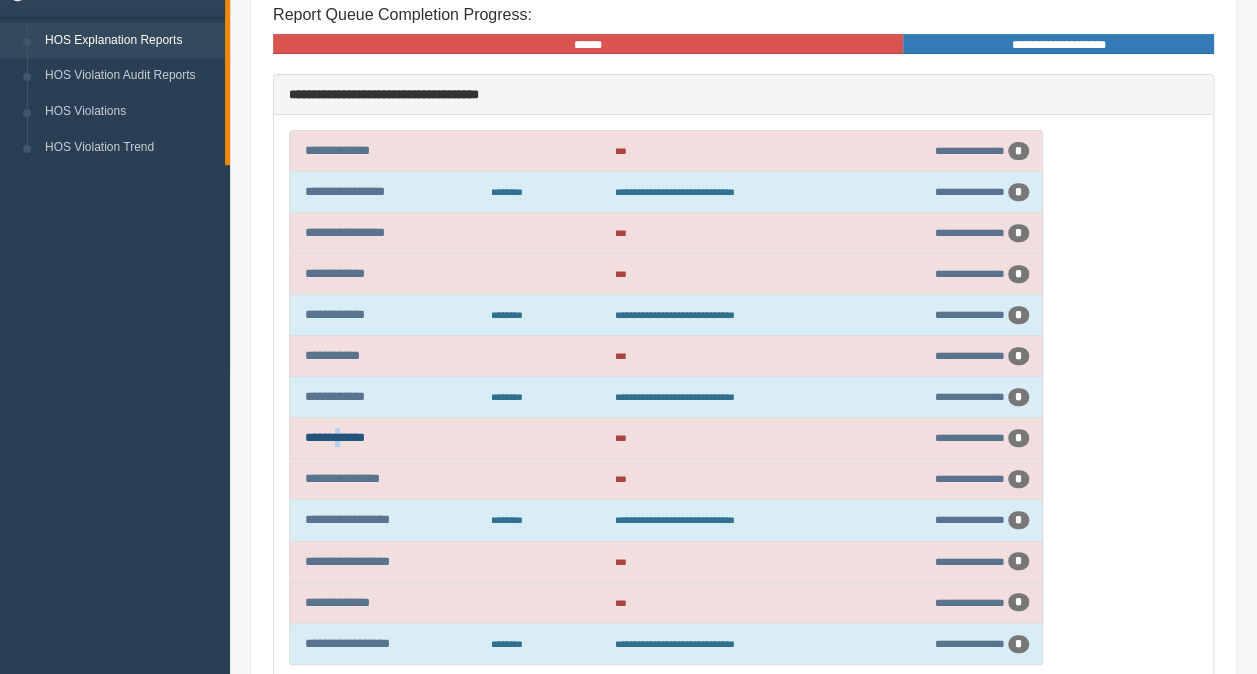 click on "**********" at bounding box center [335, 437] 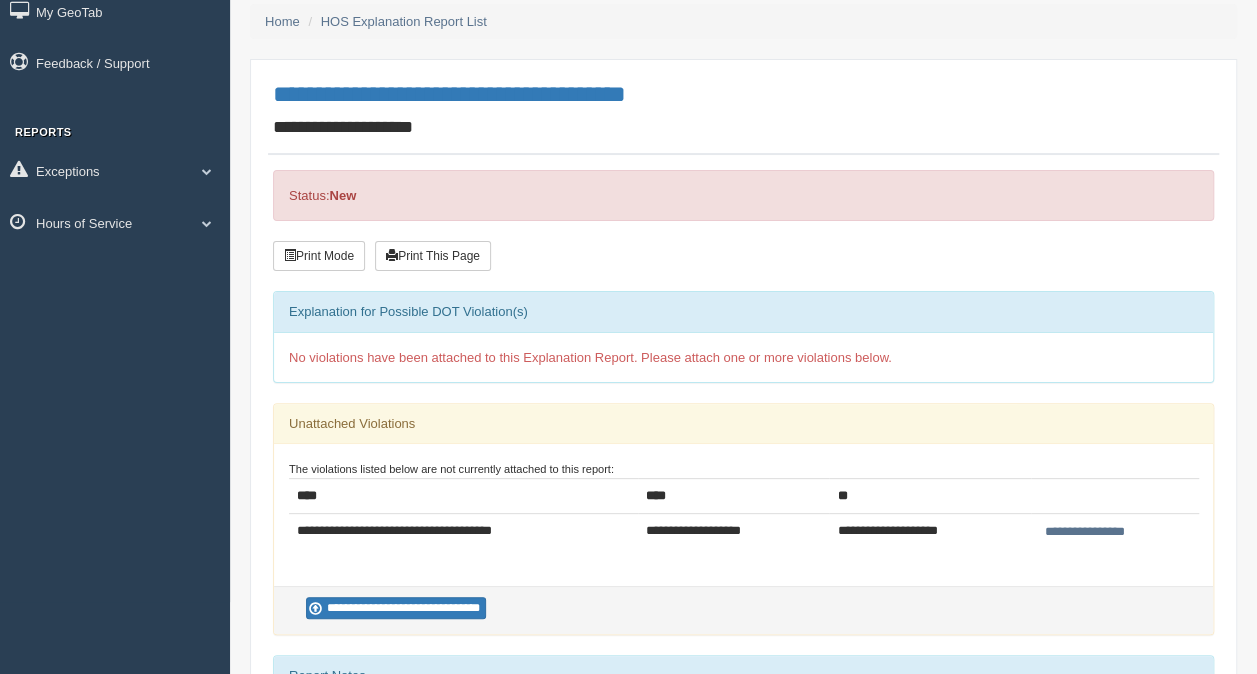 scroll, scrollTop: 0, scrollLeft: 0, axis: both 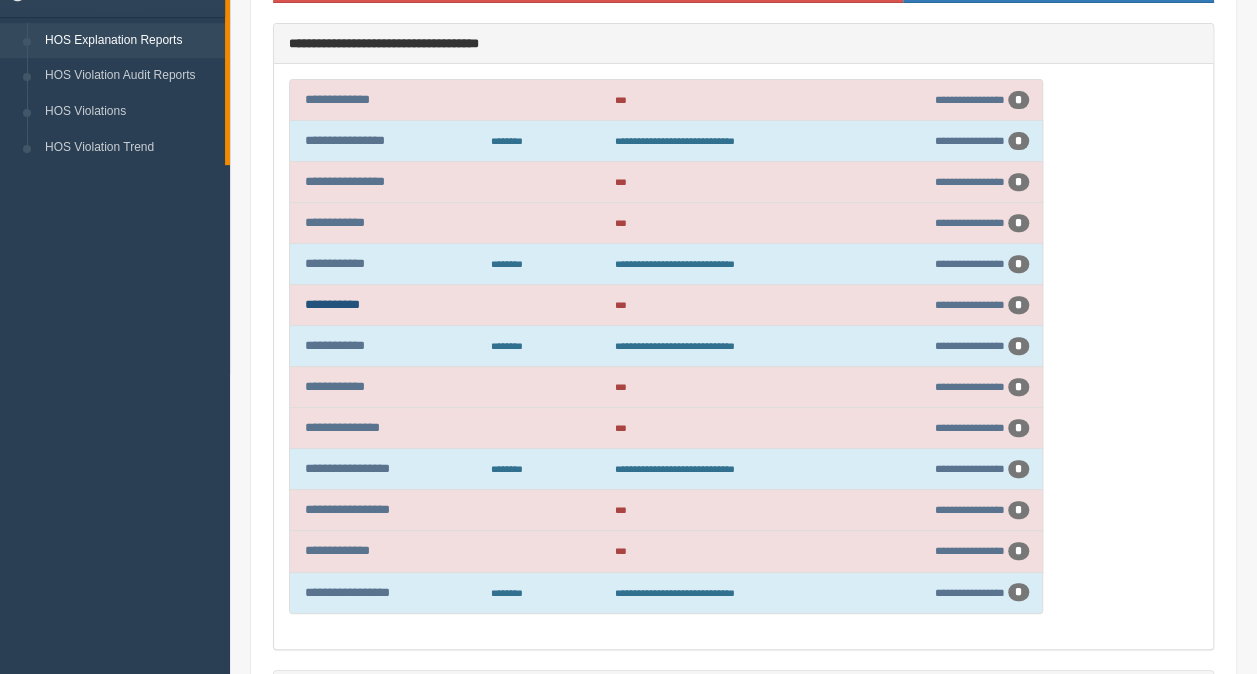 click on "**********" at bounding box center (332, 304) 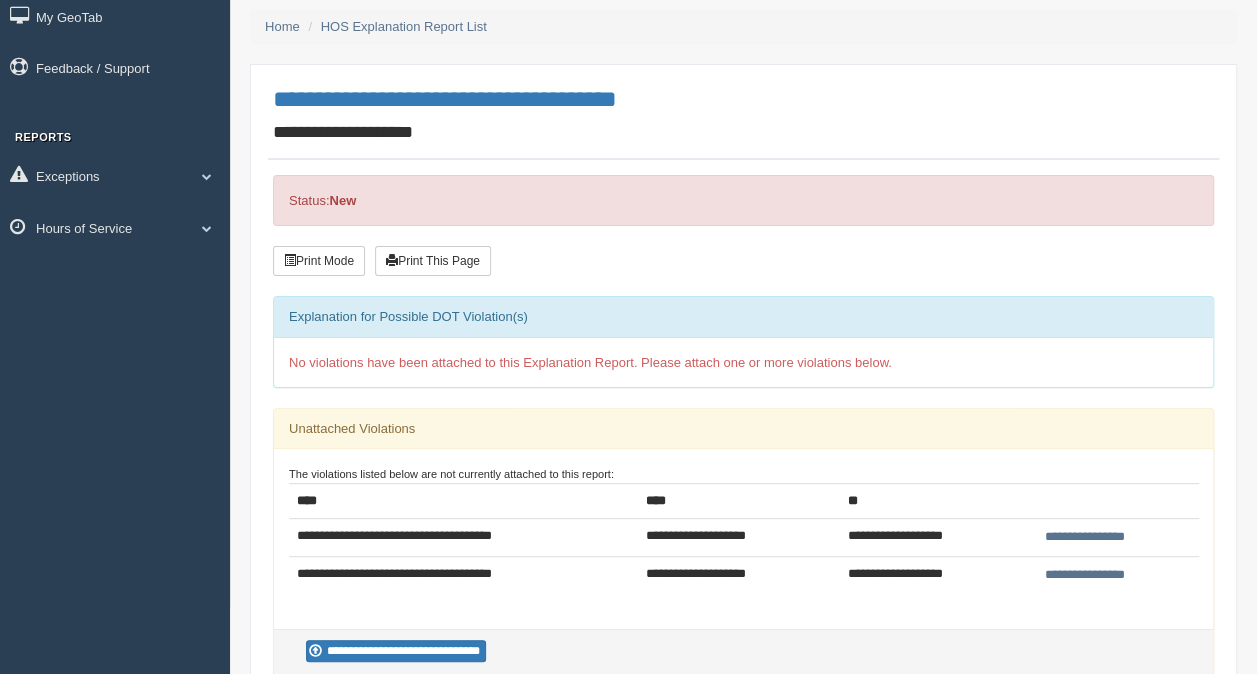 scroll, scrollTop: 0, scrollLeft: 0, axis: both 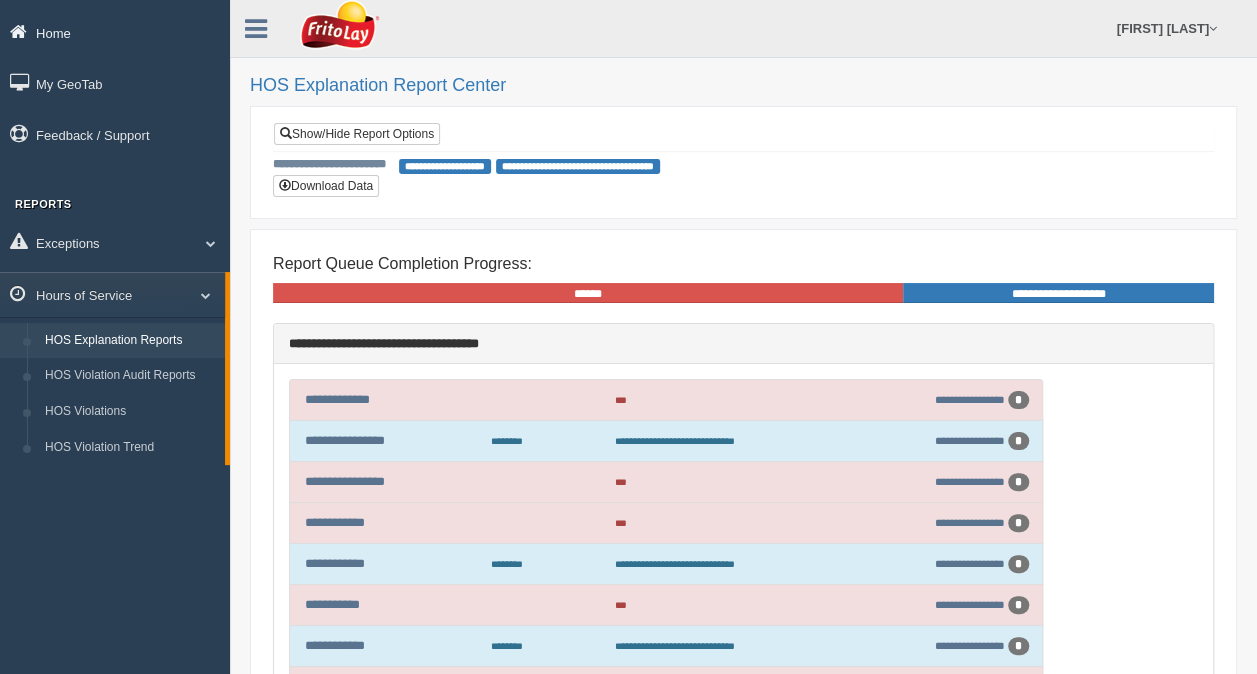 click on "Home" at bounding box center [115, 32] 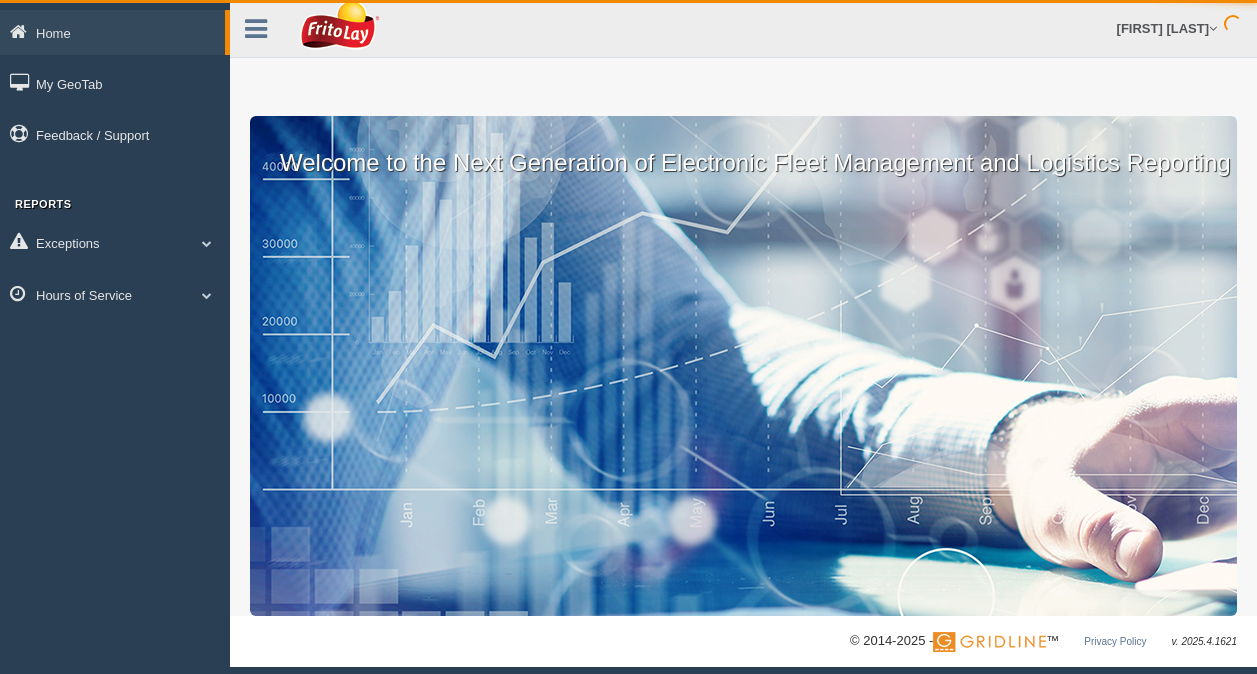 scroll, scrollTop: 0, scrollLeft: 0, axis: both 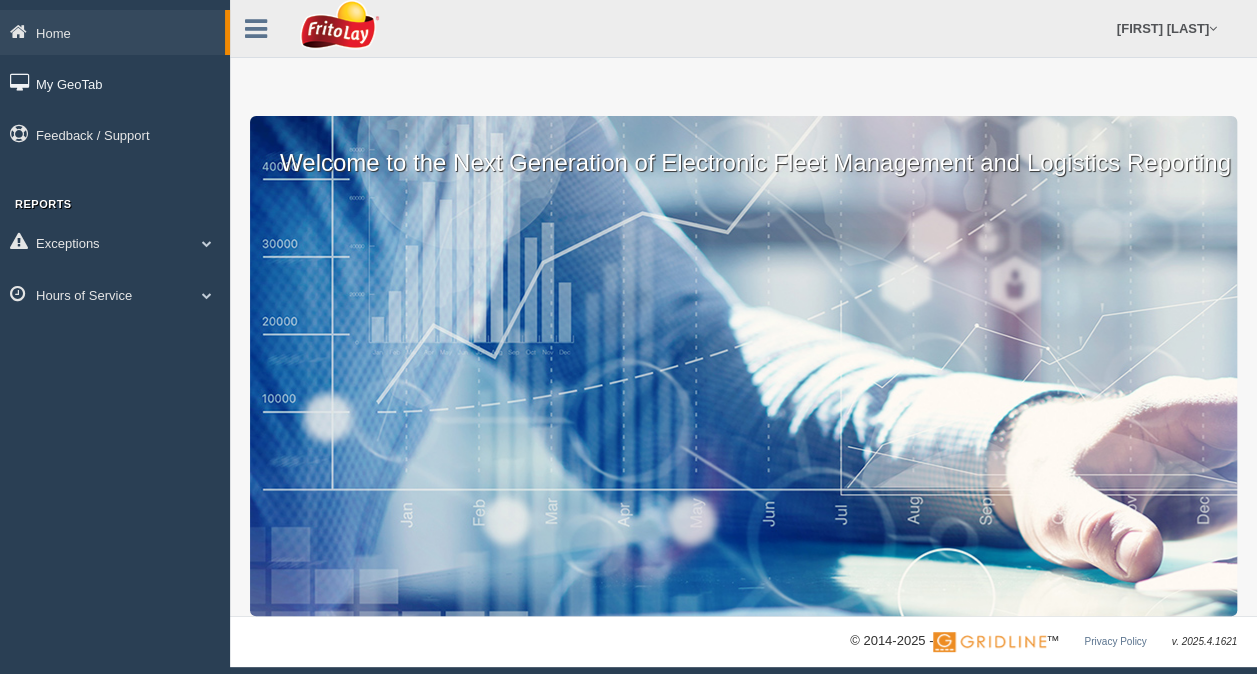 click on "My GeoTab" at bounding box center [115, 83] 